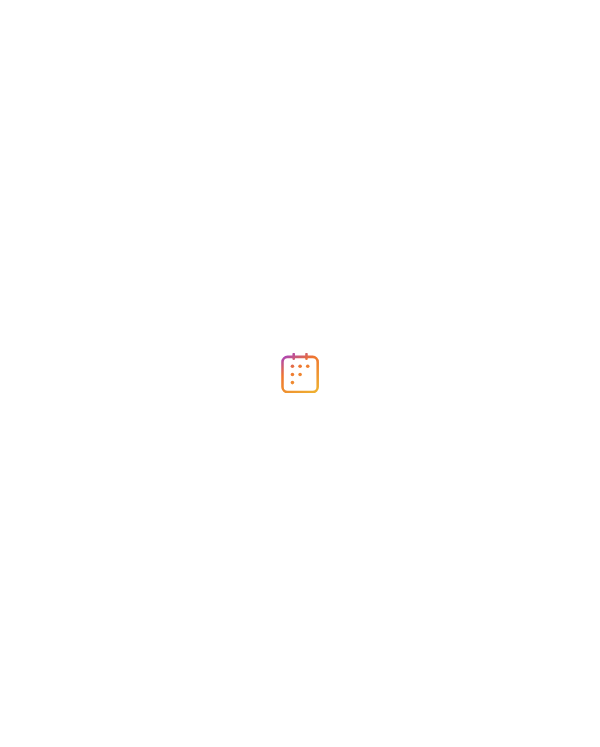scroll, scrollTop: 0, scrollLeft: 0, axis: both 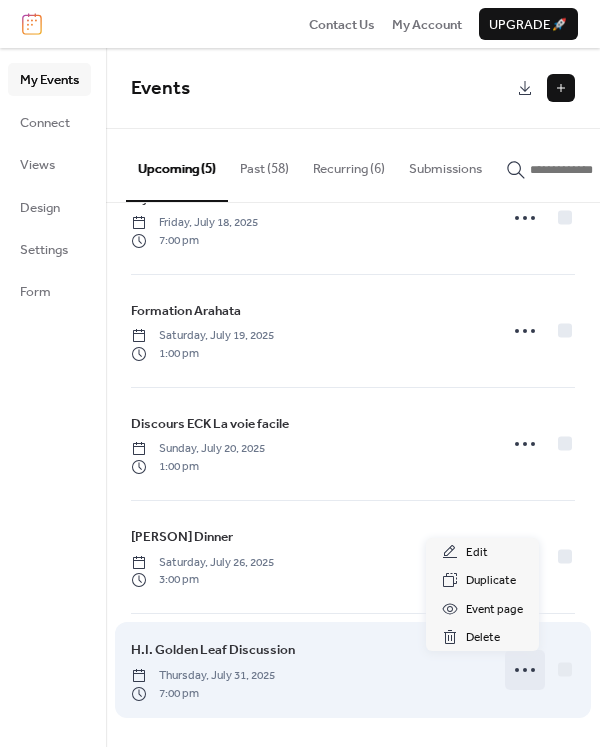 click 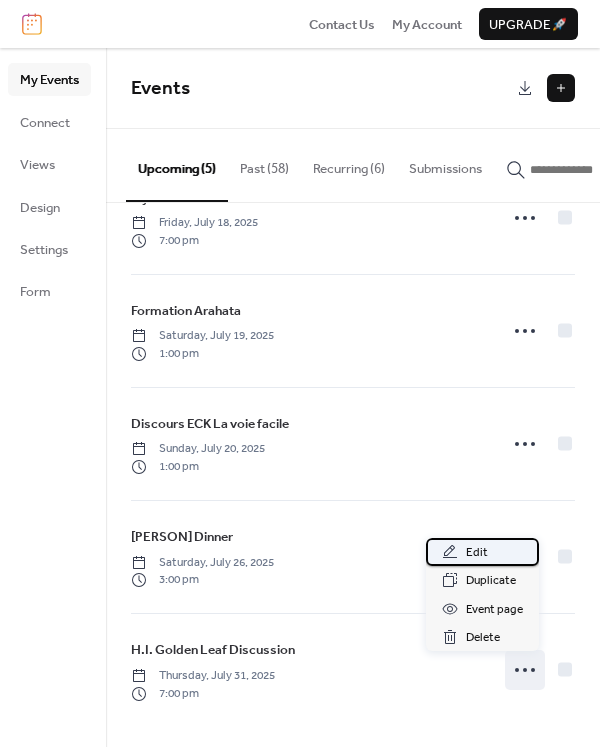 click on "Edit" at bounding box center (477, 553) 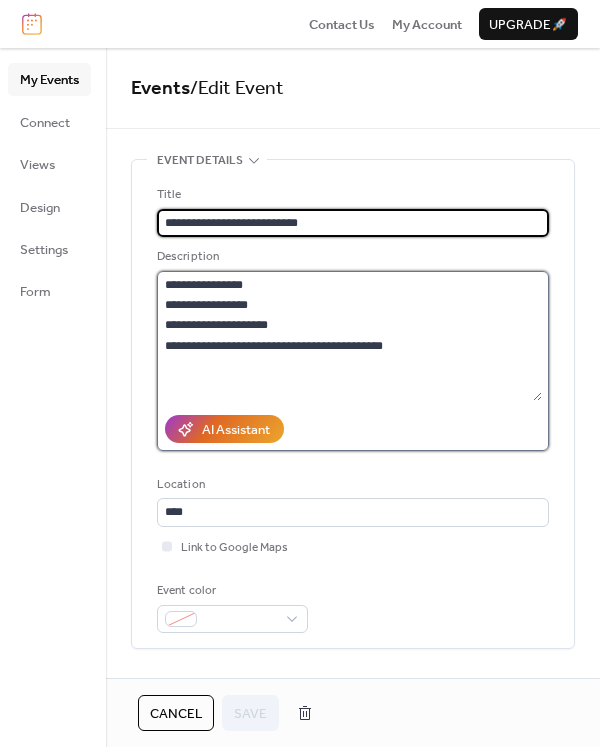 click on "**********" at bounding box center [349, 336] 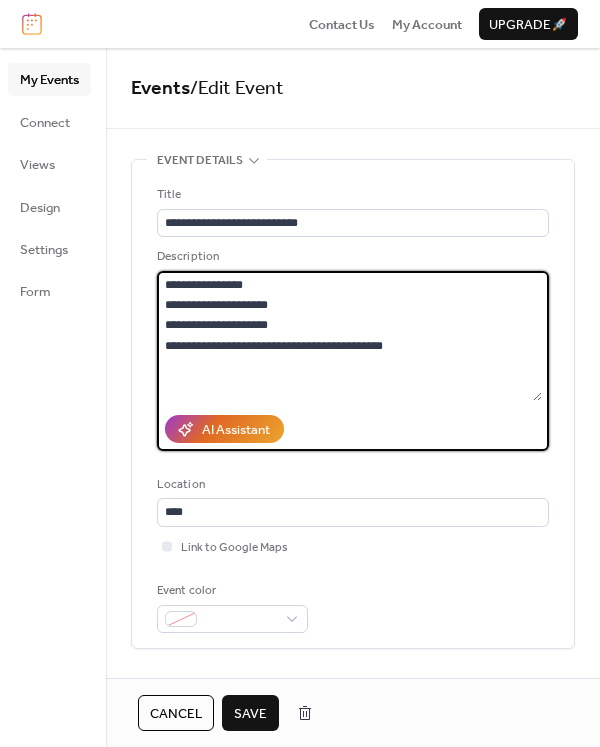 click on "**********" at bounding box center (349, 336) 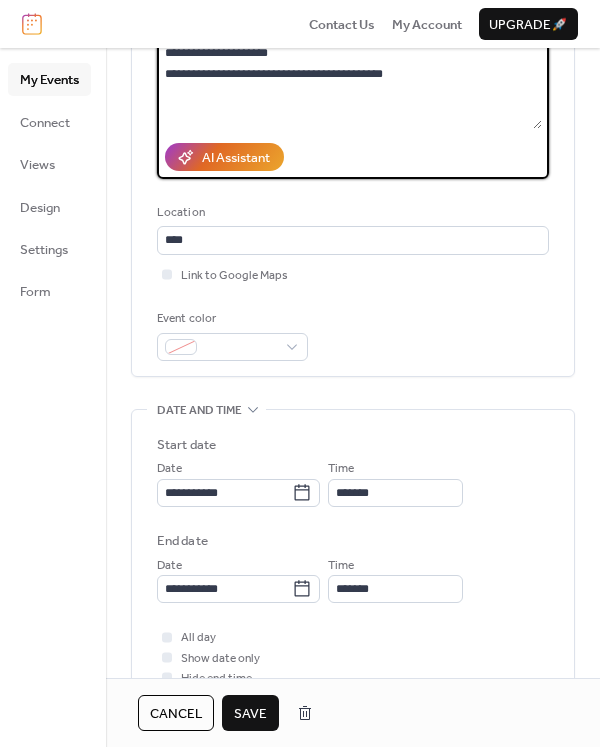 scroll, scrollTop: 300, scrollLeft: 0, axis: vertical 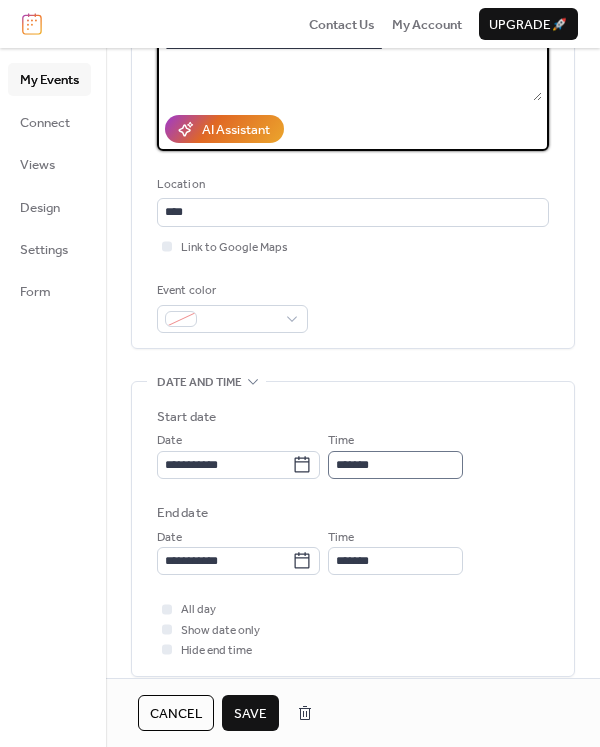 type on "**********" 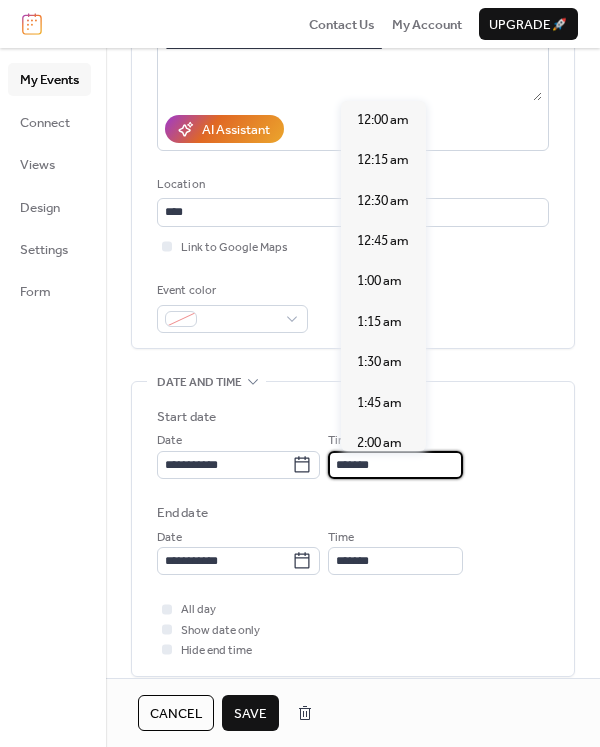 click on "*******" at bounding box center (395, 465) 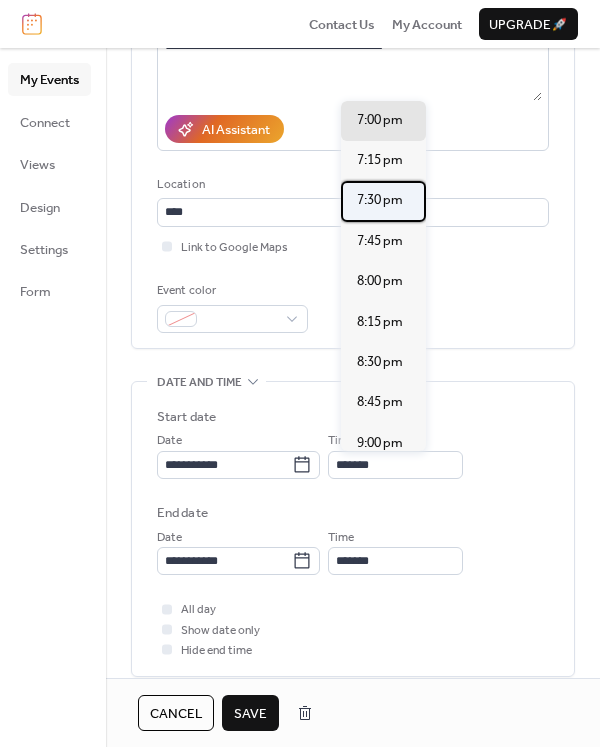 click on "7:30 pm" at bounding box center [380, 200] 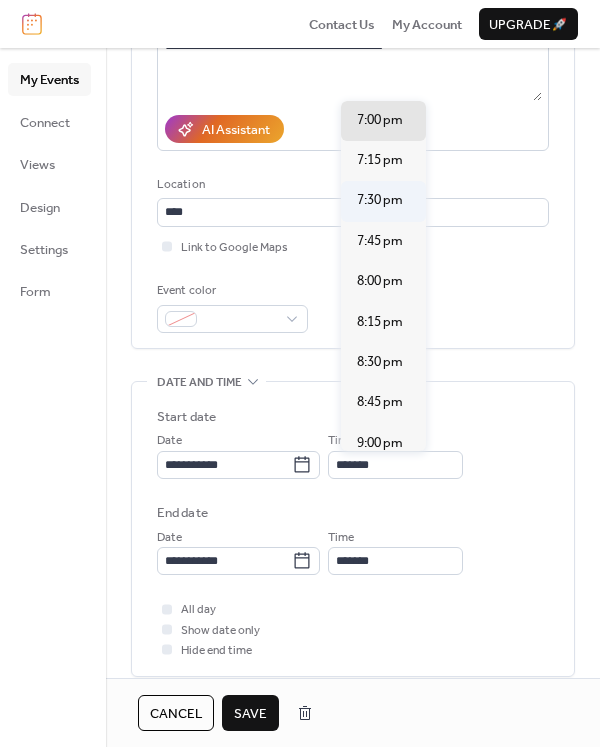 type on "*******" 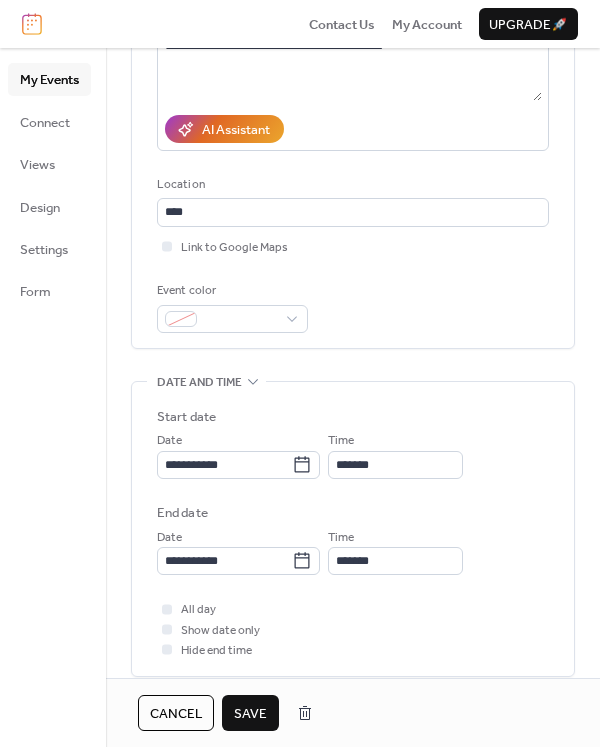 click on "Save" at bounding box center [250, 714] 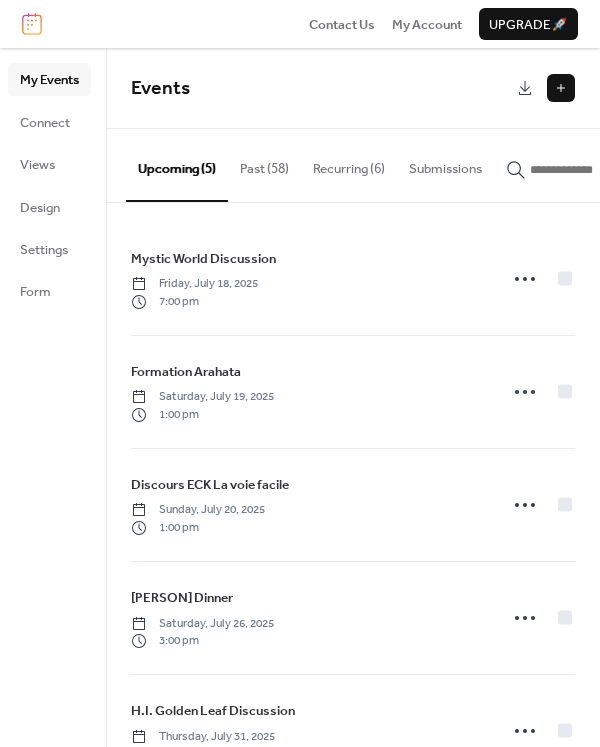 click on "Past (58)" at bounding box center (264, 164) 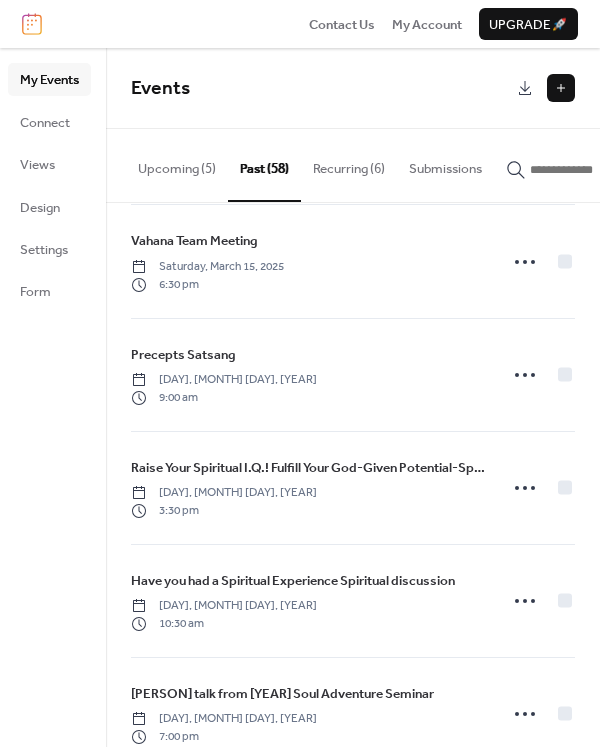 scroll, scrollTop: 400, scrollLeft: 0, axis: vertical 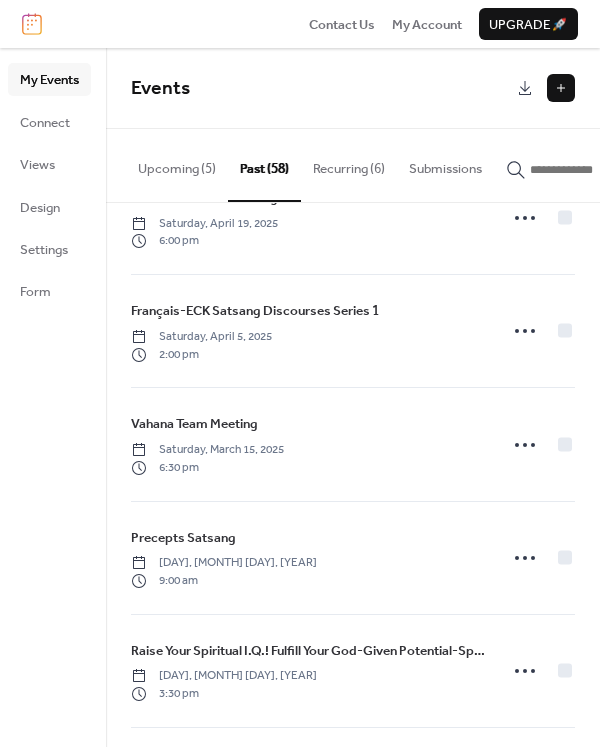 click on "Recurring (6)" at bounding box center [349, 164] 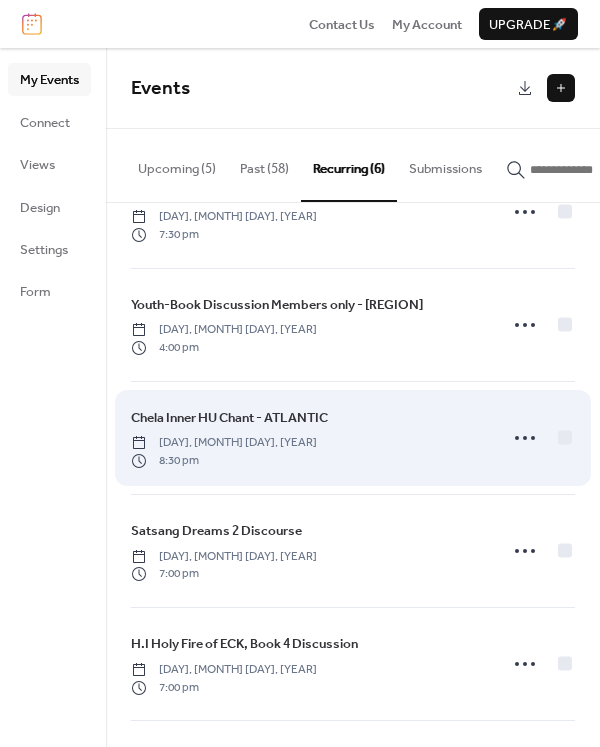 scroll, scrollTop: 100, scrollLeft: 0, axis: vertical 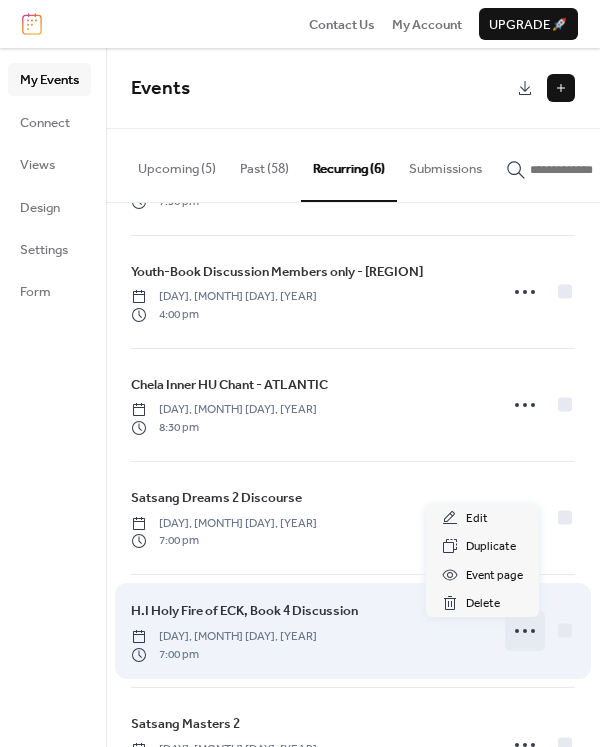 click 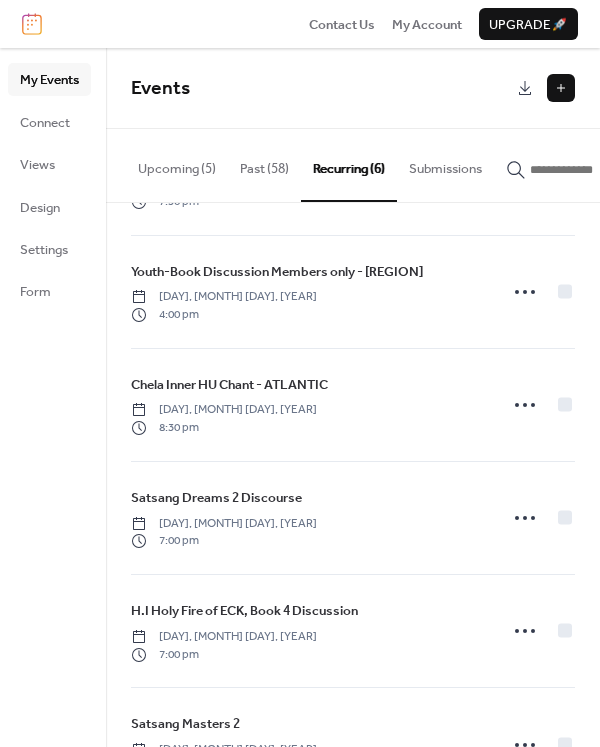 click at bounding box center (561, 88) 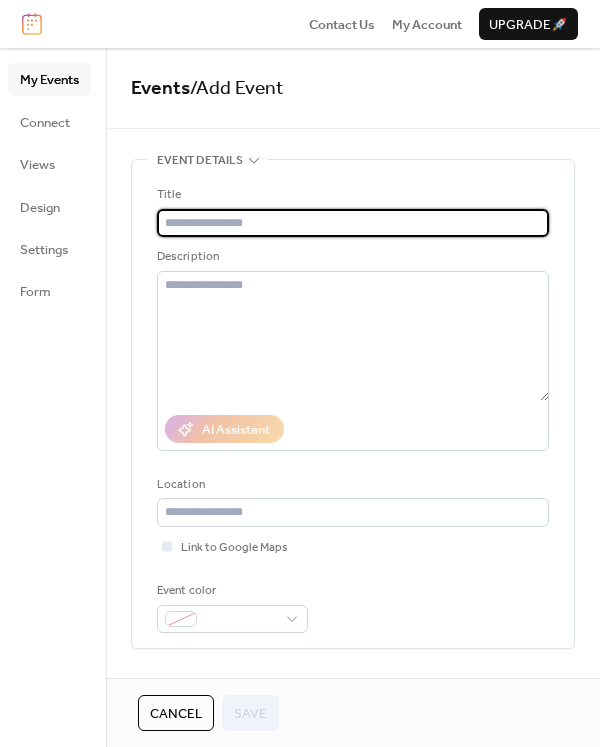 click at bounding box center (353, 223) 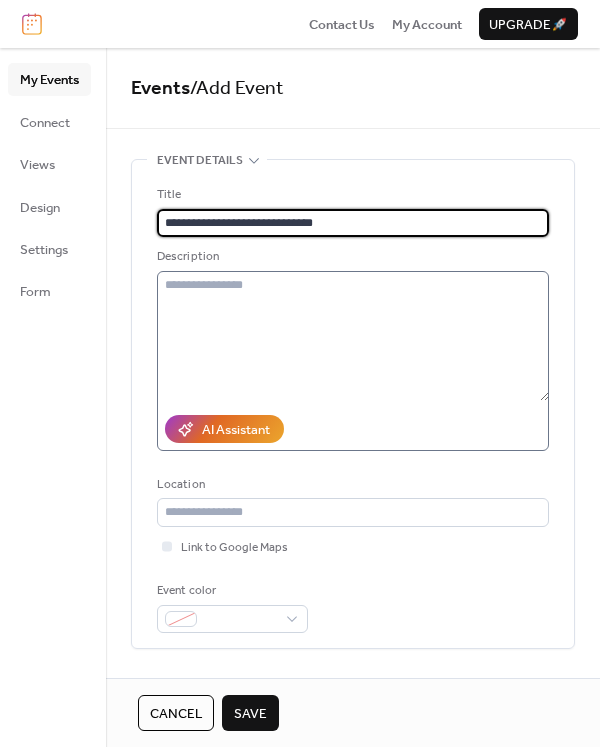 type on "**********" 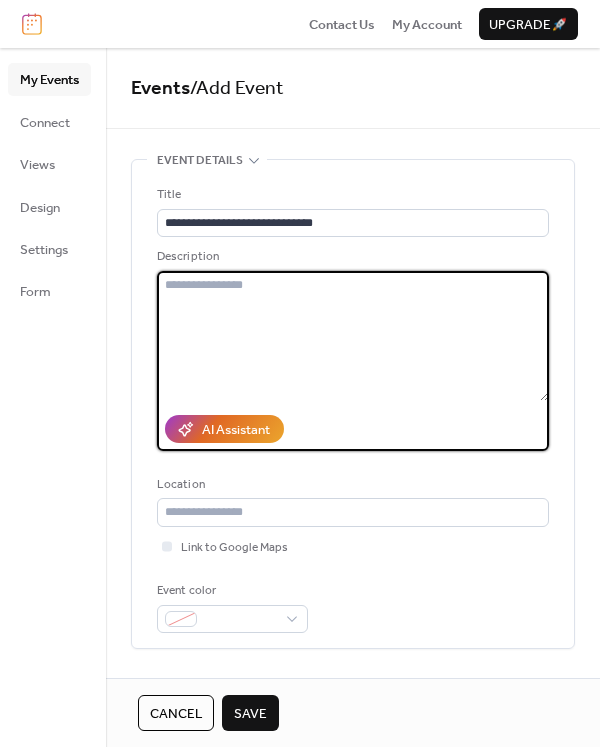 click at bounding box center [353, 336] 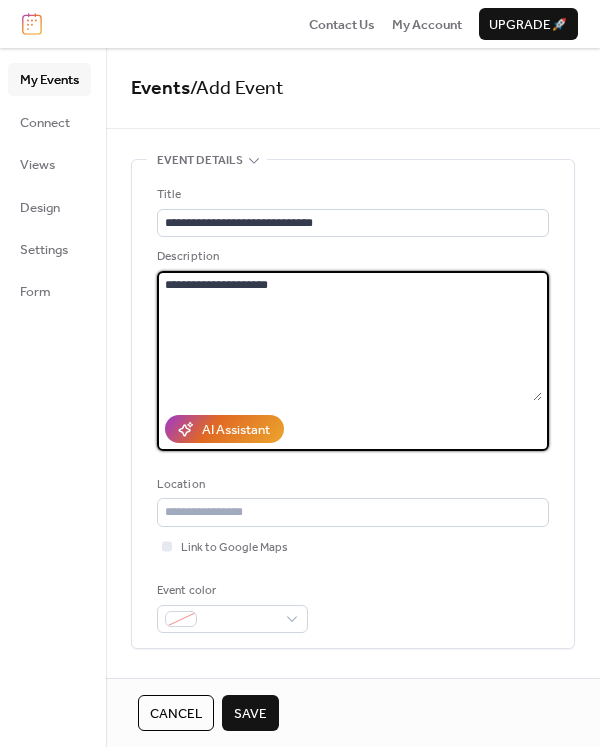 click on "**********" at bounding box center (349, 336) 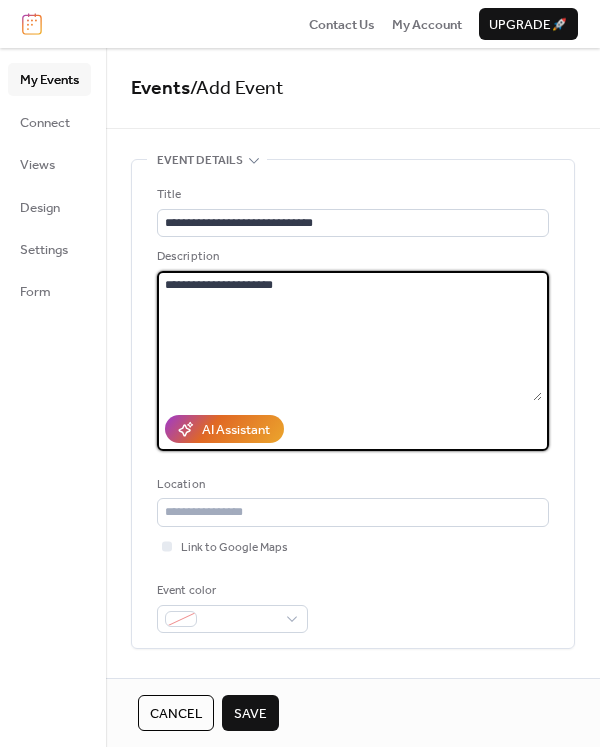 click on "**********" at bounding box center (349, 336) 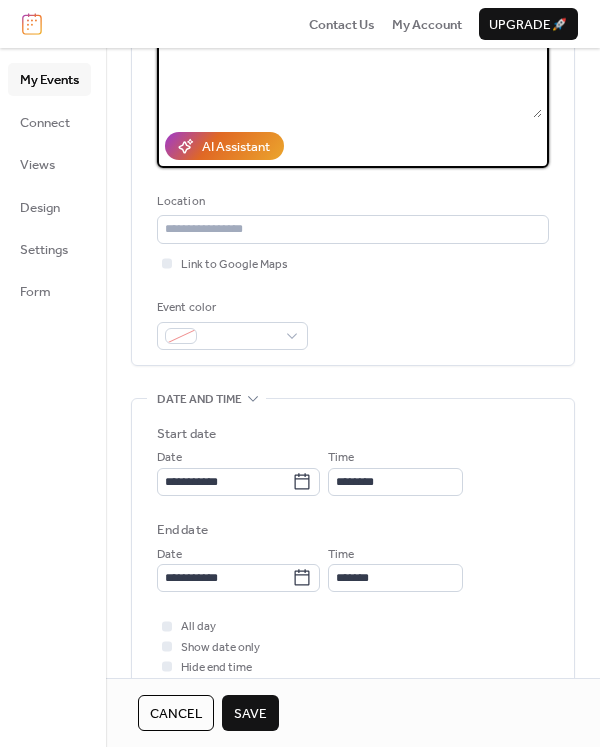 scroll, scrollTop: 300, scrollLeft: 0, axis: vertical 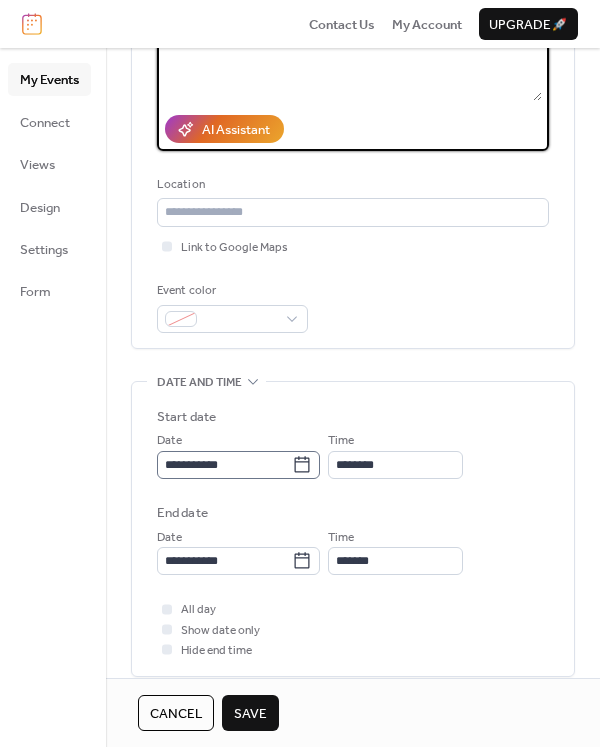 type on "**********" 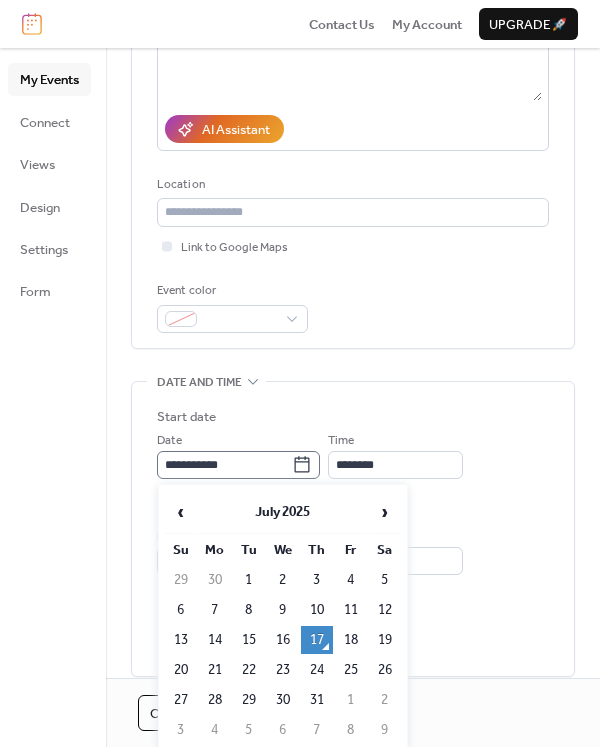 click 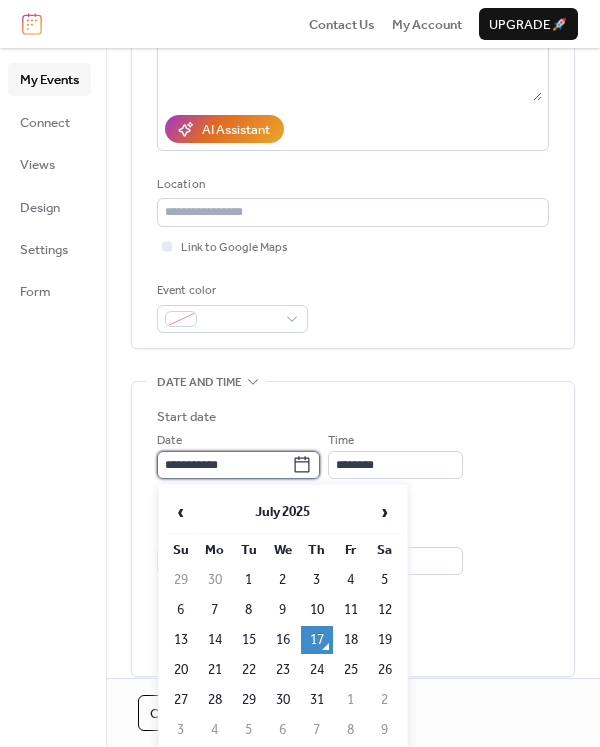 click on "**********" at bounding box center (224, 465) 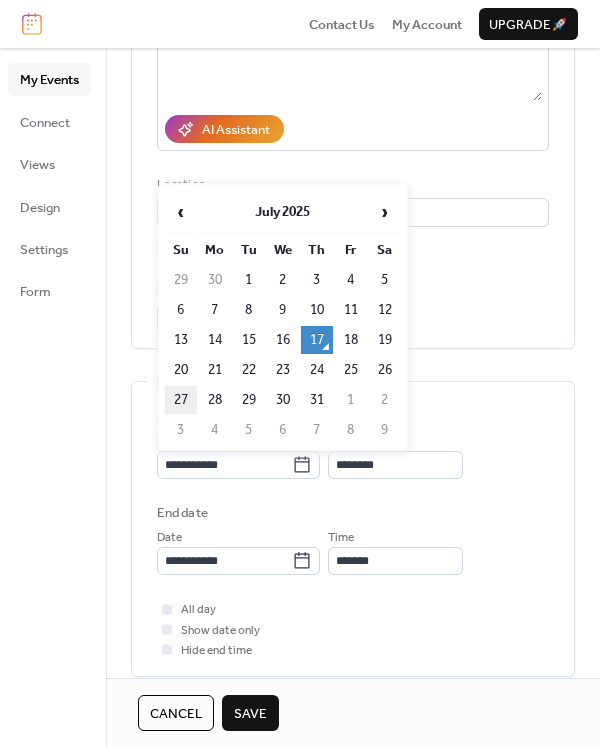 click on "27" at bounding box center [181, 400] 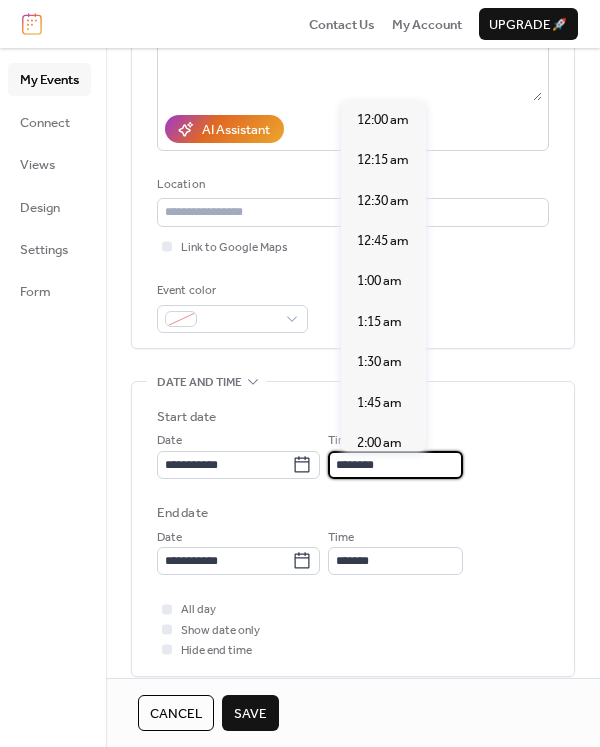 click on "********" at bounding box center (395, 465) 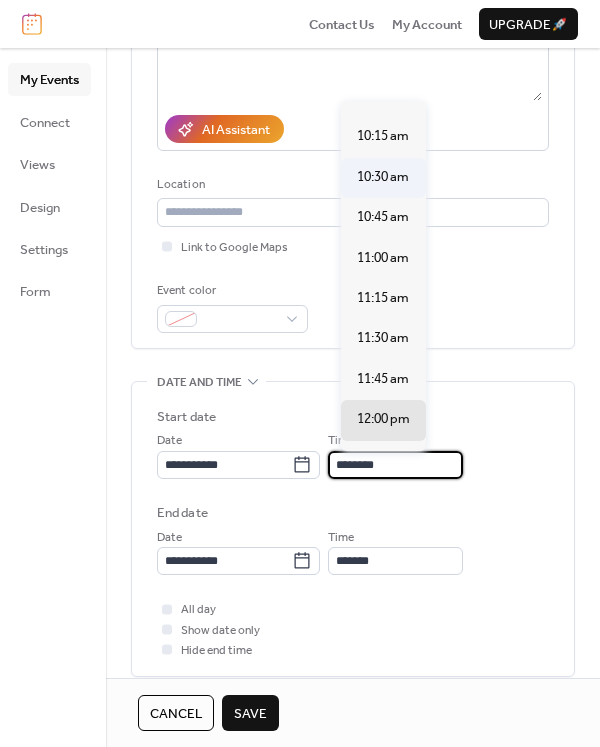 scroll, scrollTop: 1540, scrollLeft: 0, axis: vertical 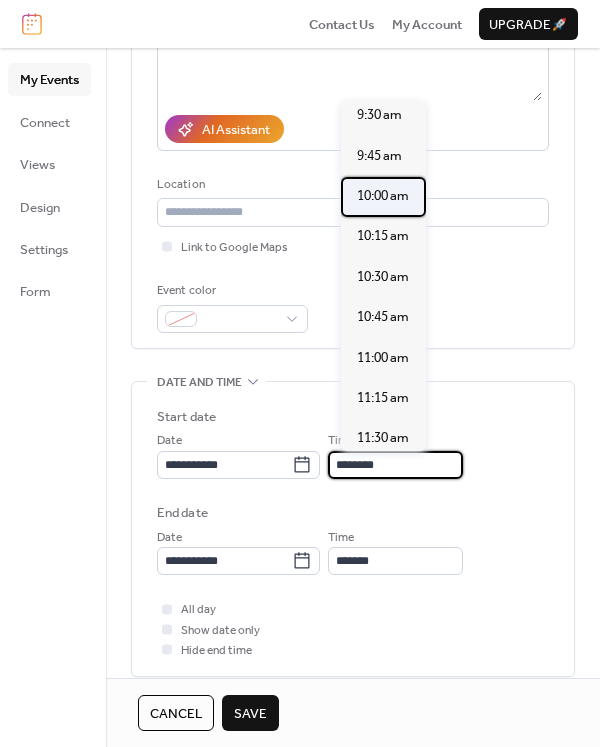 click on "10:00 am" at bounding box center [383, 196] 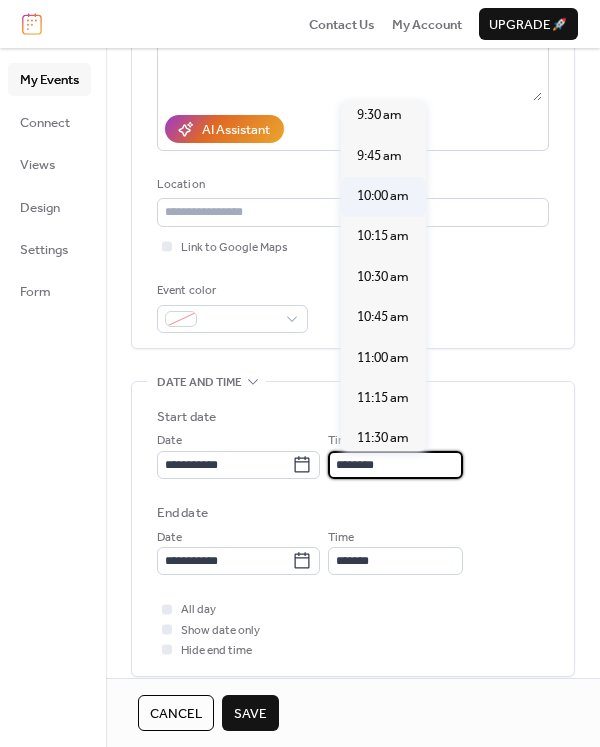 type on "********" 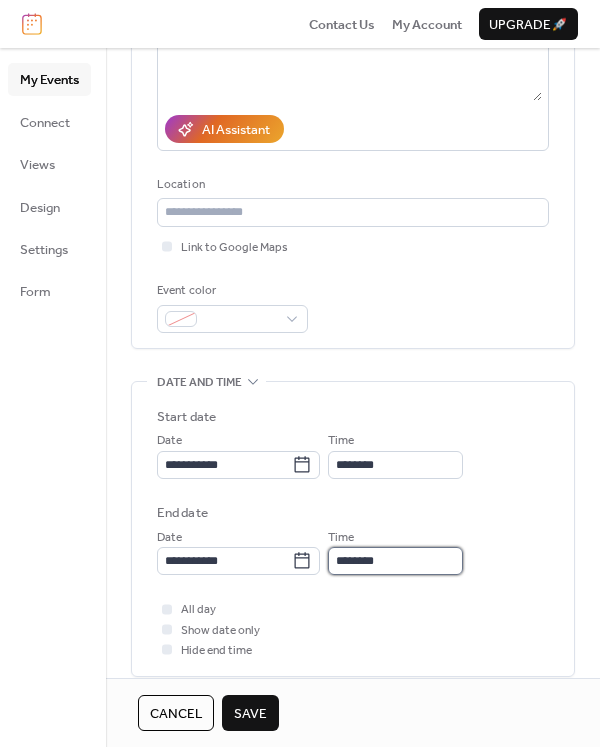 click on "********" at bounding box center [395, 561] 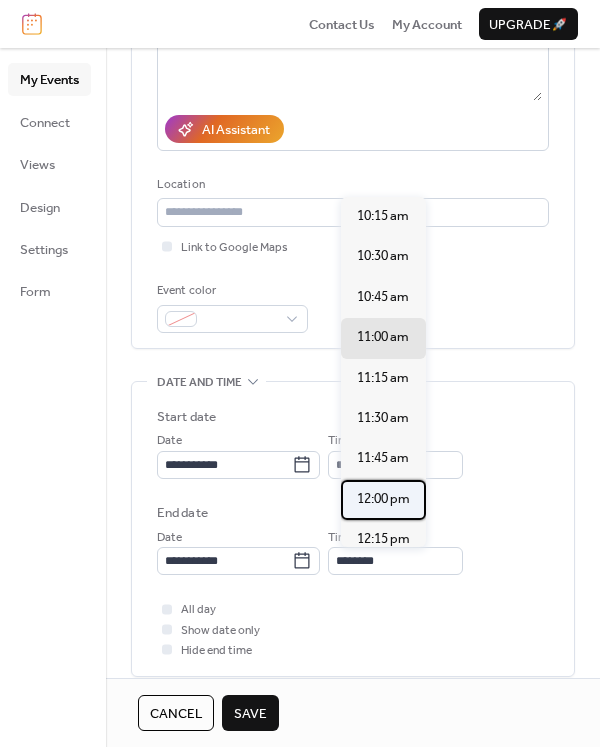 click on "12:00 pm" at bounding box center (383, 499) 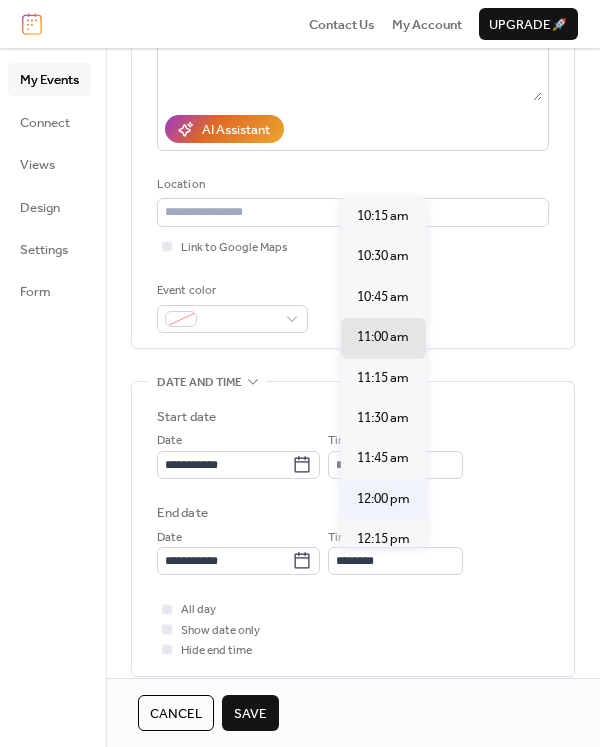 type on "********" 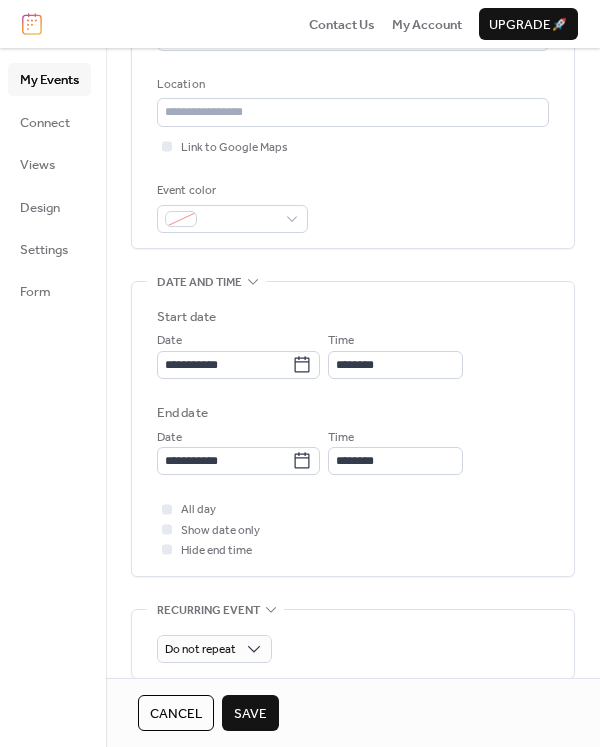 scroll, scrollTop: 500, scrollLeft: 0, axis: vertical 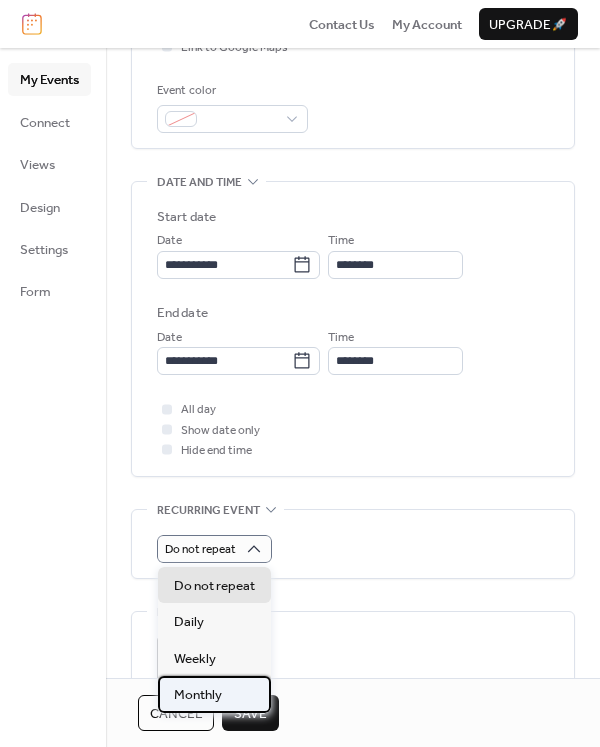 click on "Monthly" at bounding box center [214, 694] 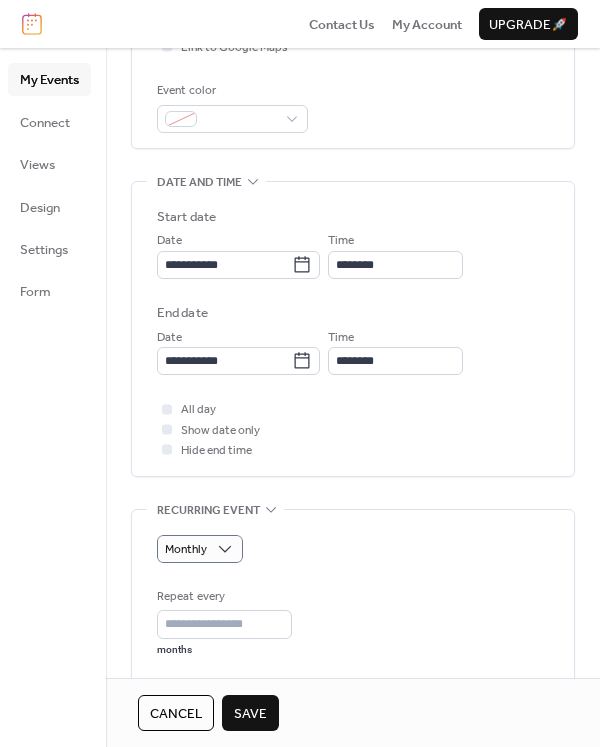 scroll, scrollTop: 600, scrollLeft: 0, axis: vertical 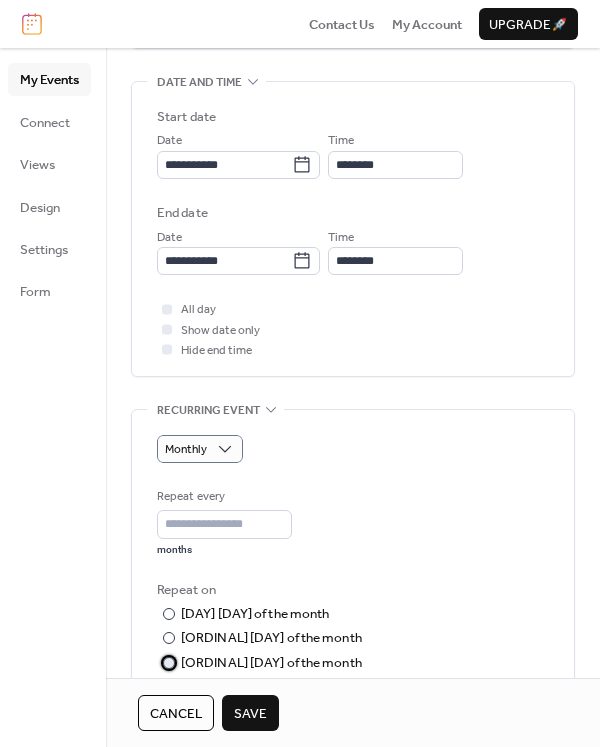 click at bounding box center [169, 663] 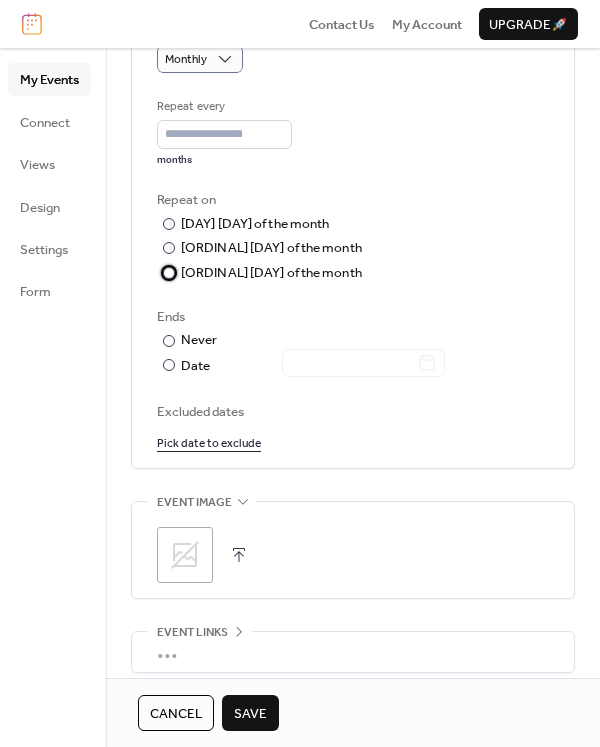 scroll, scrollTop: 1000, scrollLeft: 0, axis: vertical 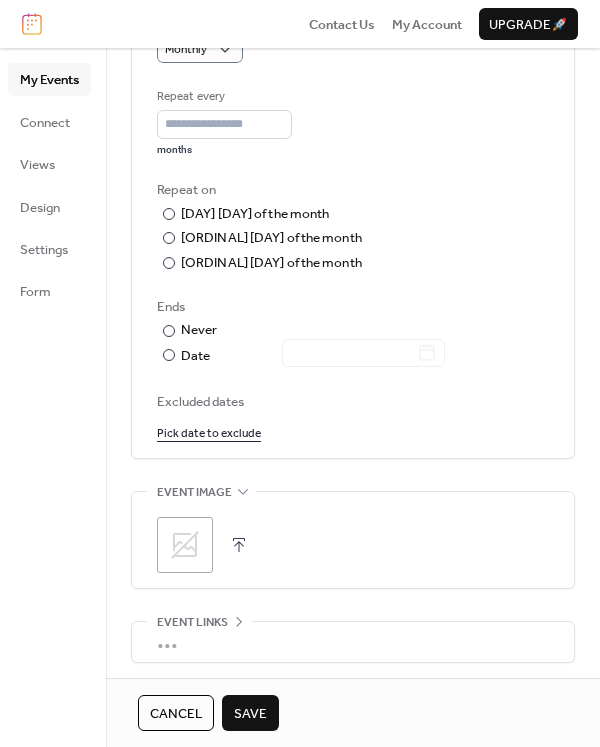 click at bounding box center [239, 545] 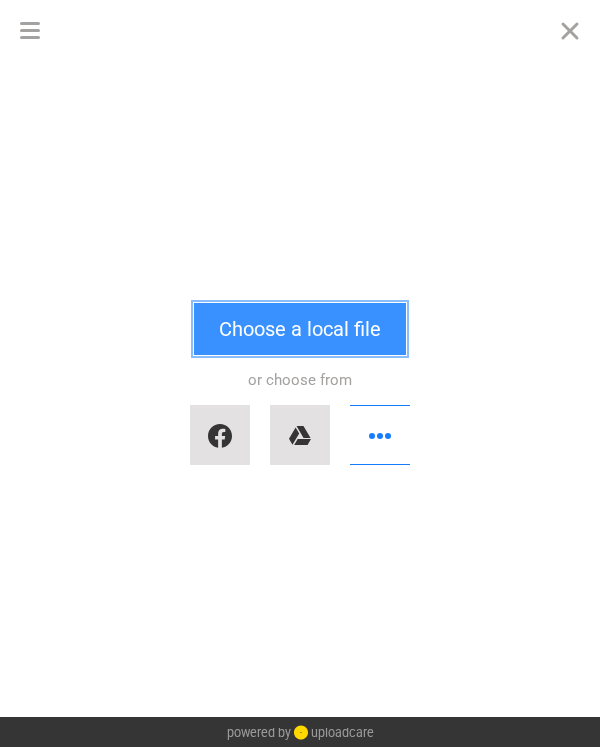 click on "Choose a local file" at bounding box center (300, 329) 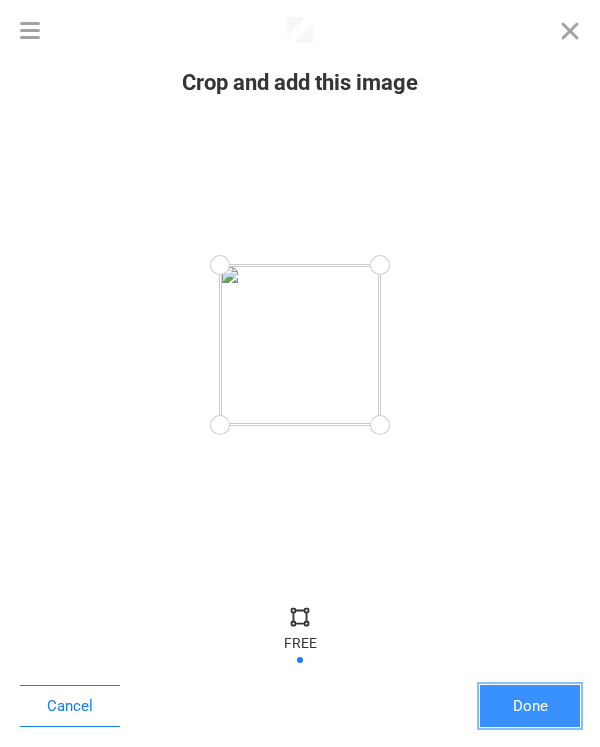 click on "Done" at bounding box center [530, 706] 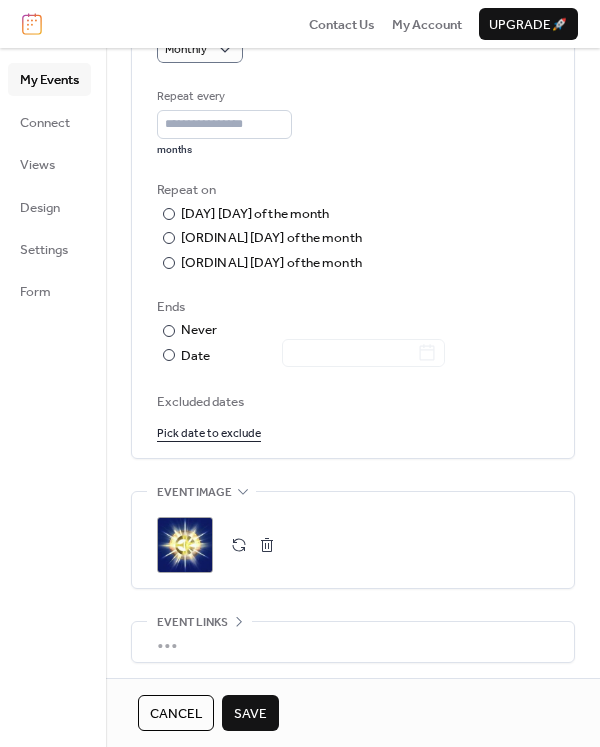 click on "Save" at bounding box center [250, 714] 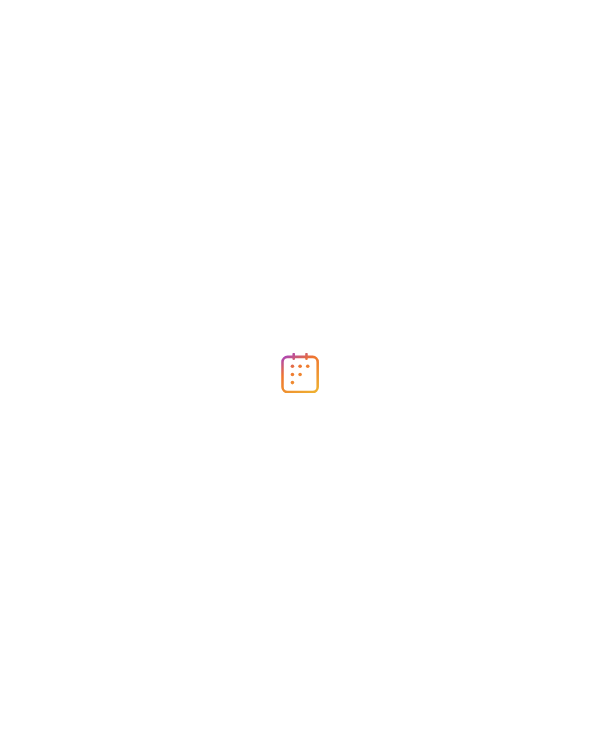 scroll, scrollTop: 0, scrollLeft: 0, axis: both 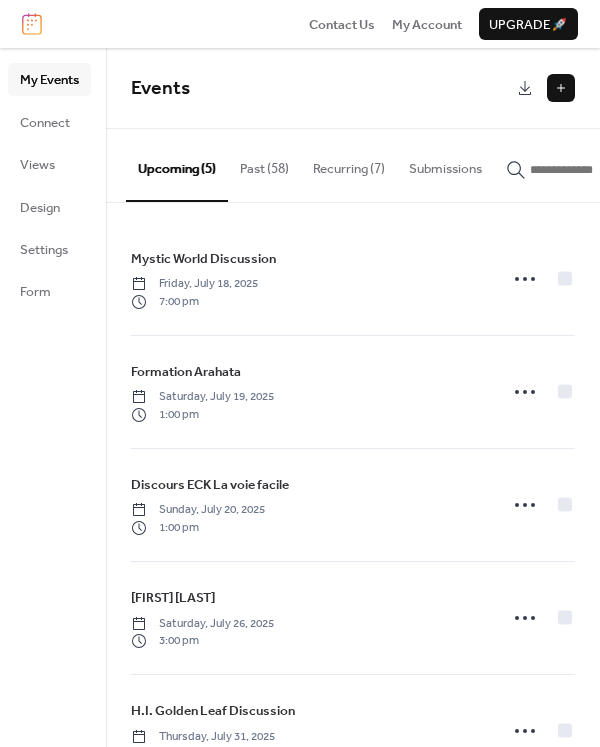 click on "Past (58)" at bounding box center (264, 164) 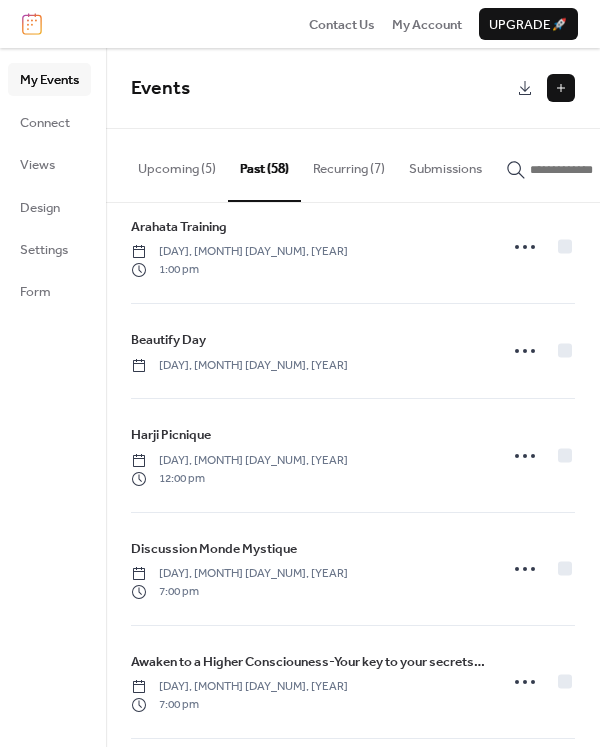scroll, scrollTop: 2200, scrollLeft: 0, axis: vertical 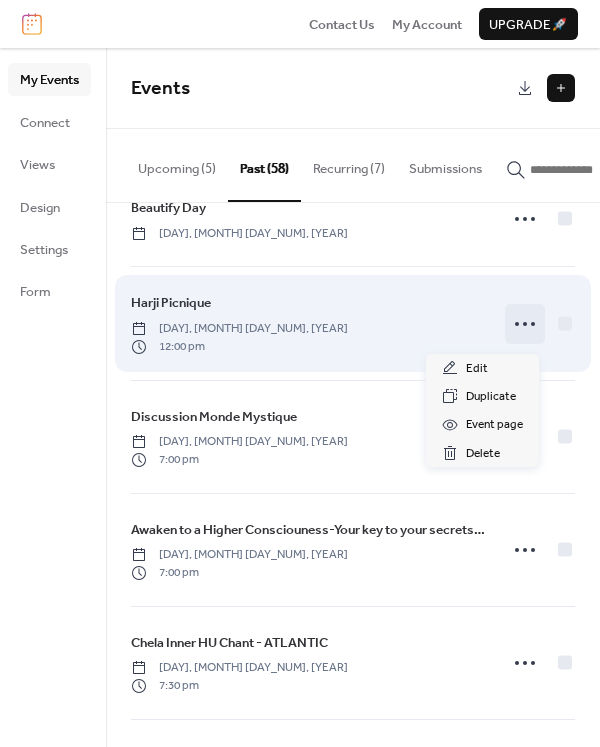 click 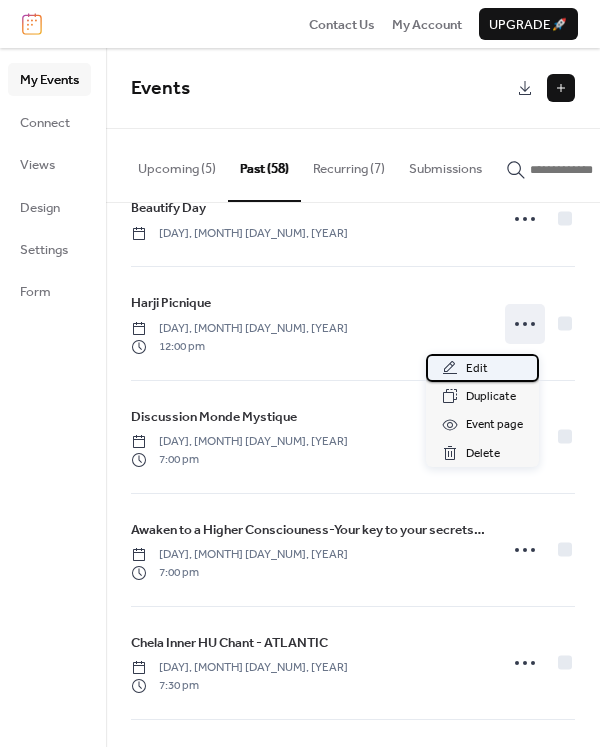 click on "Edit" at bounding box center (477, 369) 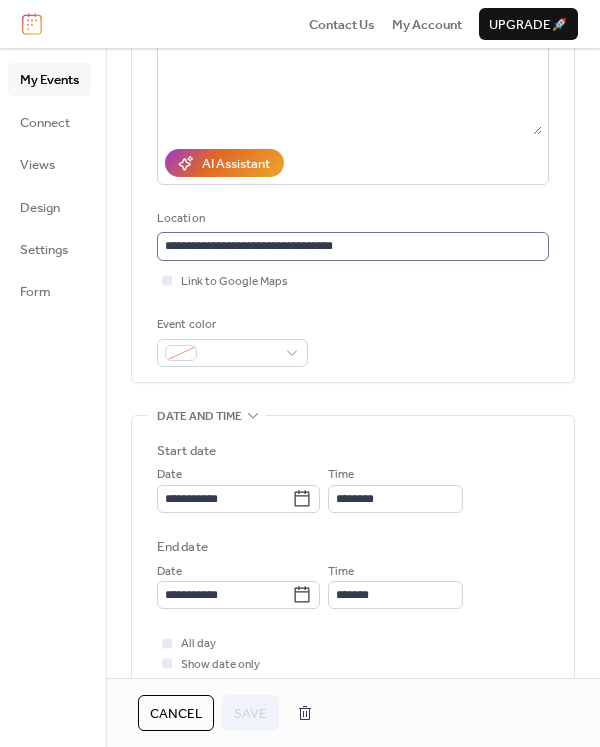 scroll, scrollTop: 300, scrollLeft: 0, axis: vertical 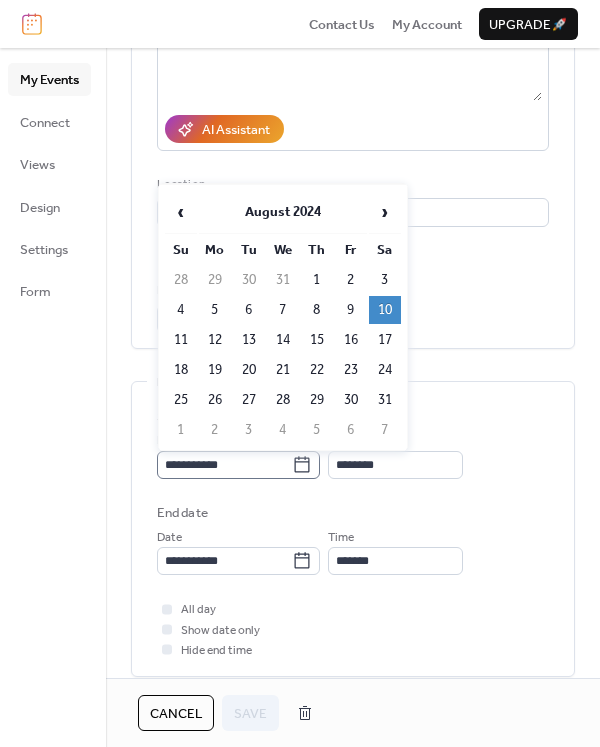 click 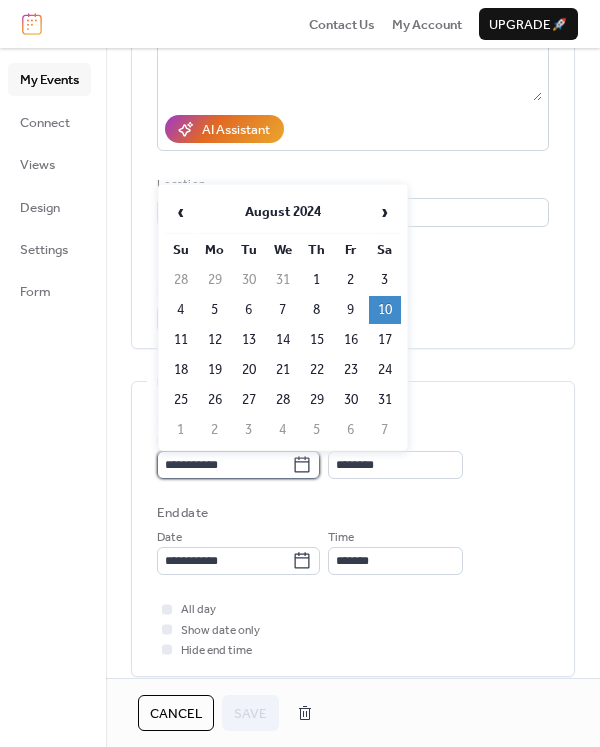 click on "**********" at bounding box center (224, 465) 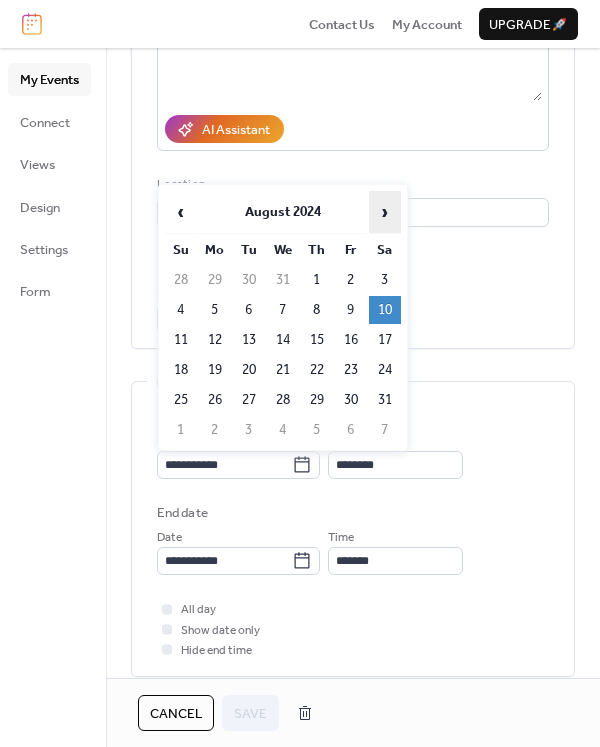 click on "›" at bounding box center [385, 212] 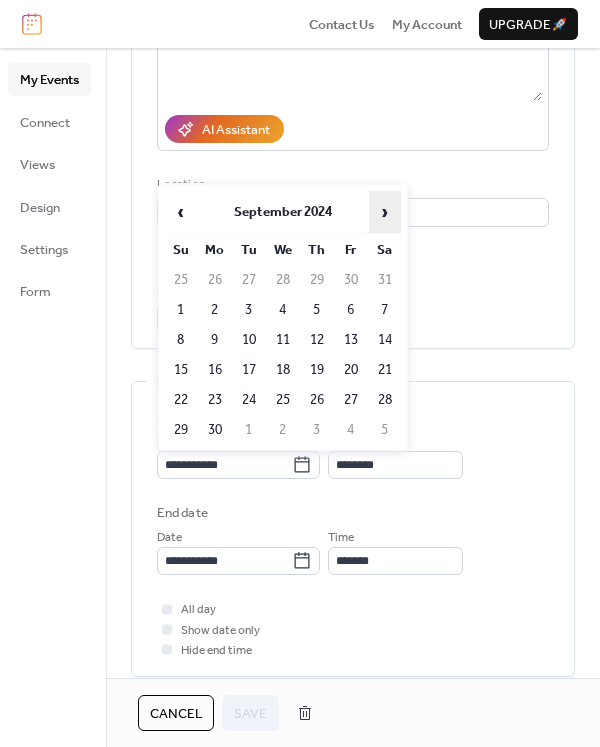 click on "›" at bounding box center (385, 212) 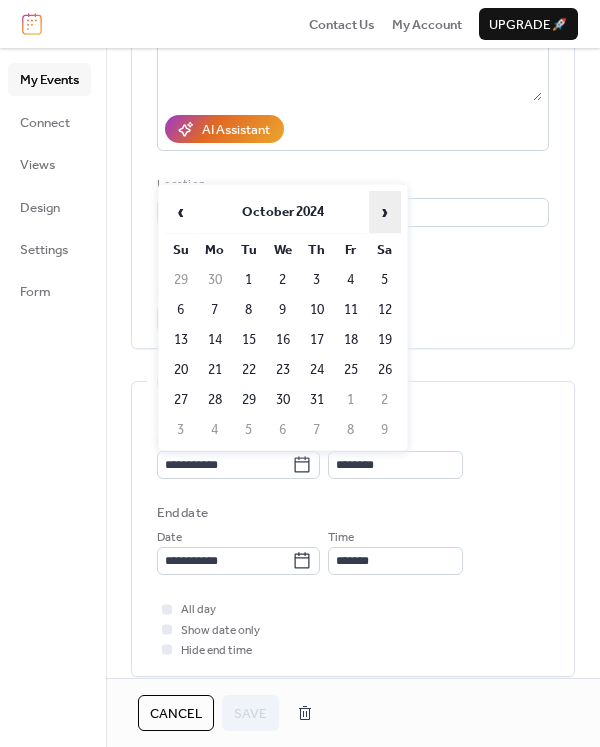 click on "›" at bounding box center (385, 212) 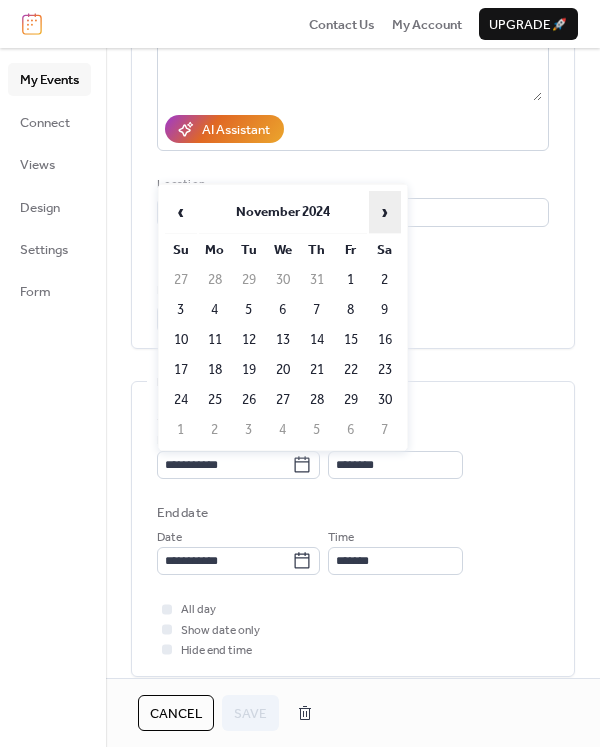 click on "›" at bounding box center (385, 212) 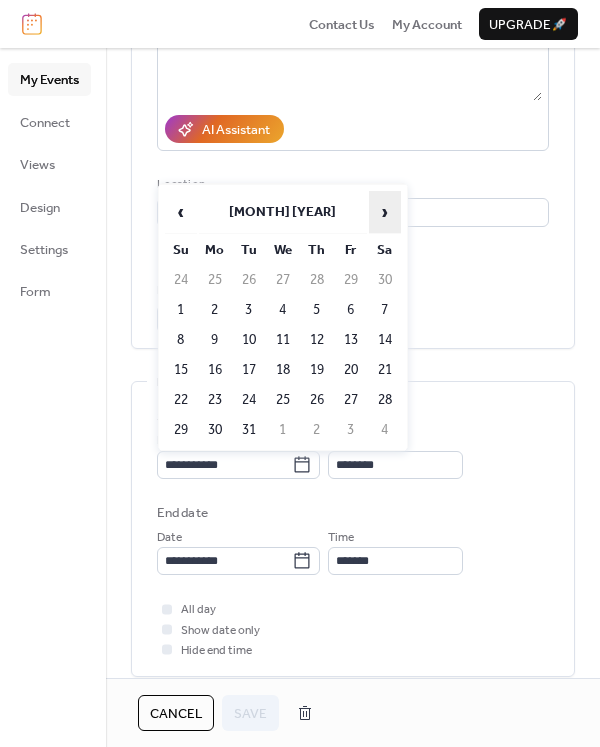 click on "›" at bounding box center (385, 212) 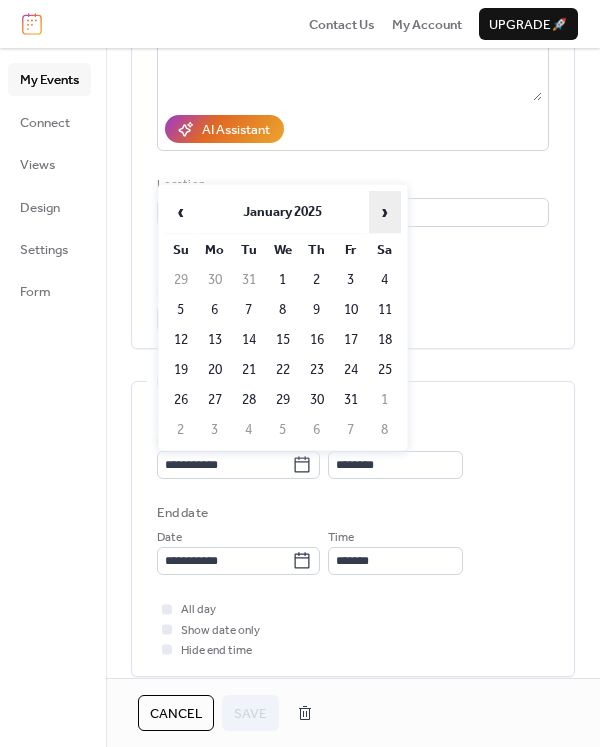 click on "›" at bounding box center [385, 212] 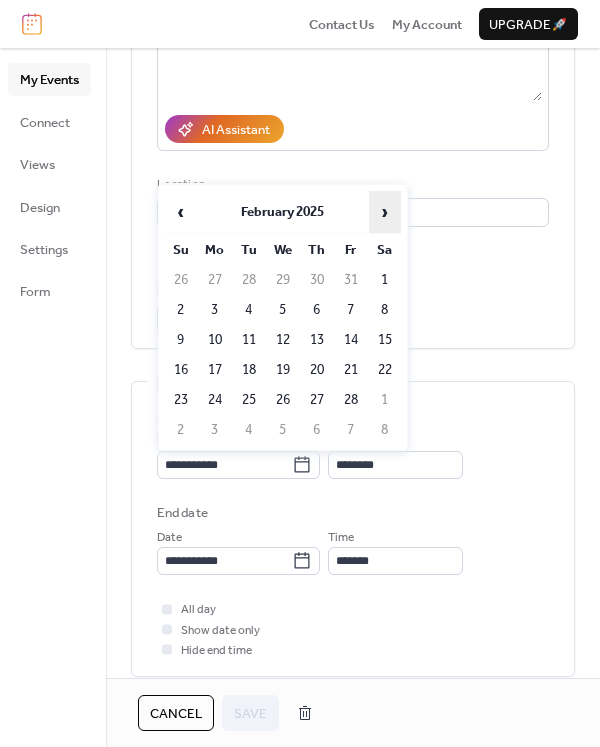 click on "›" at bounding box center [385, 212] 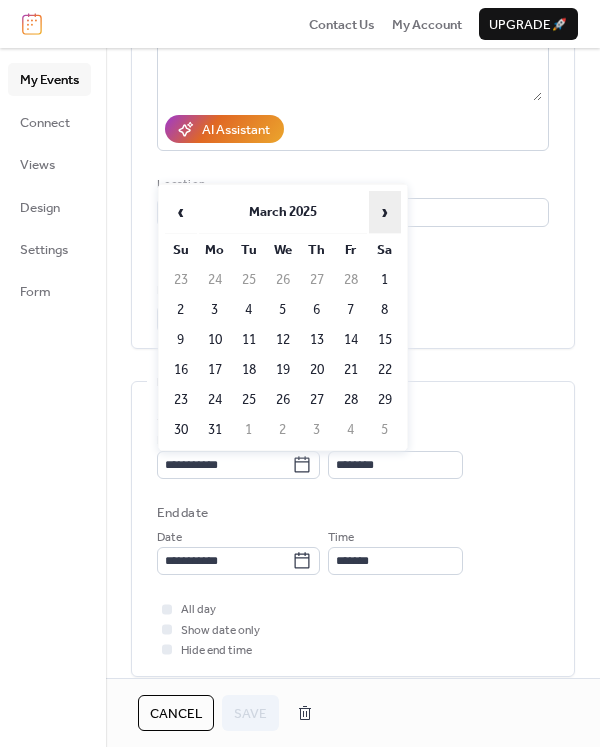 click on "›" at bounding box center (385, 212) 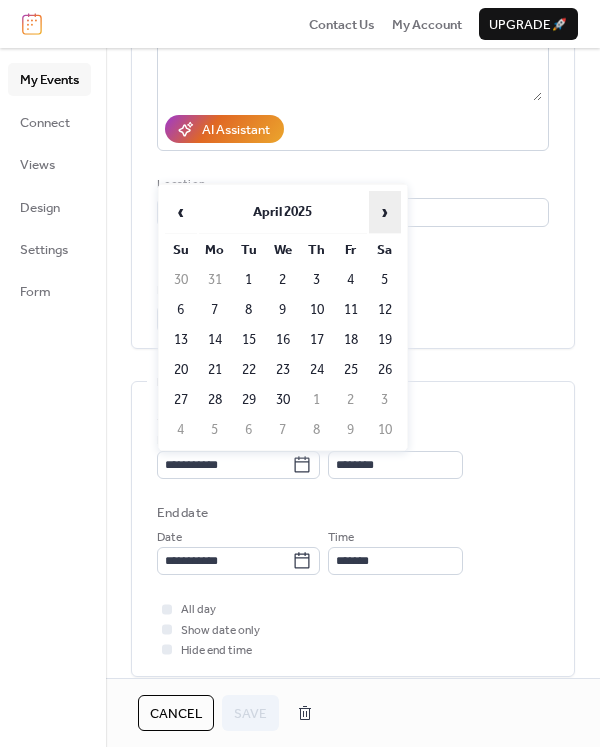 click on "›" at bounding box center [385, 212] 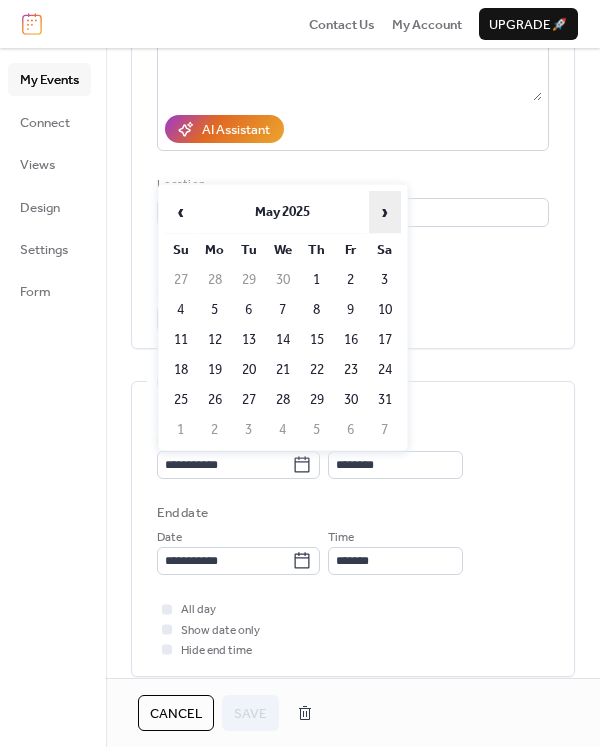 click on "›" at bounding box center (385, 212) 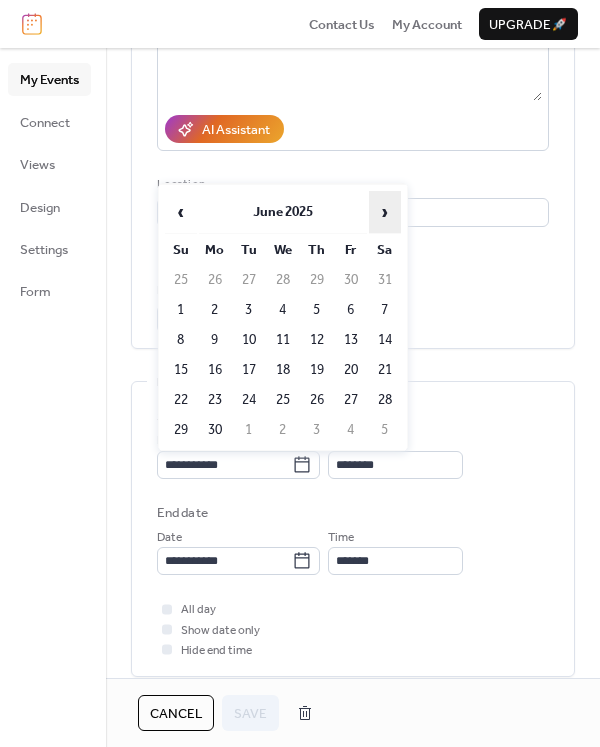 click on "›" at bounding box center (385, 212) 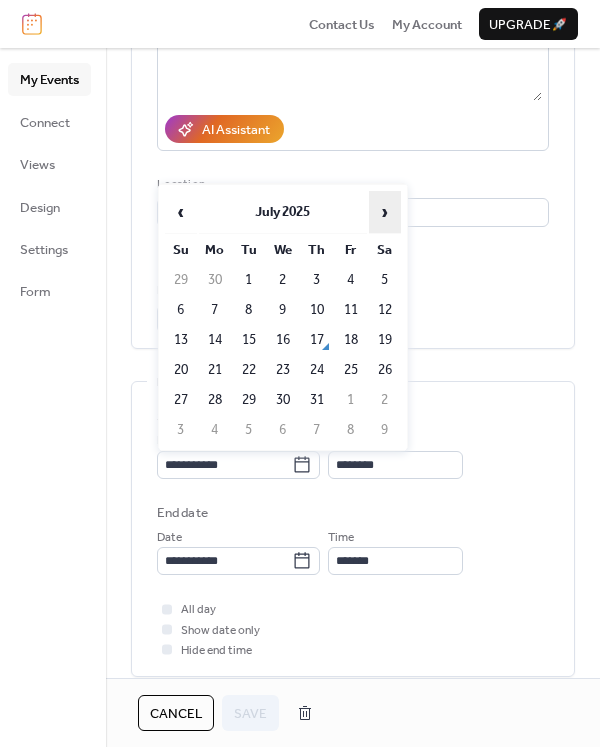 click on "›" at bounding box center (385, 212) 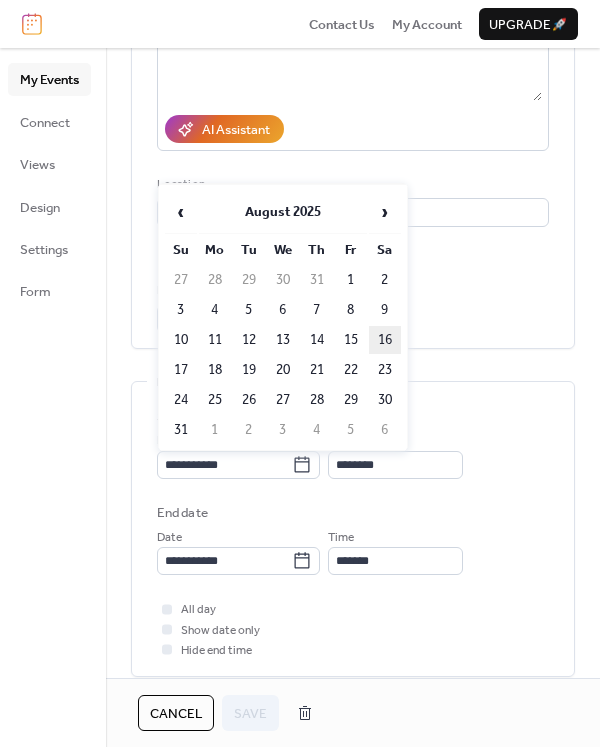 click on "16" at bounding box center (385, 340) 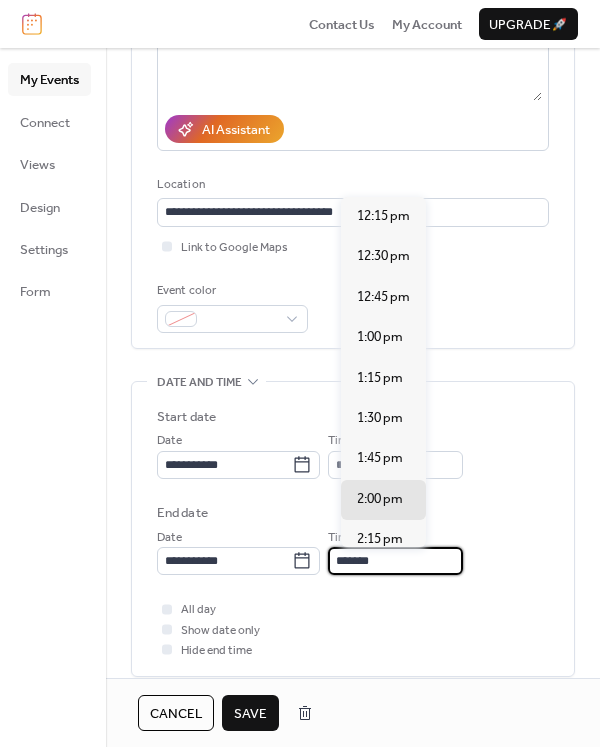 click on "*******" at bounding box center [395, 561] 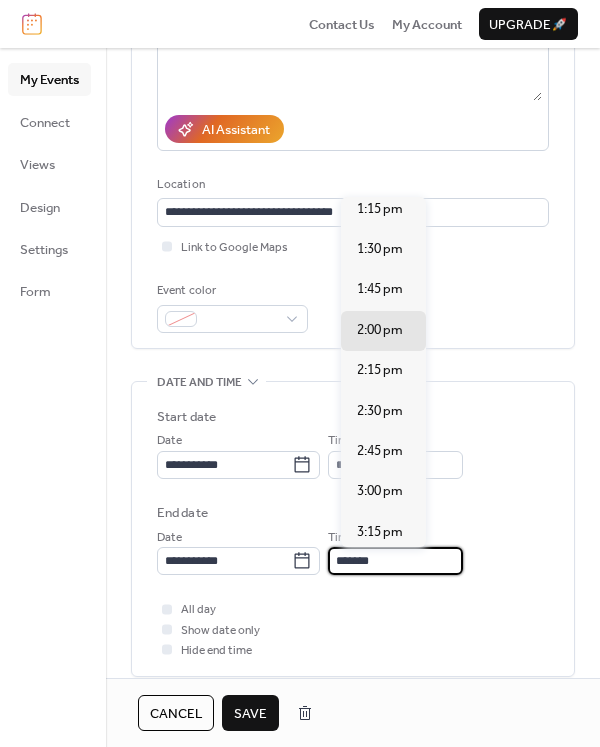 scroll, scrollTop: 200, scrollLeft: 0, axis: vertical 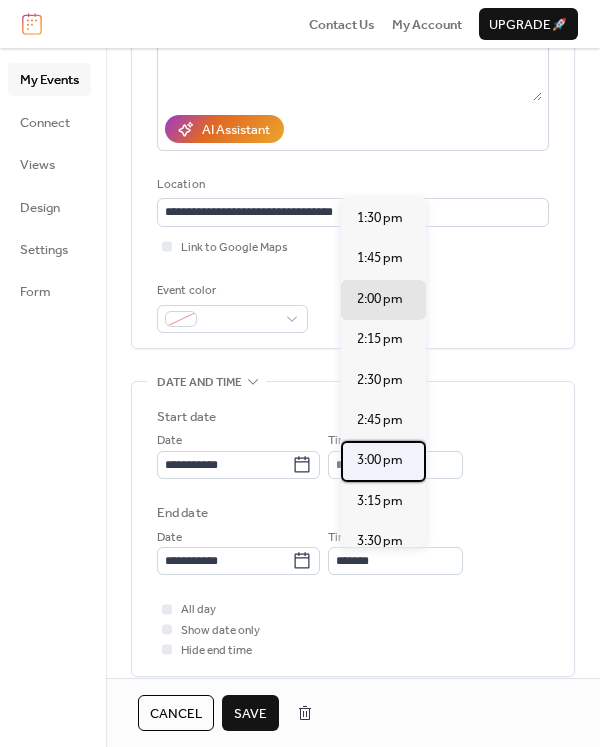 click on "3:00 pm" at bounding box center [380, 460] 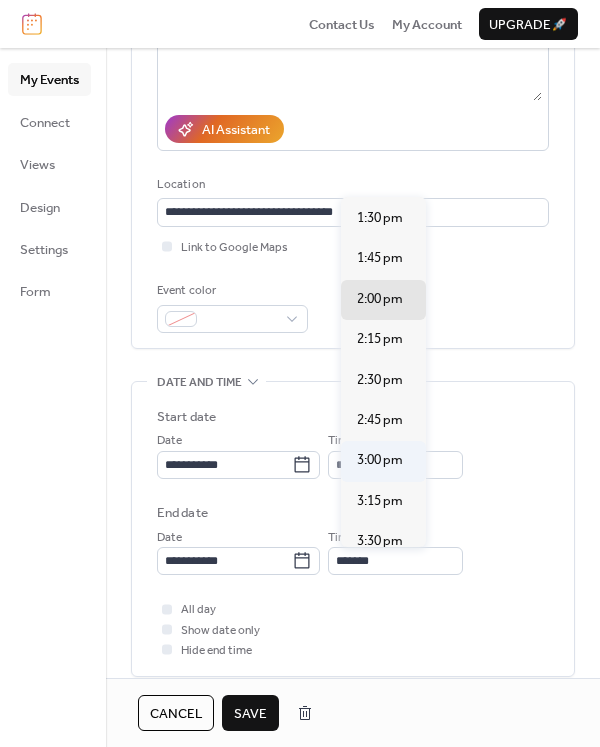 type on "*******" 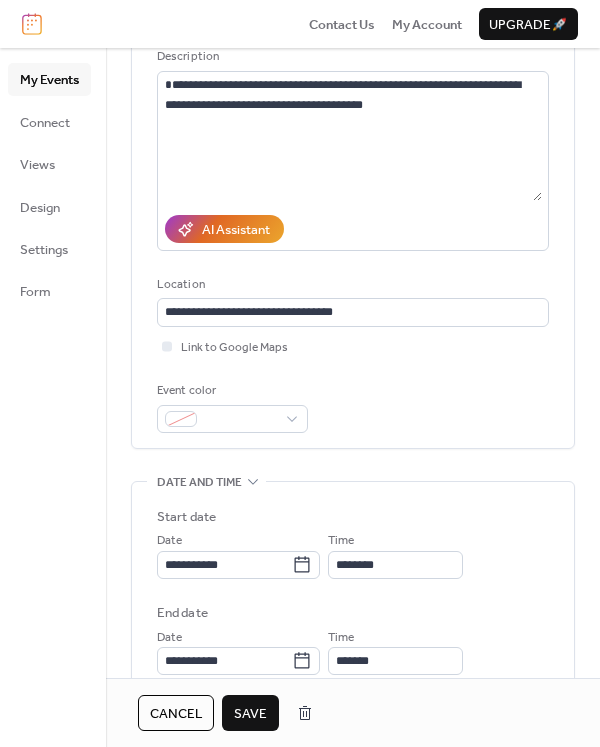 scroll, scrollTop: 100, scrollLeft: 0, axis: vertical 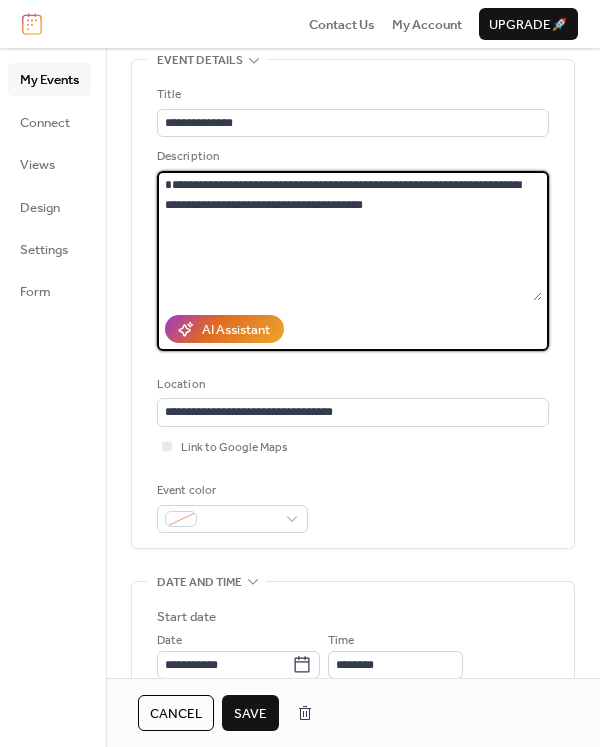 click on "**********" at bounding box center (349, 236) 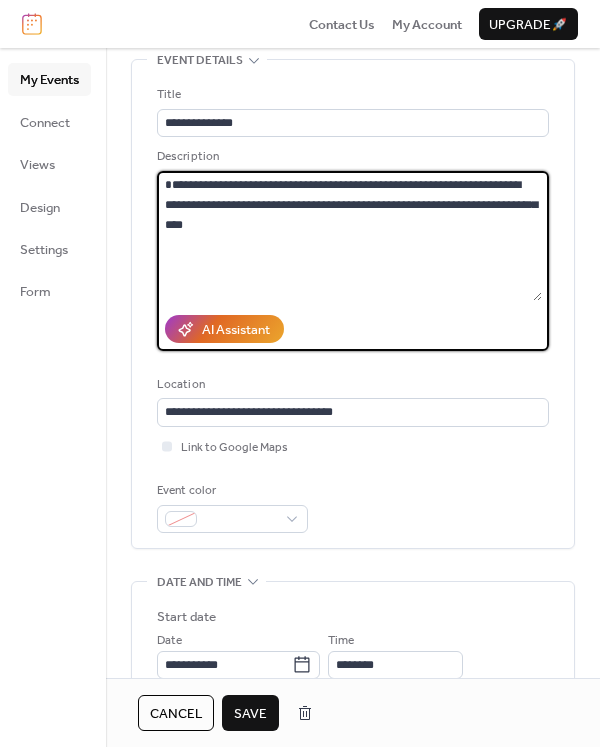 click on "**********" at bounding box center [349, 236] 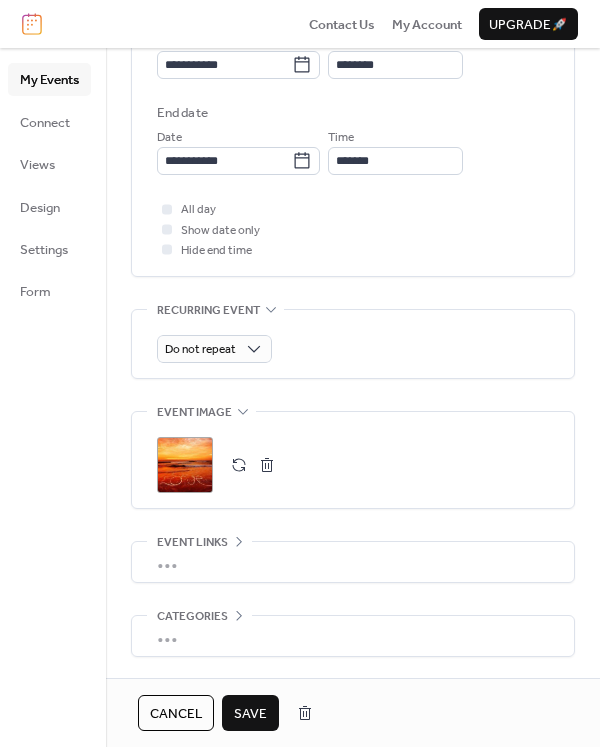 scroll, scrollTop: 773, scrollLeft: 0, axis: vertical 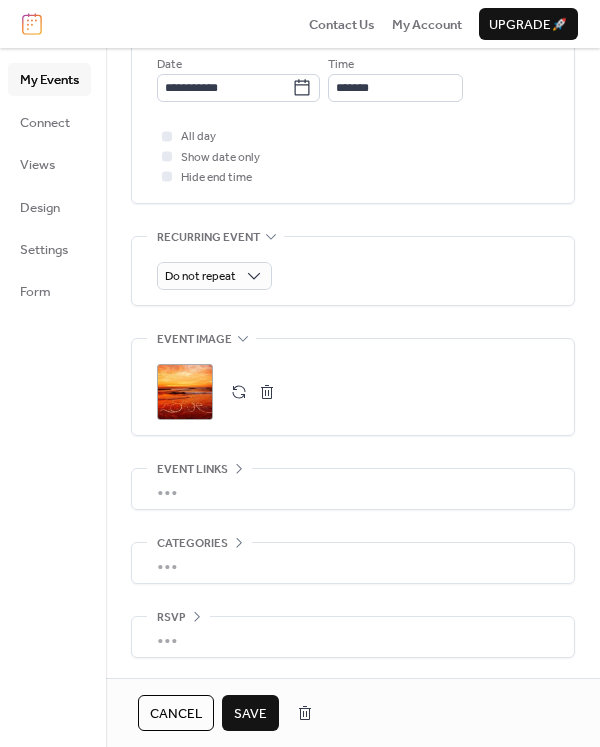 type on "**********" 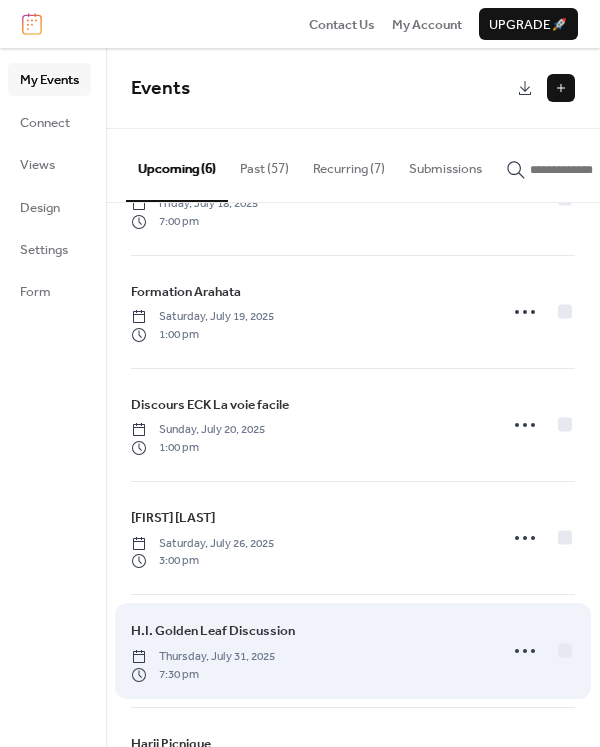 scroll, scrollTop: 0, scrollLeft: 0, axis: both 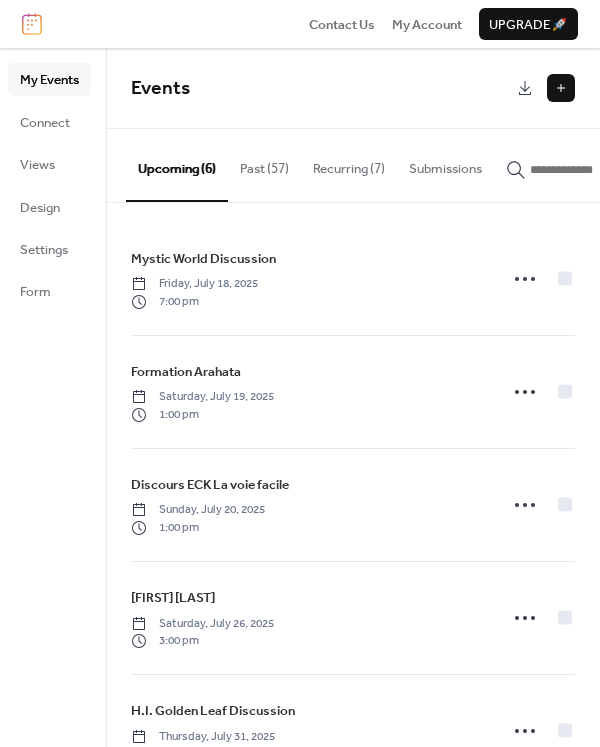 click at bounding box center (561, 88) 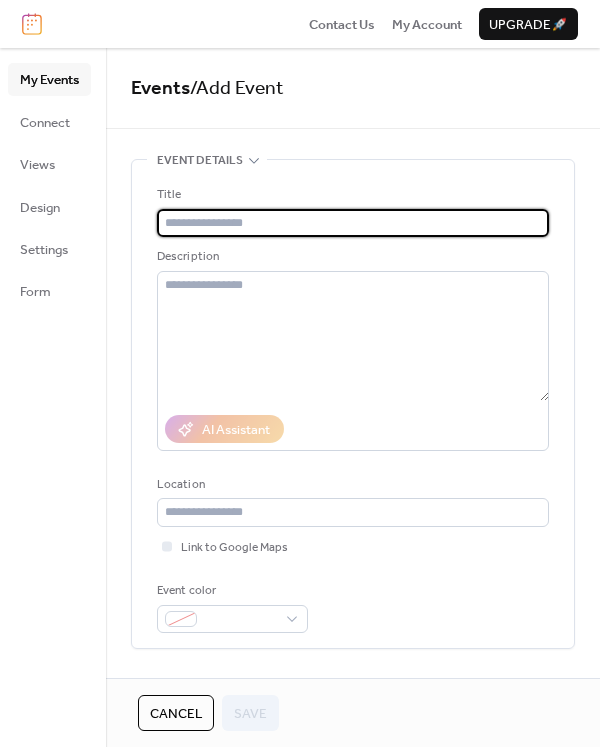 click at bounding box center (353, 223) 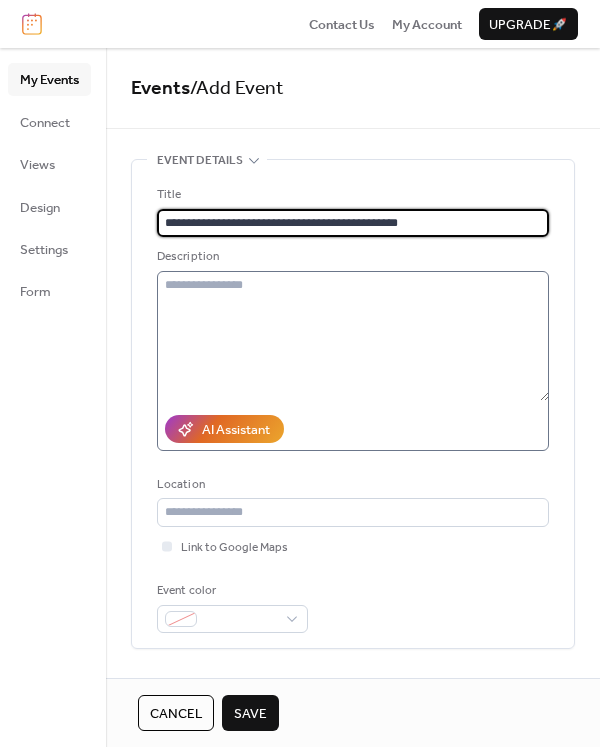 type on "**********" 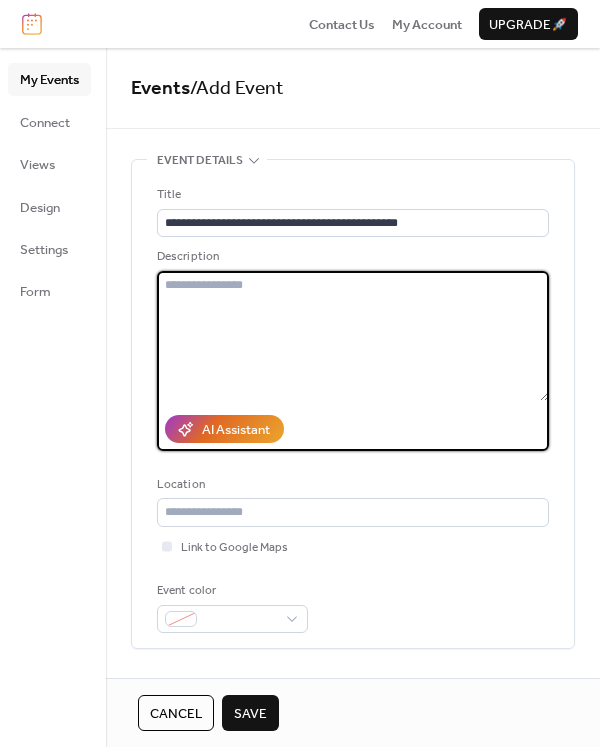 click at bounding box center (353, 336) 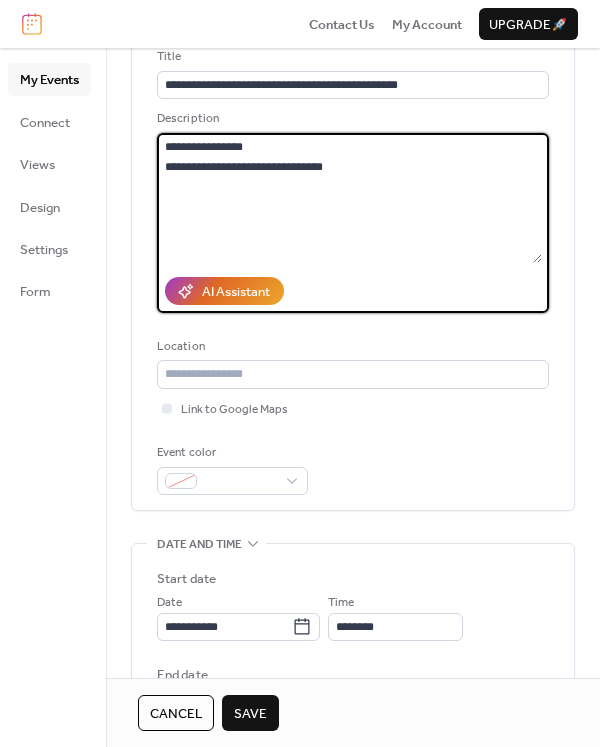 scroll, scrollTop: 200, scrollLeft: 0, axis: vertical 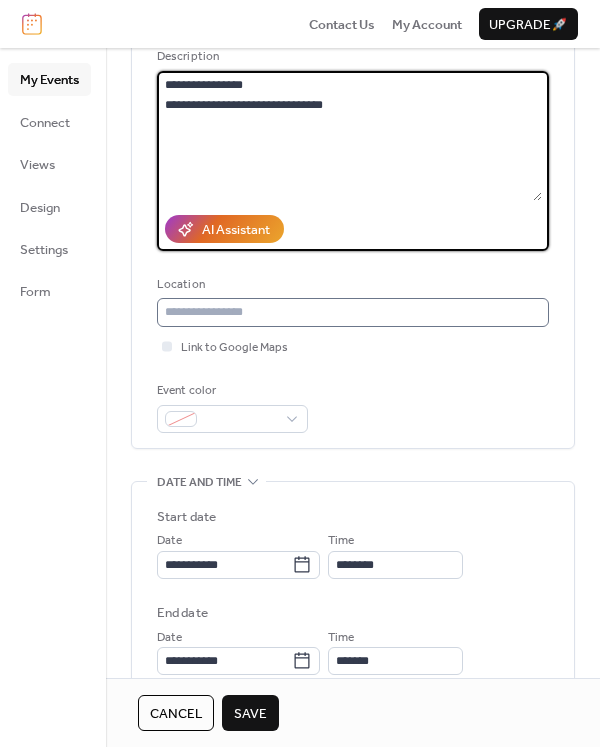 type on "**********" 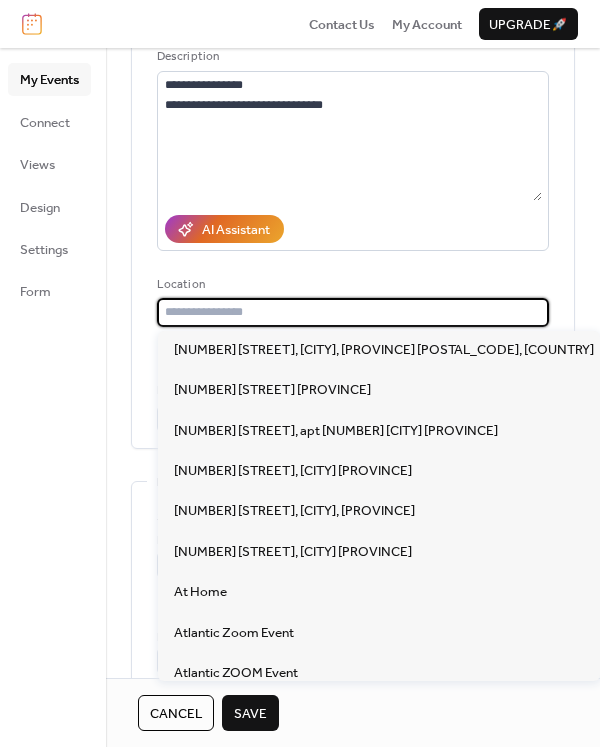 click at bounding box center [353, 312] 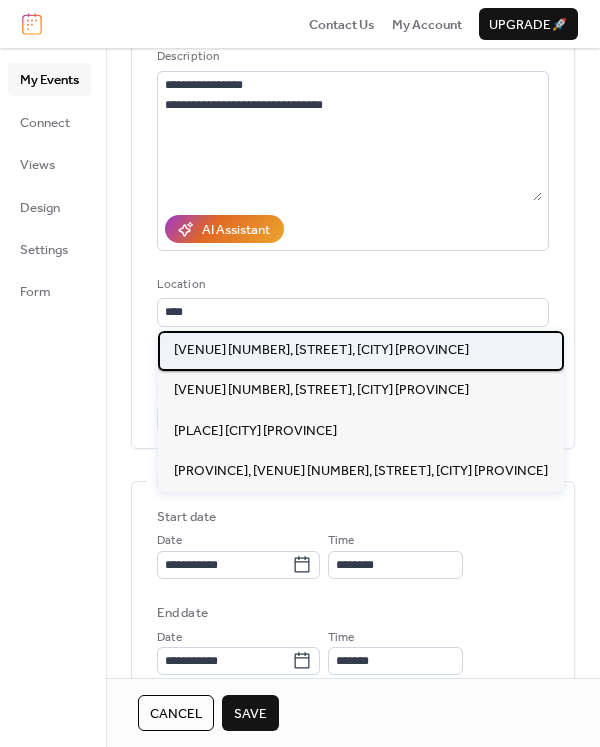 click on "Bibliothèque Mgr-W.J. Conway 33, rue Irène, Edmundston NB" at bounding box center [321, 350] 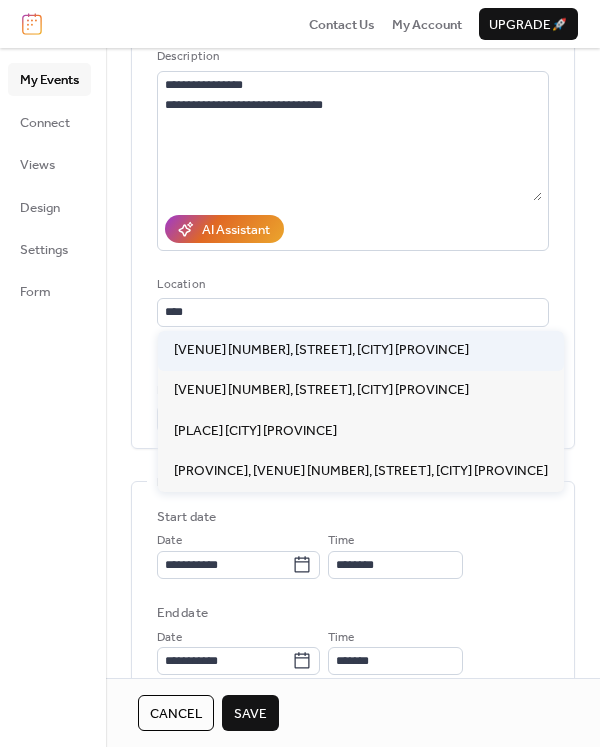 type on "**********" 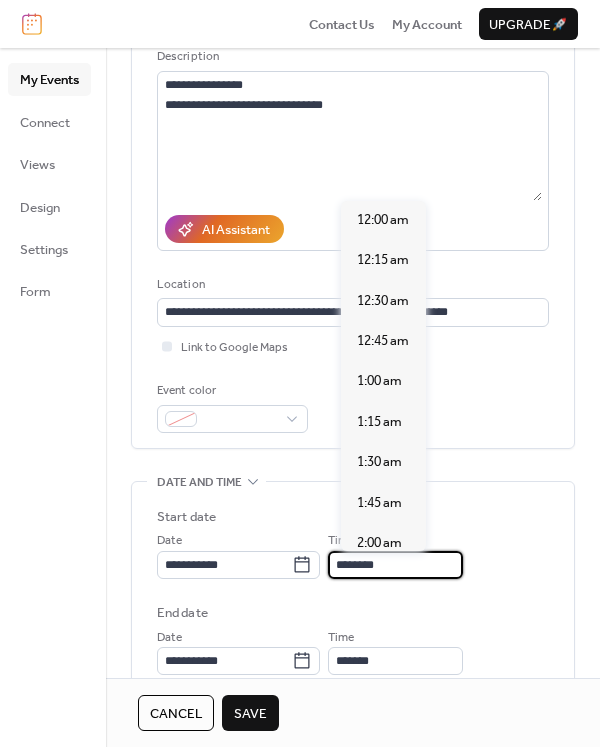 click on "********" at bounding box center [395, 565] 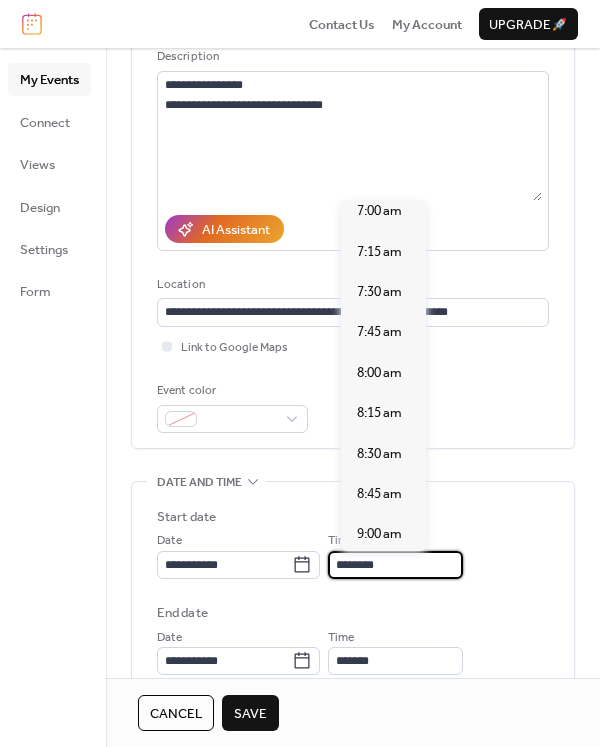 scroll, scrollTop: 1240, scrollLeft: 0, axis: vertical 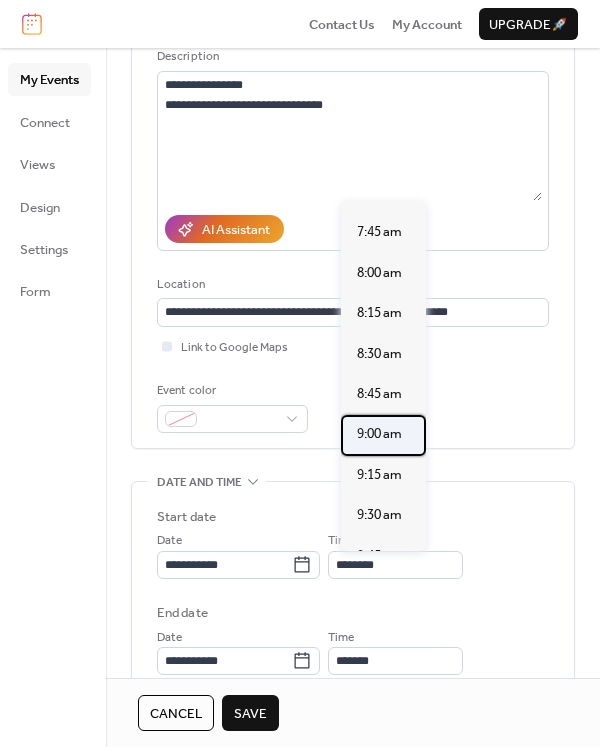 click on "9:00 am" at bounding box center (379, 434) 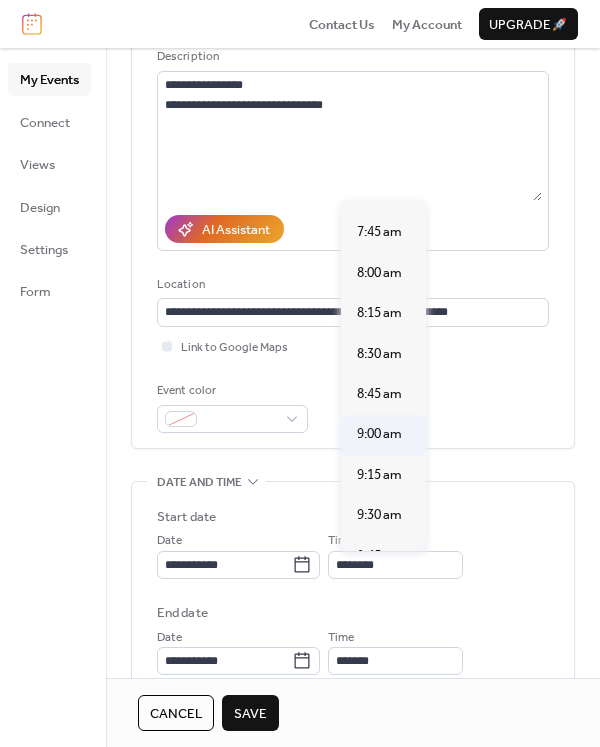 type on "*******" 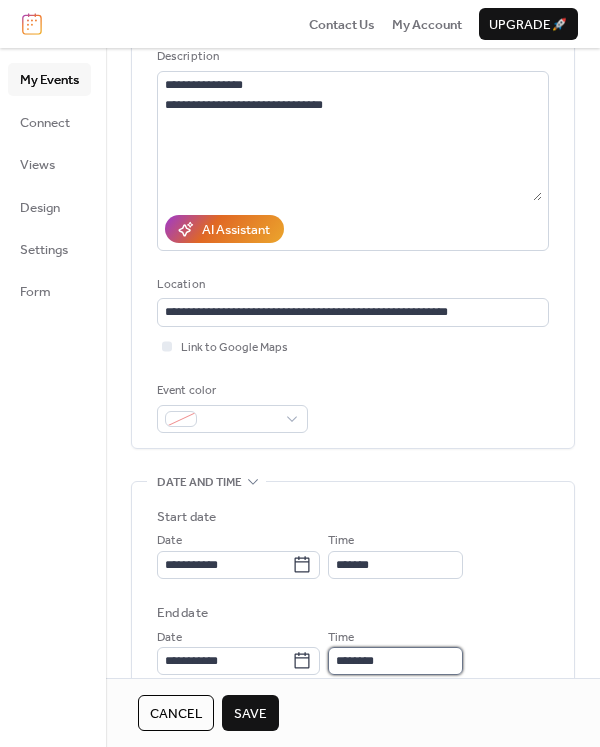 click on "********" at bounding box center [395, 661] 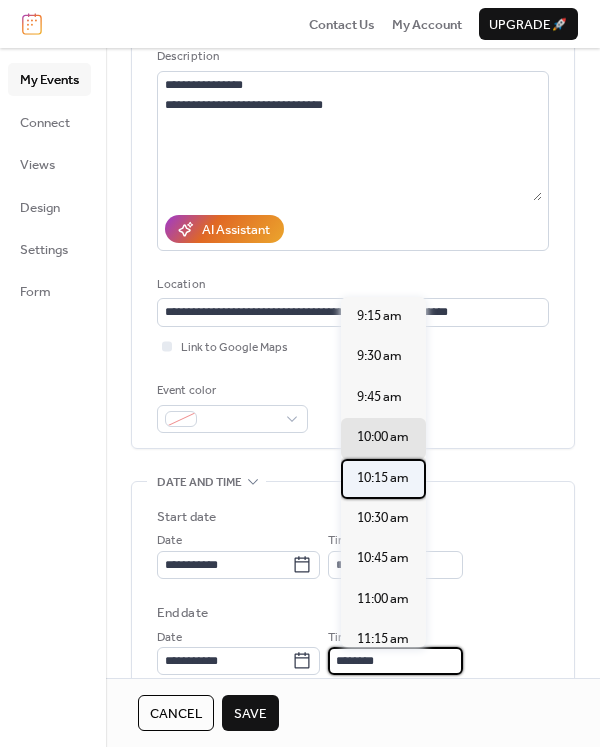 click on "10:15 am" at bounding box center [383, 478] 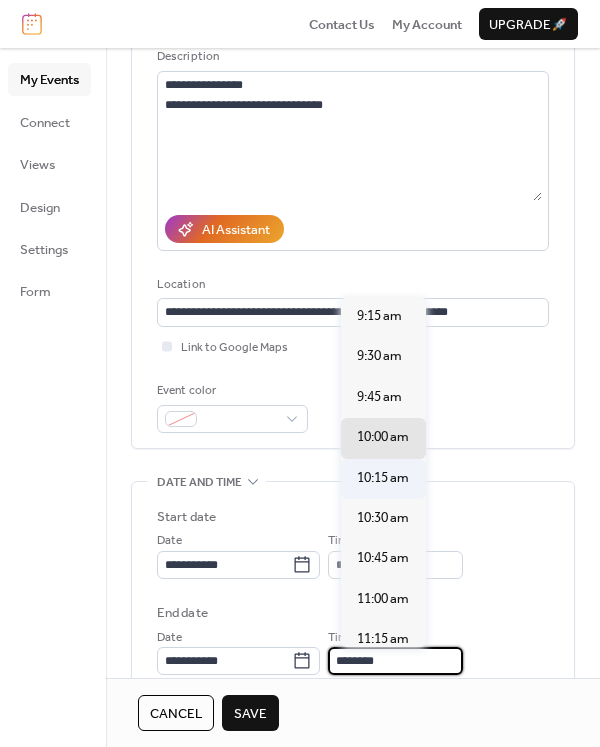 type on "********" 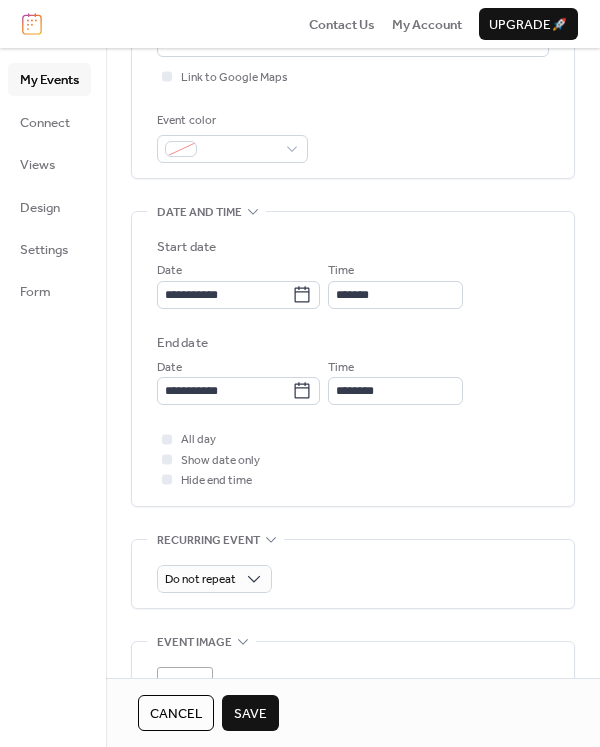 scroll, scrollTop: 500, scrollLeft: 0, axis: vertical 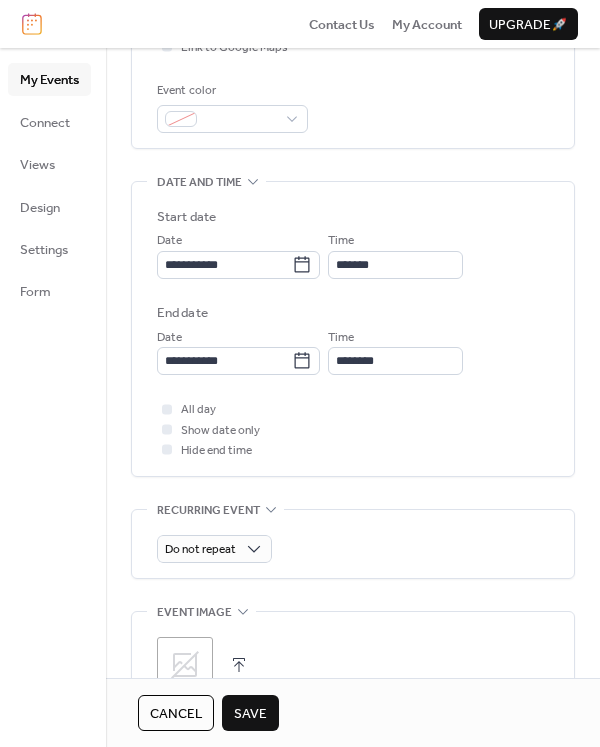 click at bounding box center (239, 665) 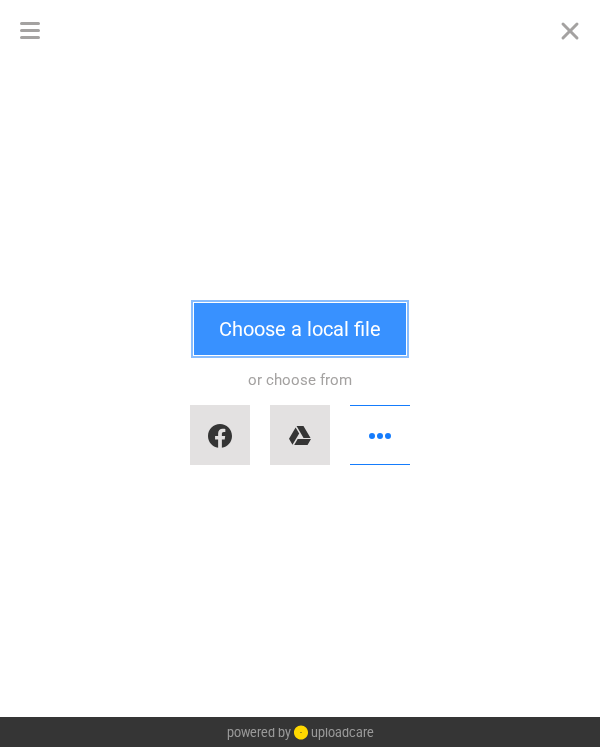 click on "Choose a local file" at bounding box center [300, 329] 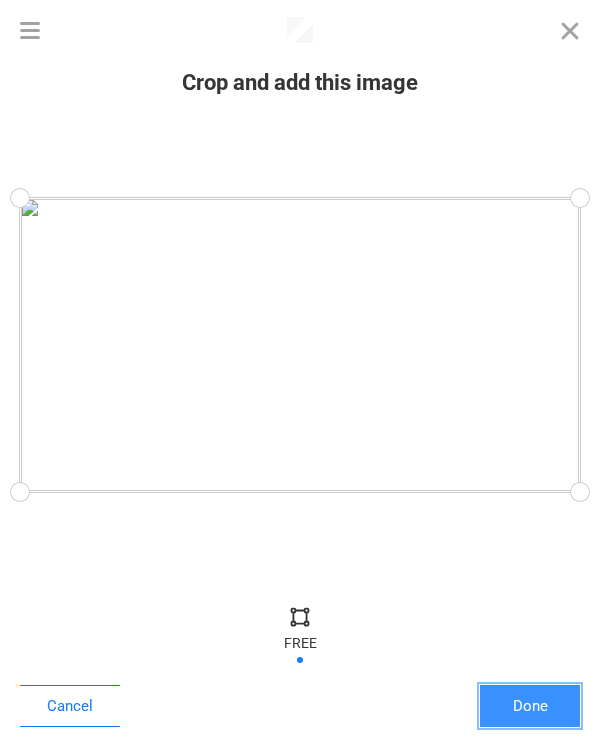 click on "Done" at bounding box center [530, 706] 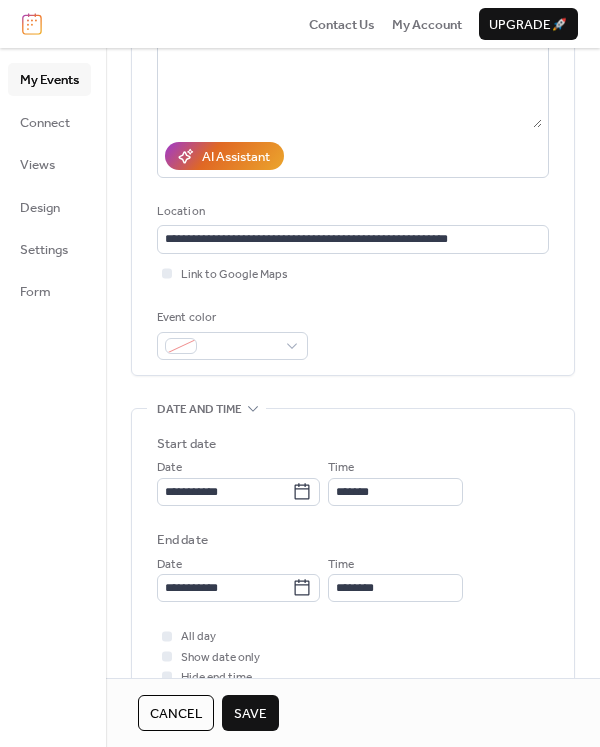 scroll, scrollTop: 73, scrollLeft: 0, axis: vertical 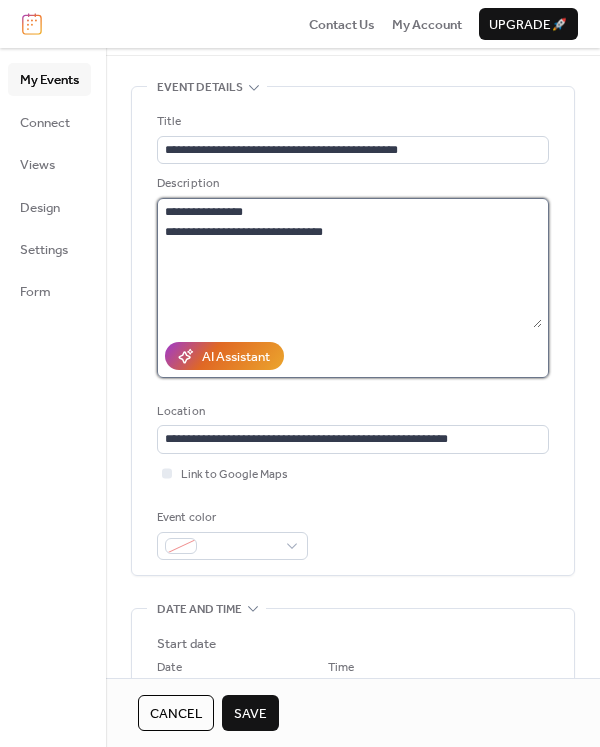 click on "**********" at bounding box center [349, 263] 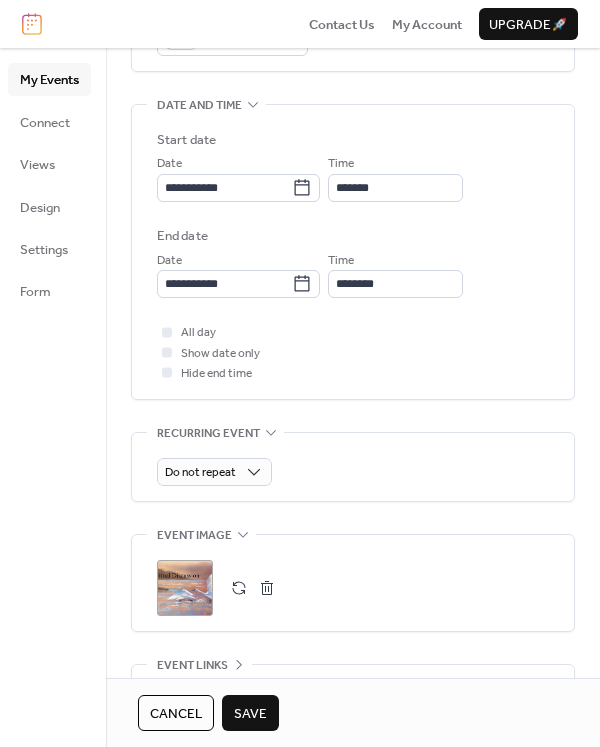 scroll, scrollTop: 773, scrollLeft: 0, axis: vertical 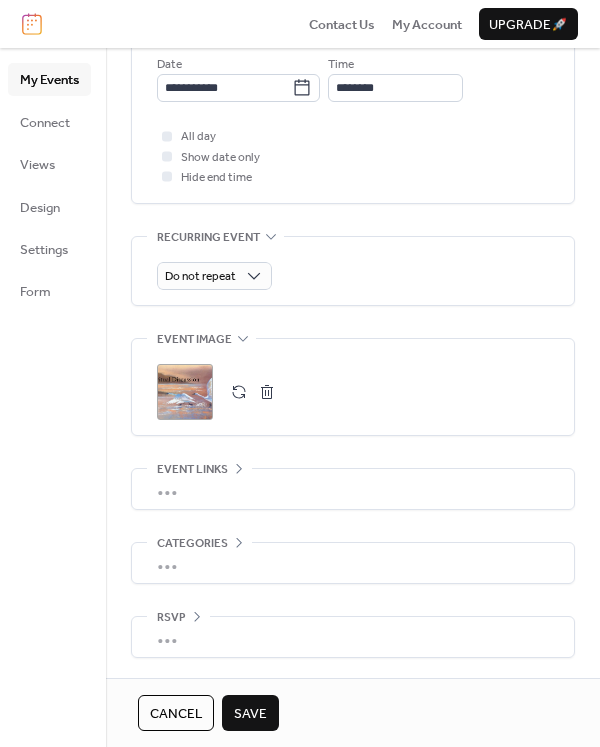 type on "**********" 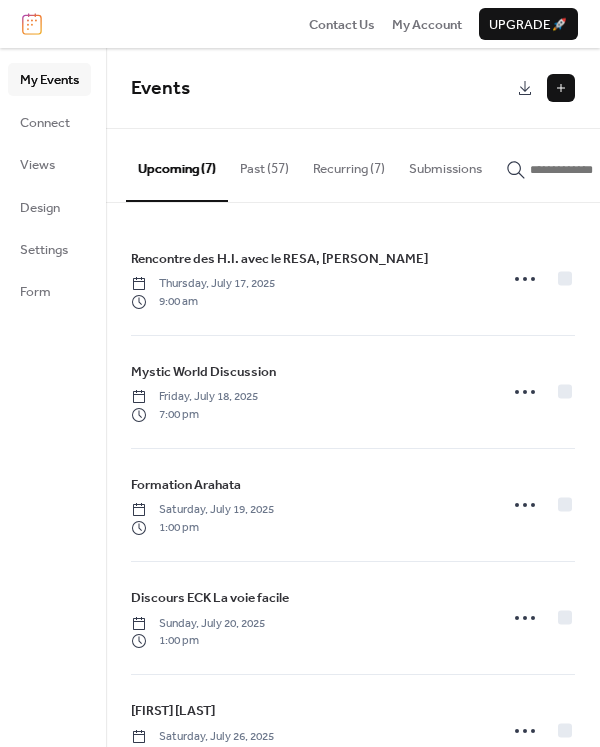 click at bounding box center (561, 88) 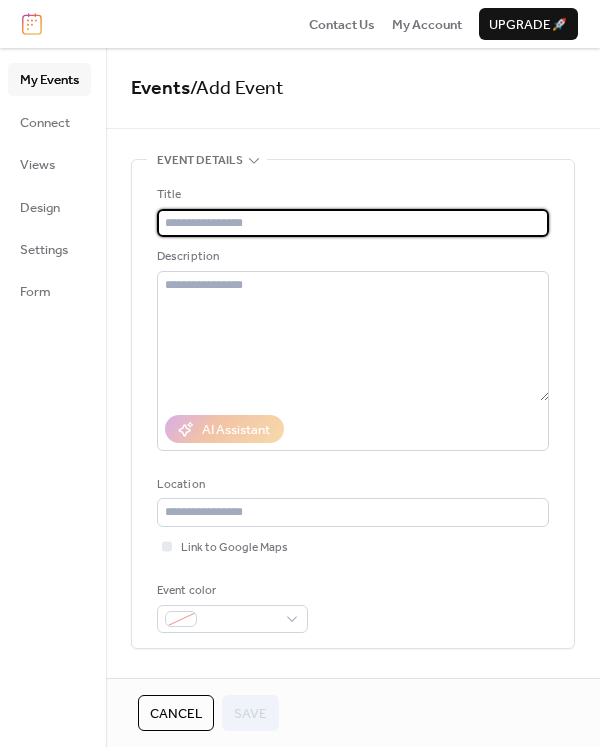 click at bounding box center (353, 223) 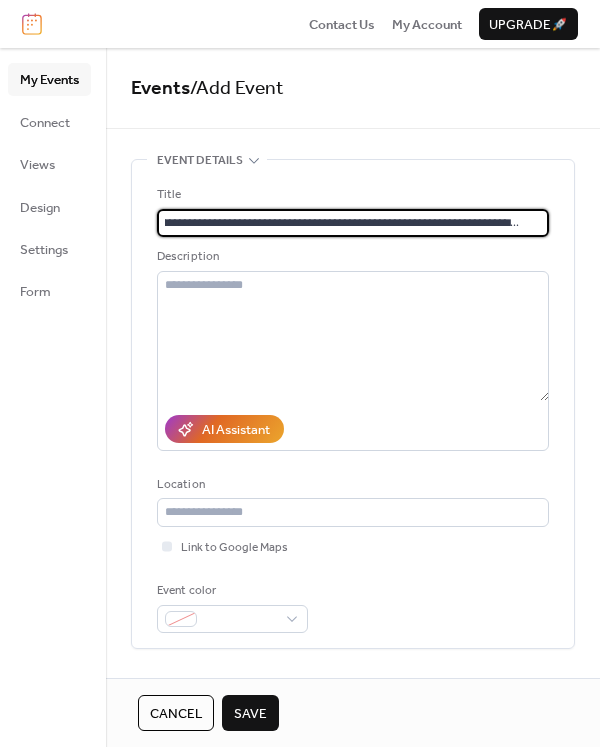 scroll, scrollTop: 0, scrollLeft: 54, axis: horizontal 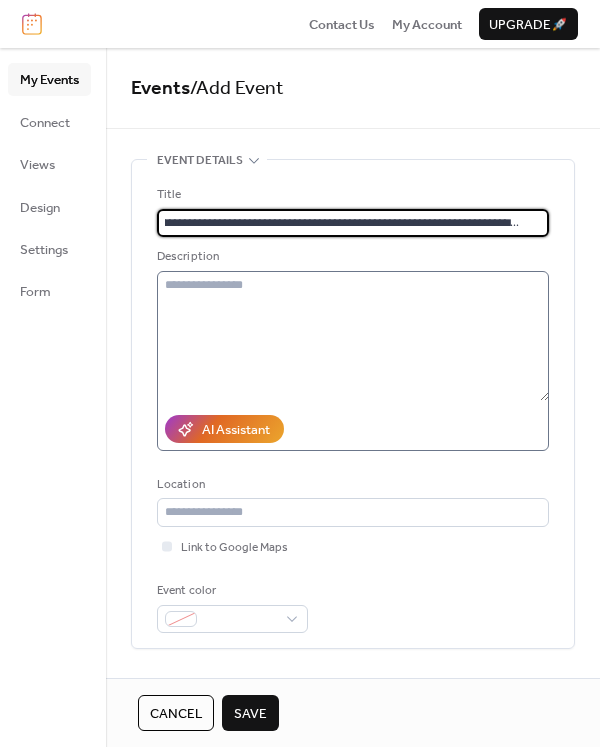 type on "**********" 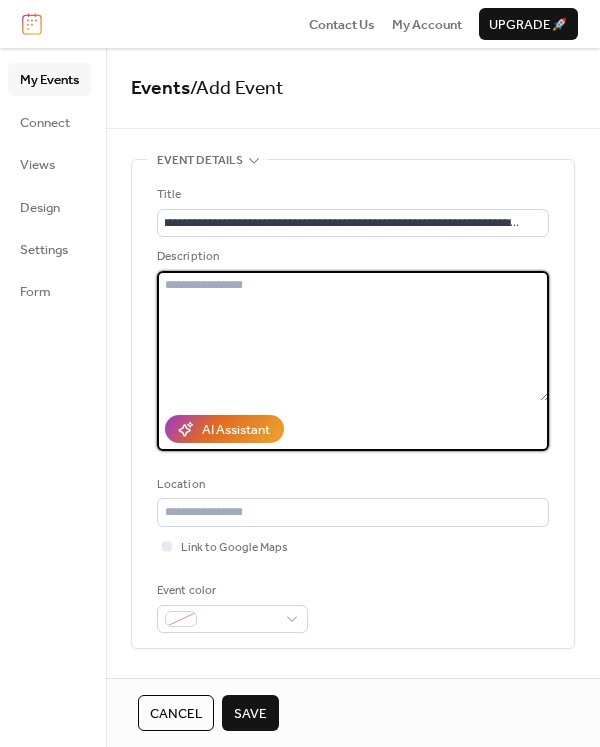 scroll, scrollTop: 0, scrollLeft: 0, axis: both 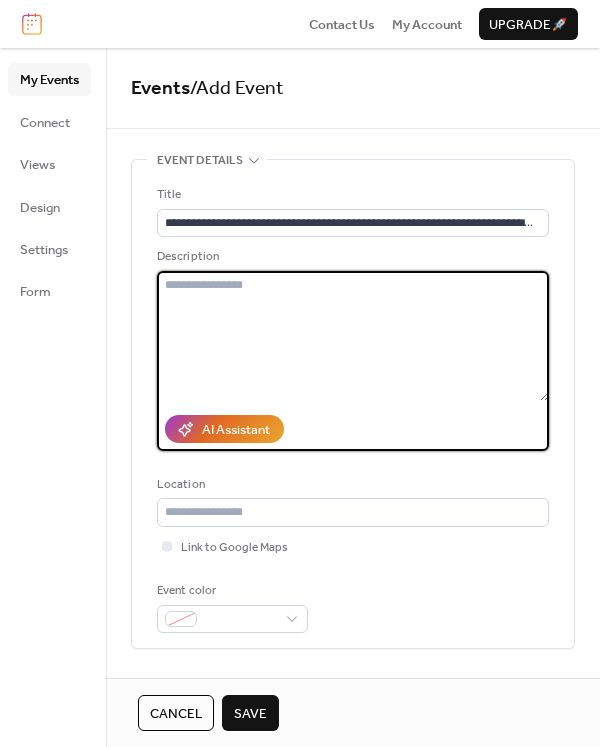 click at bounding box center [353, 336] 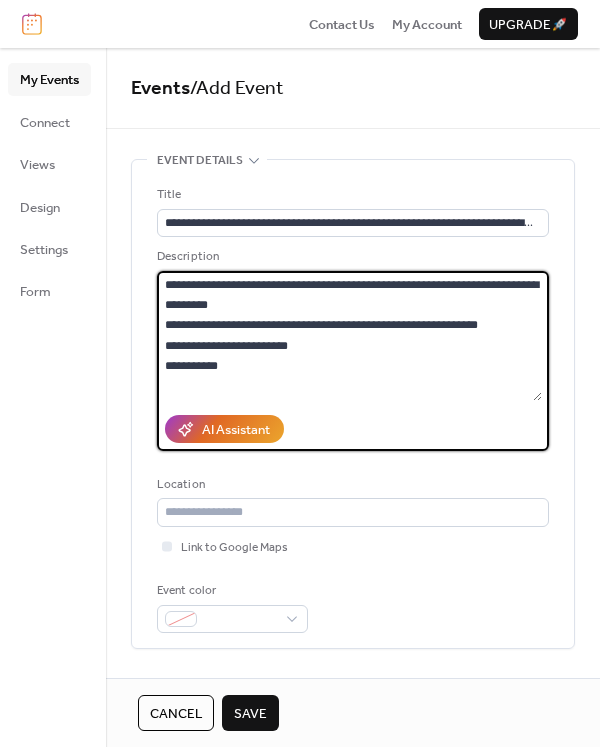 type on "**********" 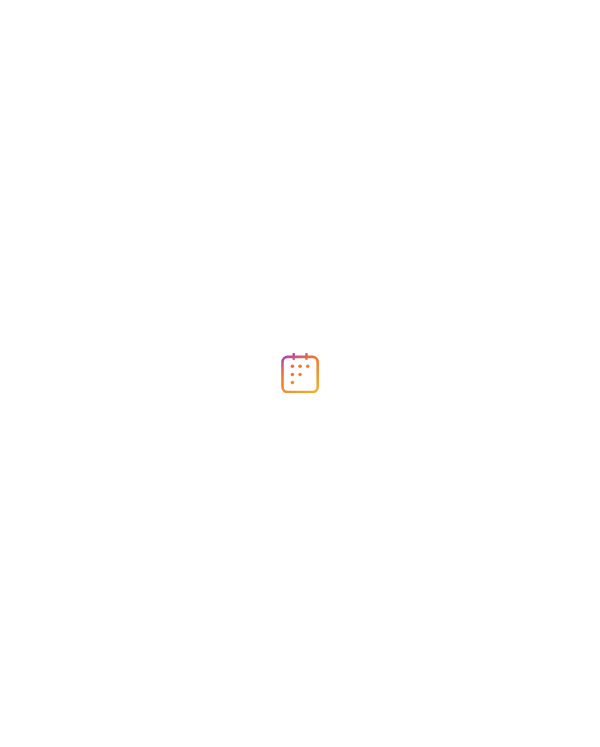 scroll, scrollTop: 0, scrollLeft: 0, axis: both 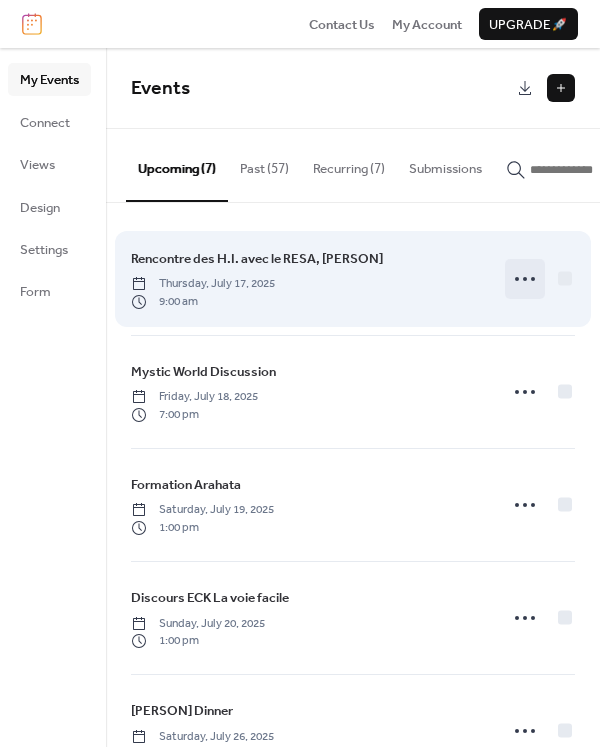 click 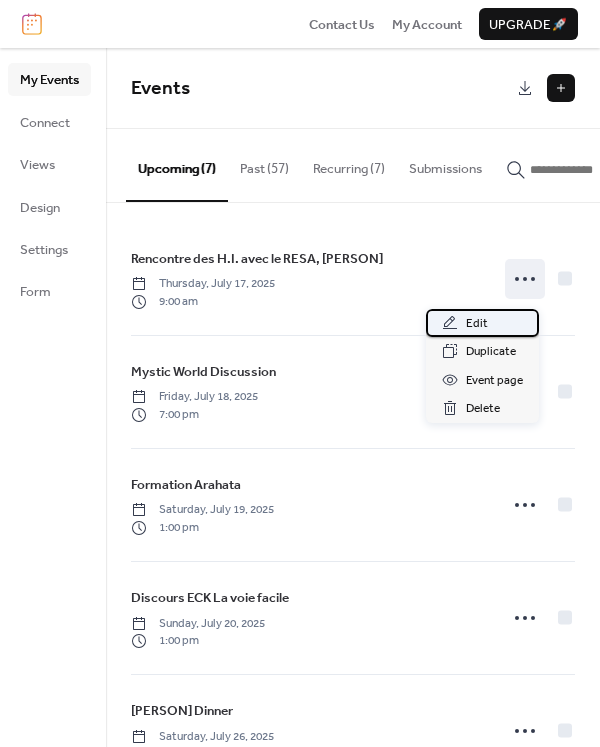 click on "Edit" at bounding box center [477, 324] 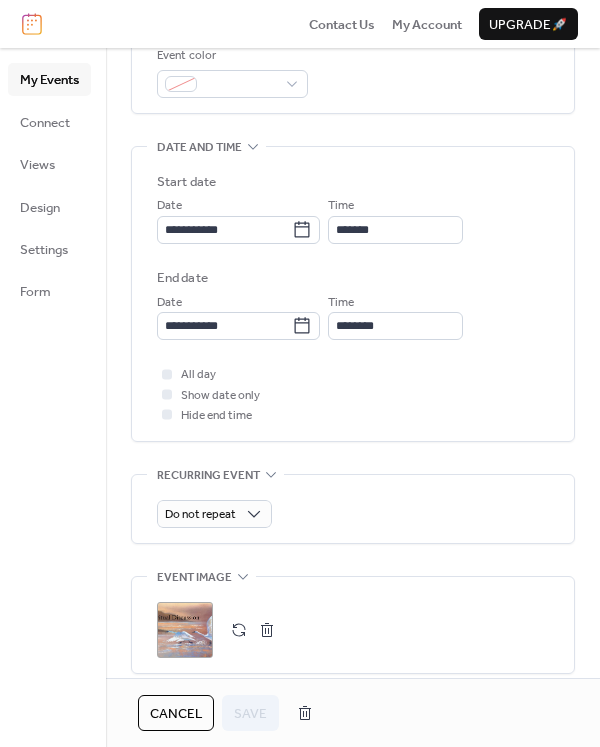 scroll, scrollTop: 473, scrollLeft: 0, axis: vertical 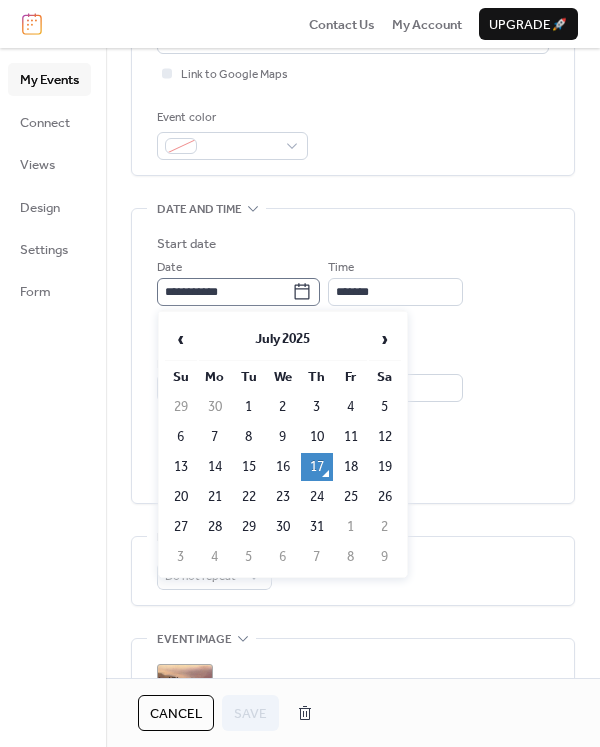 click 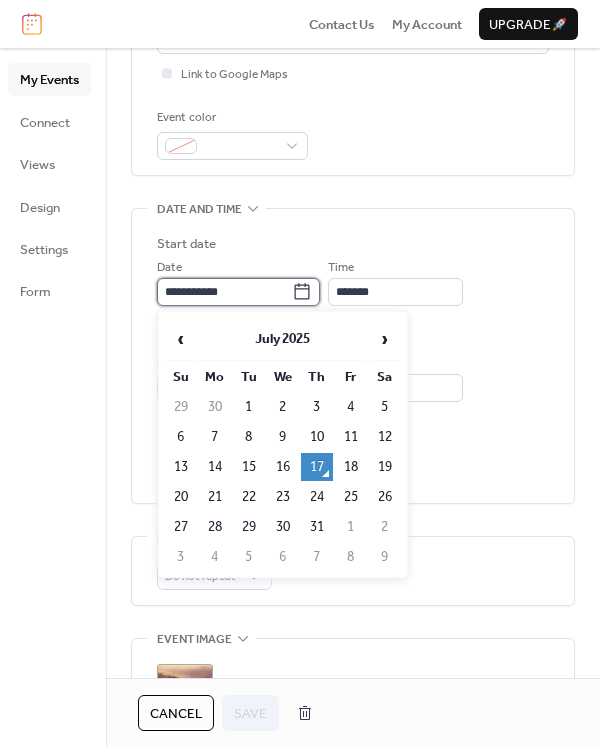 click on "**********" at bounding box center [224, 292] 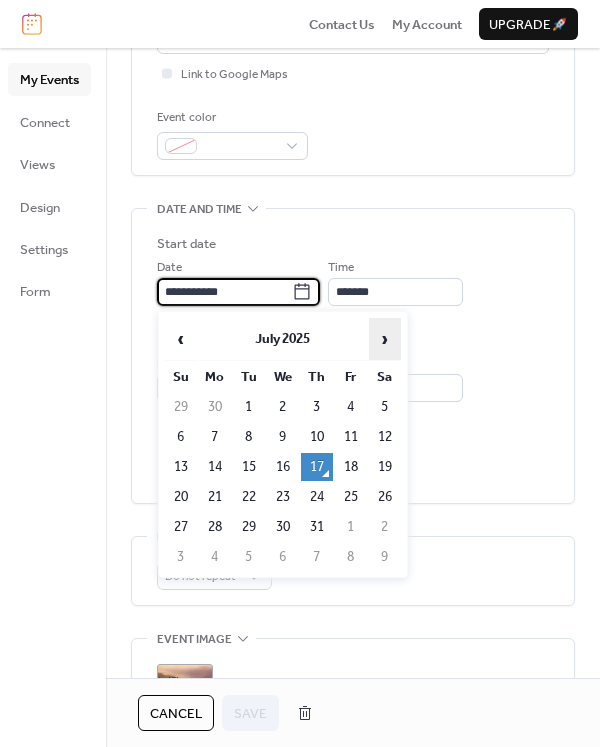 click on "›" at bounding box center [385, 339] 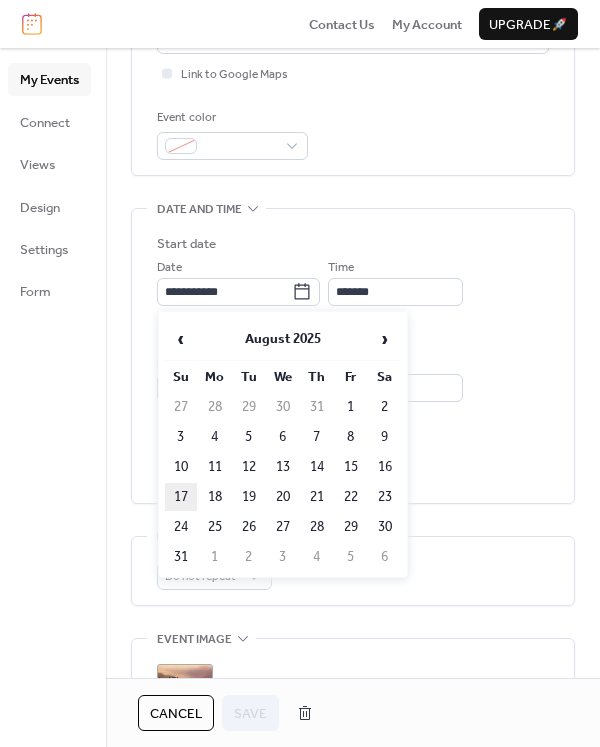 click on "17" at bounding box center [181, 497] 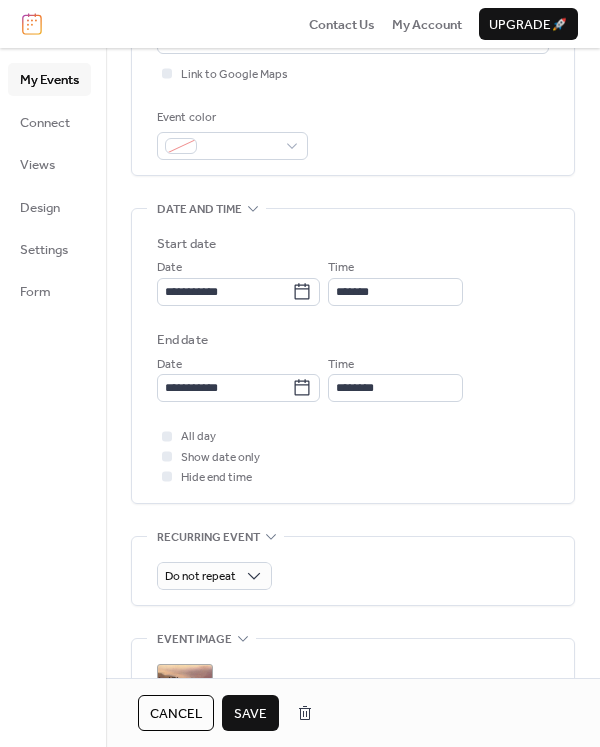 click on "Save" at bounding box center (250, 714) 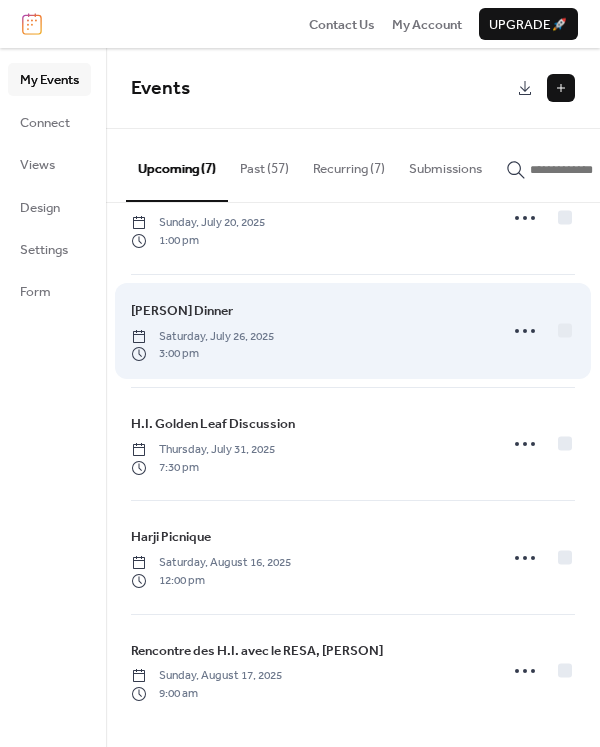 scroll, scrollTop: 0, scrollLeft: 0, axis: both 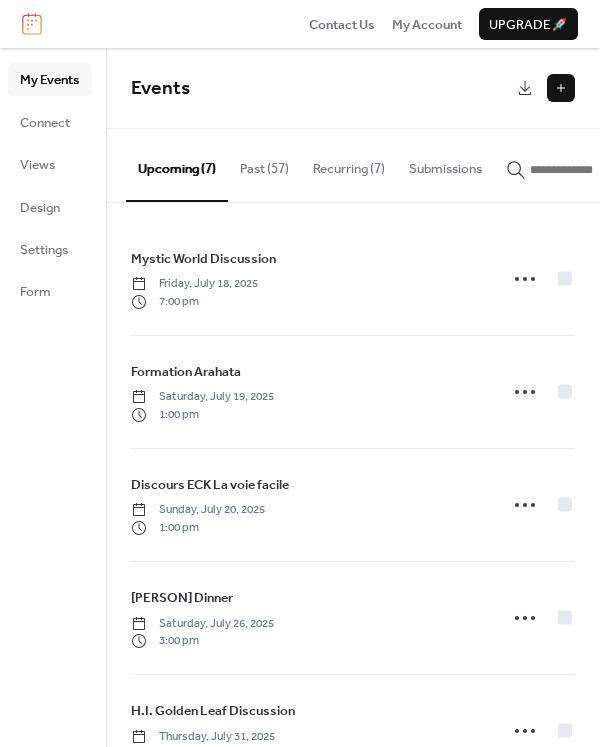 click at bounding box center (561, 88) 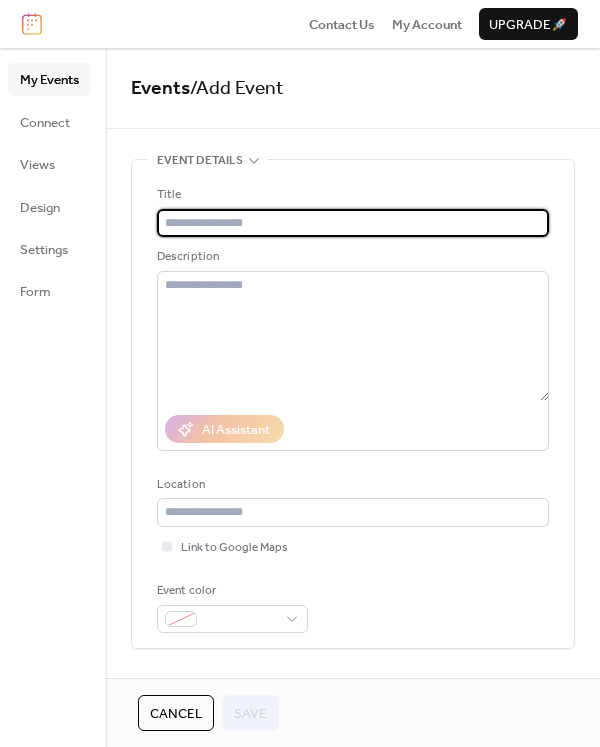 click at bounding box center [353, 223] 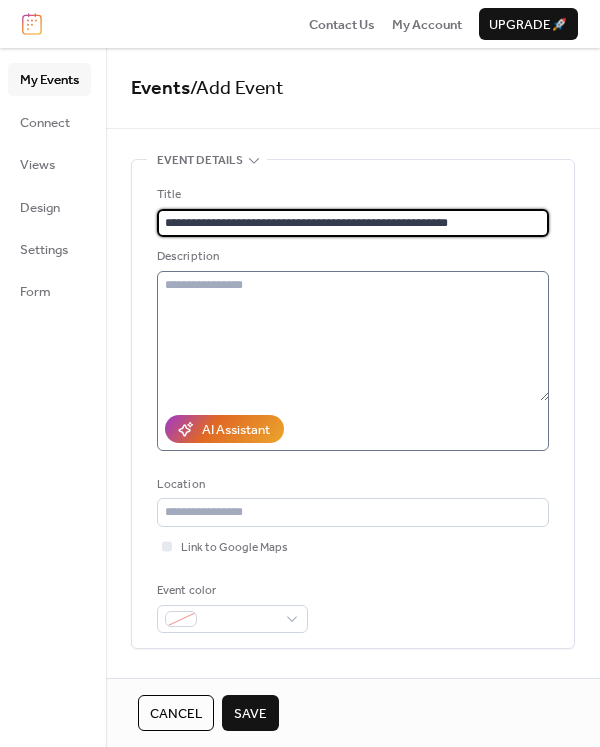 type on "**********" 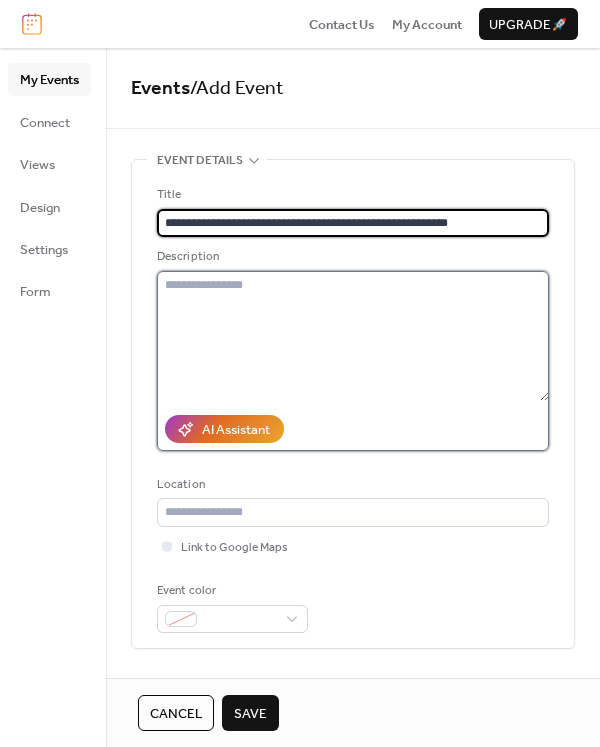 click at bounding box center (353, 336) 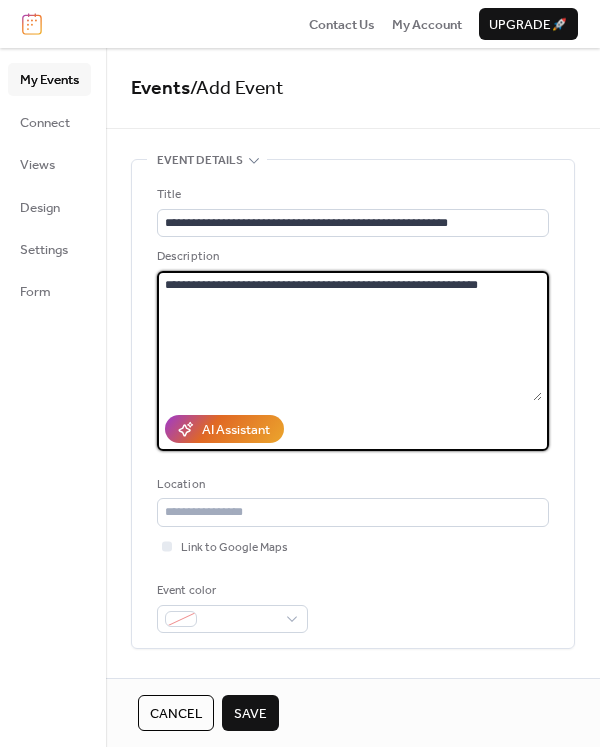 click on "**********" at bounding box center (349, 336) 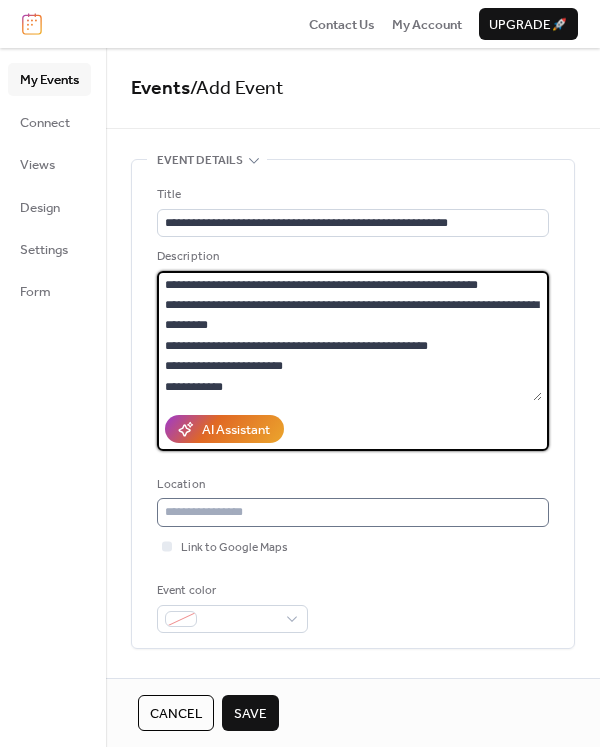 type on "**********" 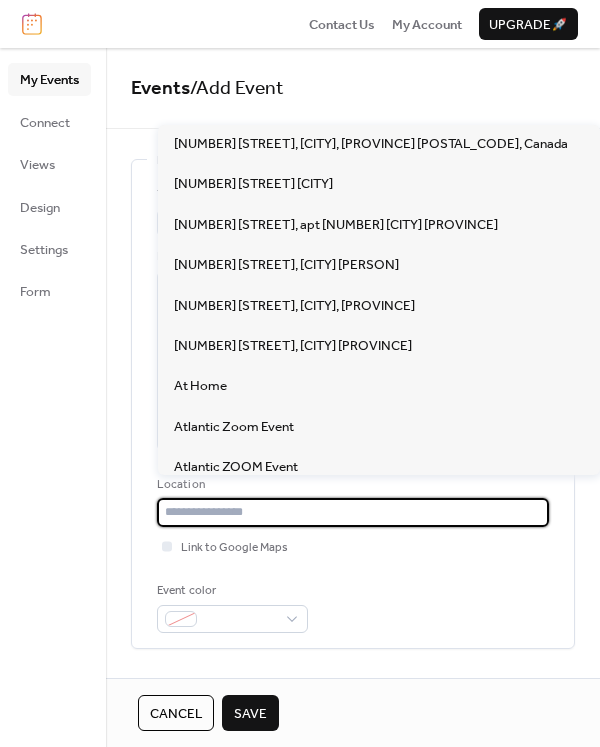click at bounding box center [353, 512] 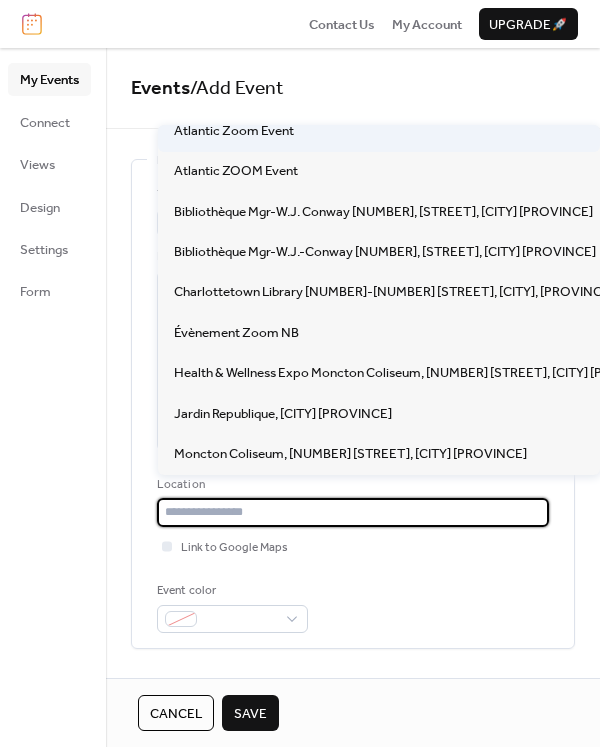 scroll, scrollTop: 300, scrollLeft: 0, axis: vertical 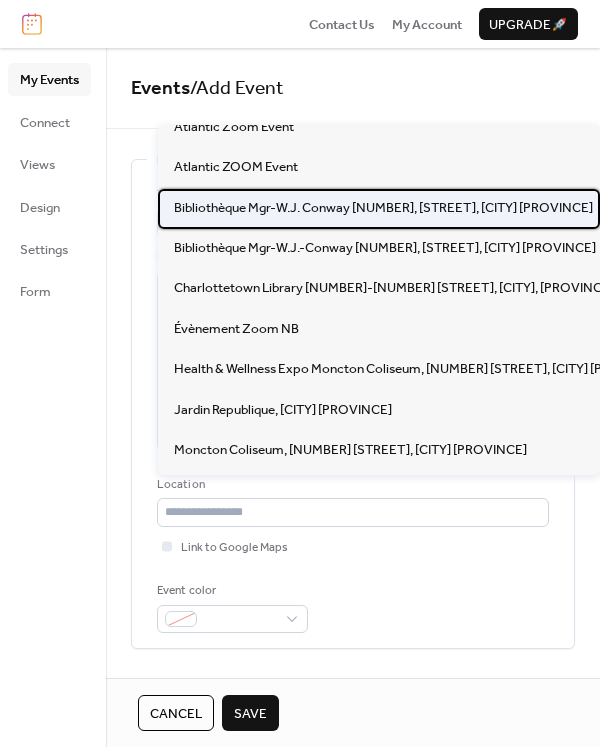click on "Bibliothèque Mgr-W.J. Conway 33, rue Irène, Edmundston NB" at bounding box center (383, 208) 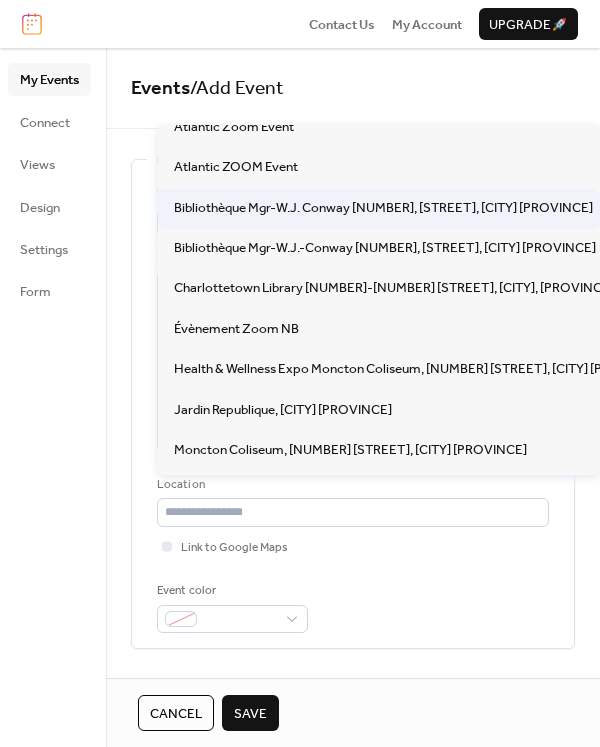 type on "**********" 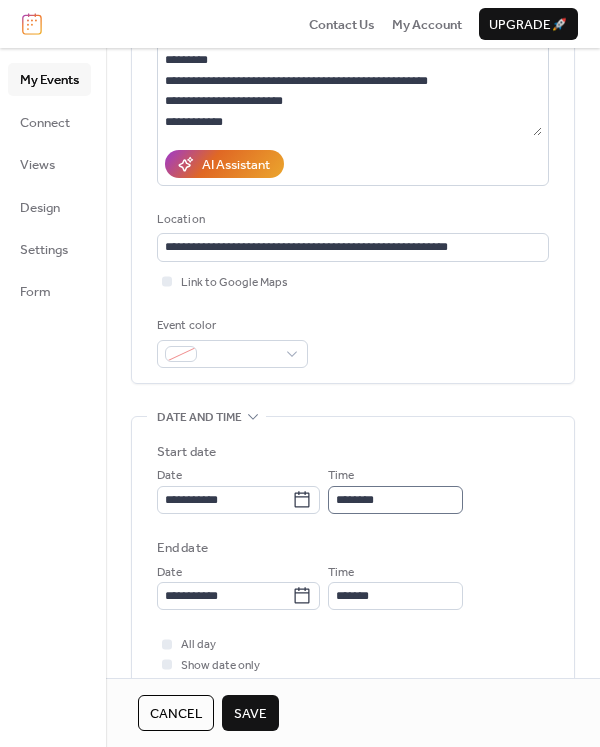 scroll, scrollTop: 300, scrollLeft: 0, axis: vertical 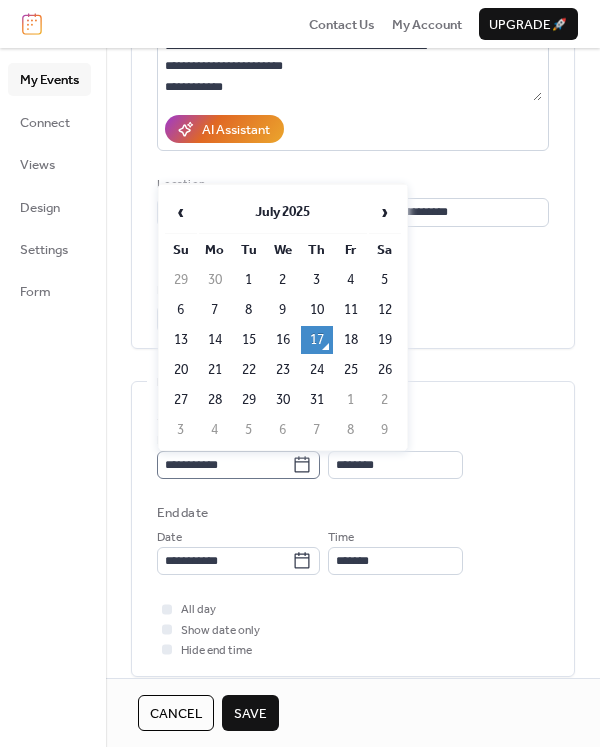 click 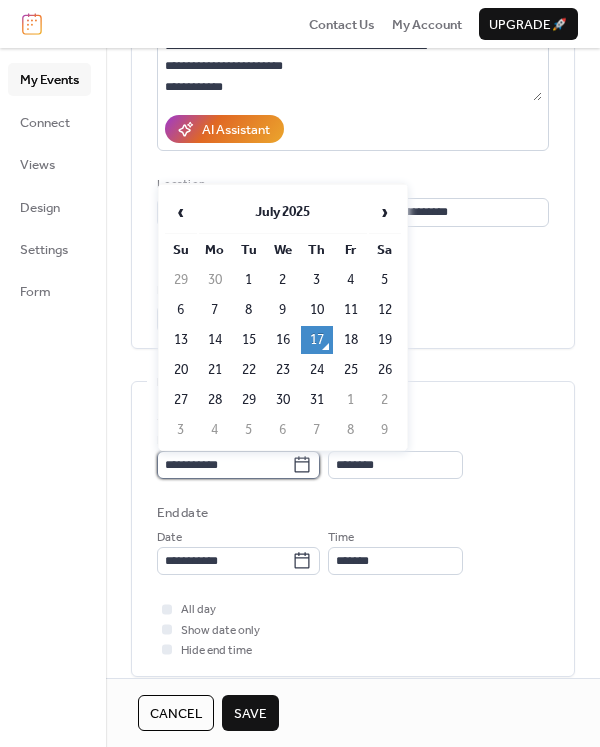 click on "**********" at bounding box center [224, 465] 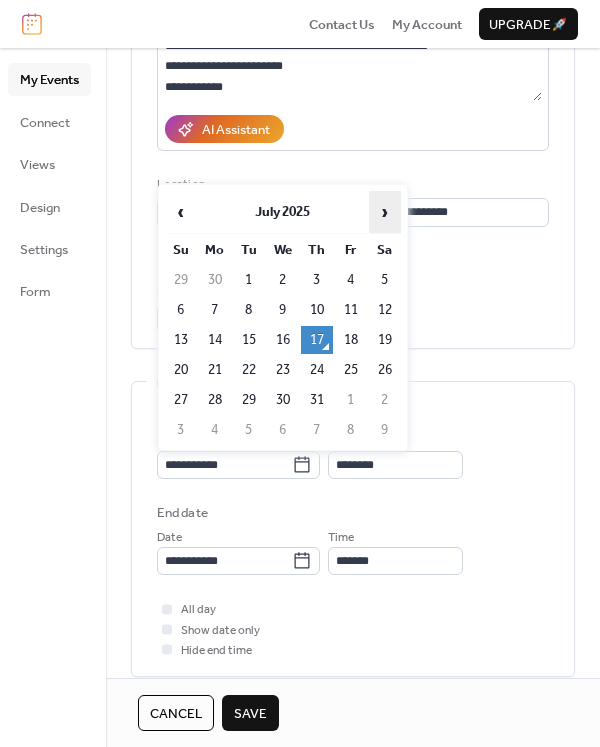 click on "›" at bounding box center (385, 212) 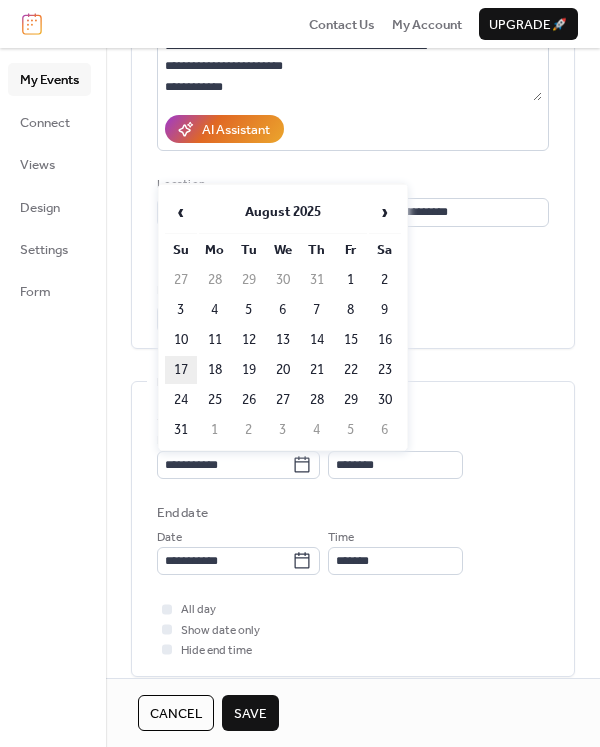 click on "17" at bounding box center [181, 370] 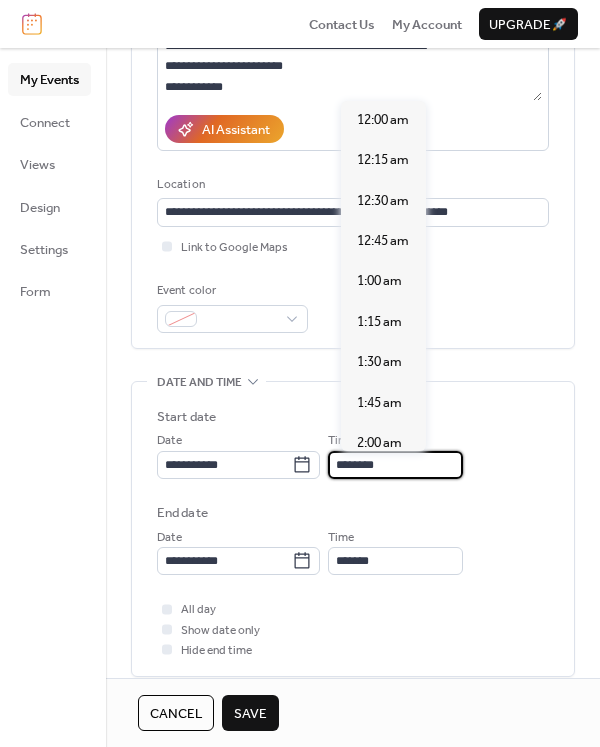click on "********" at bounding box center (395, 465) 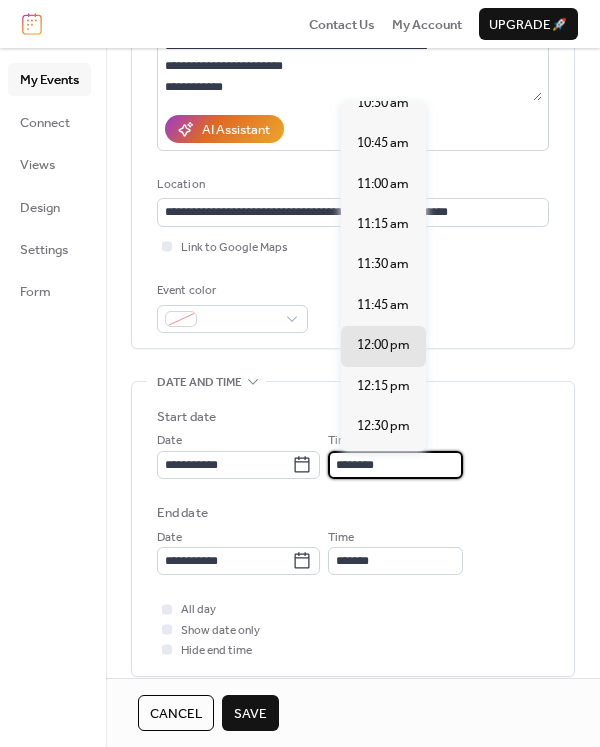 scroll, scrollTop: 1640, scrollLeft: 0, axis: vertical 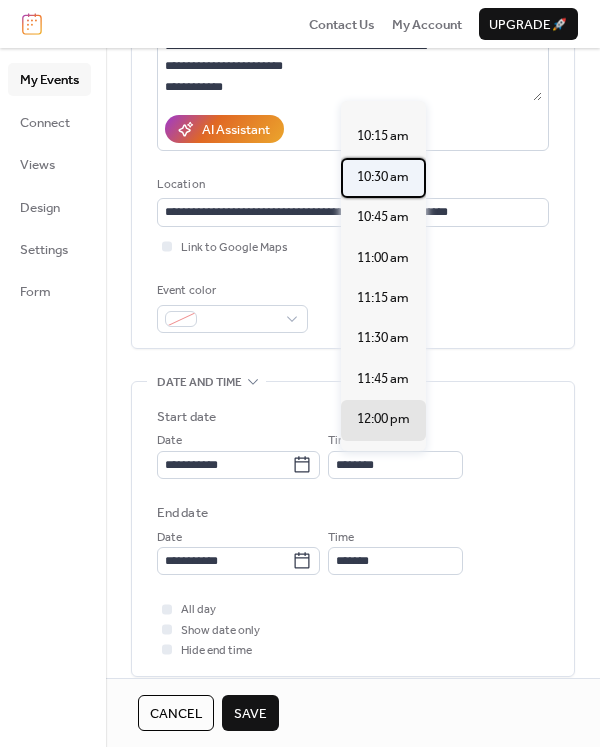 click on "10:30 am" at bounding box center [383, 177] 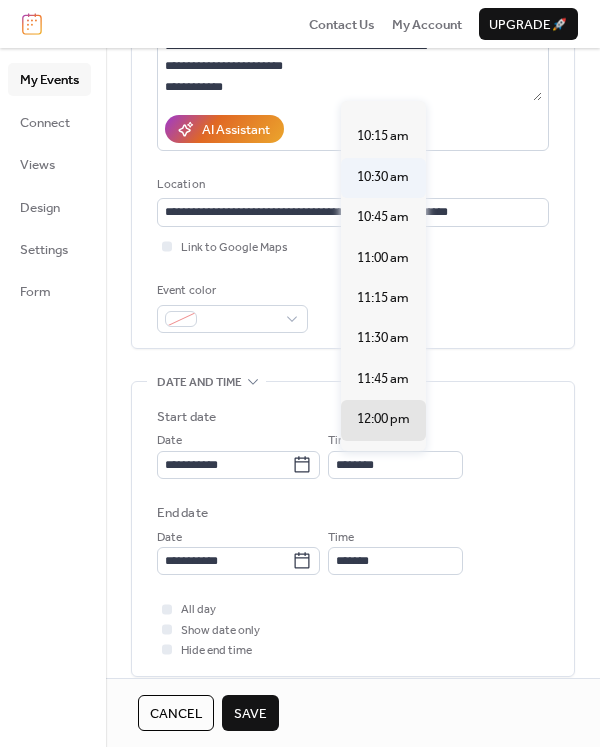 type on "********" 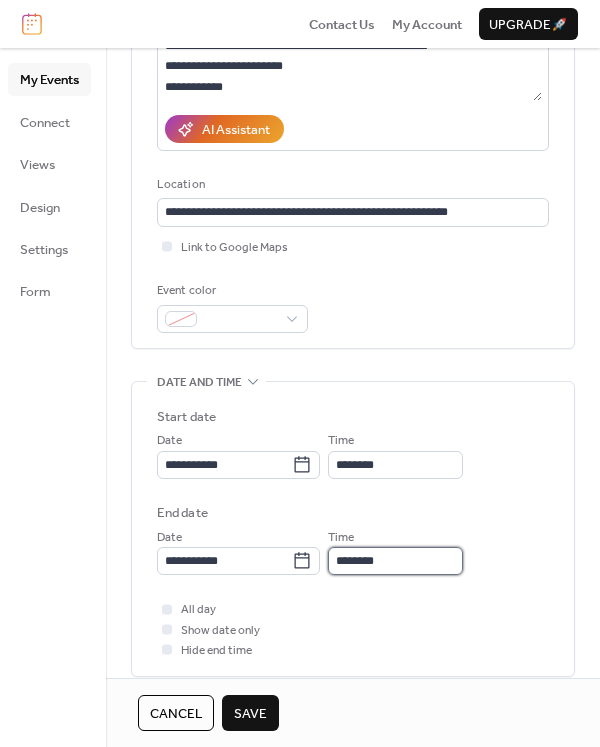 click on "********" at bounding box center [395, 561] 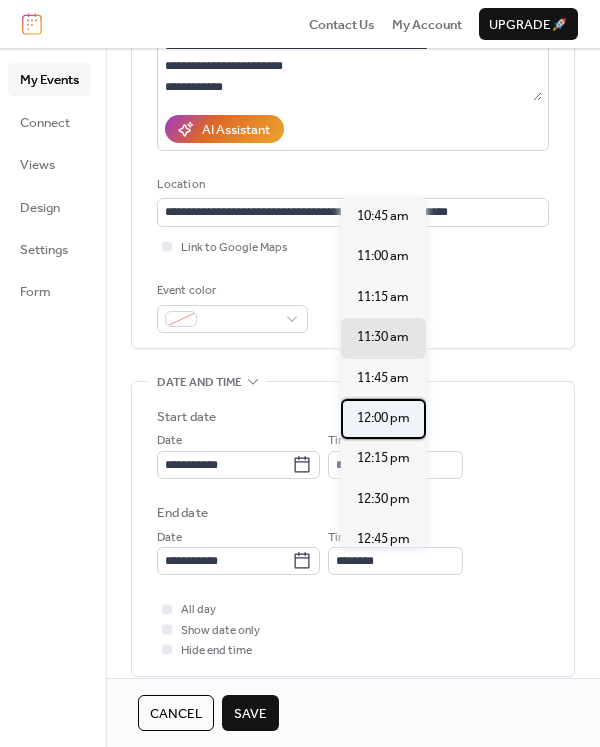 click on "12:00 pm" at bounding box center [383, 418] 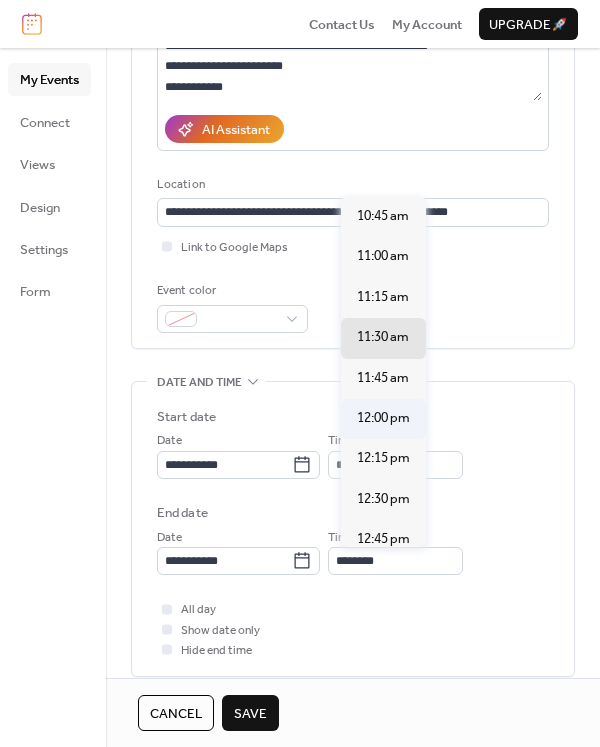 type on "********" 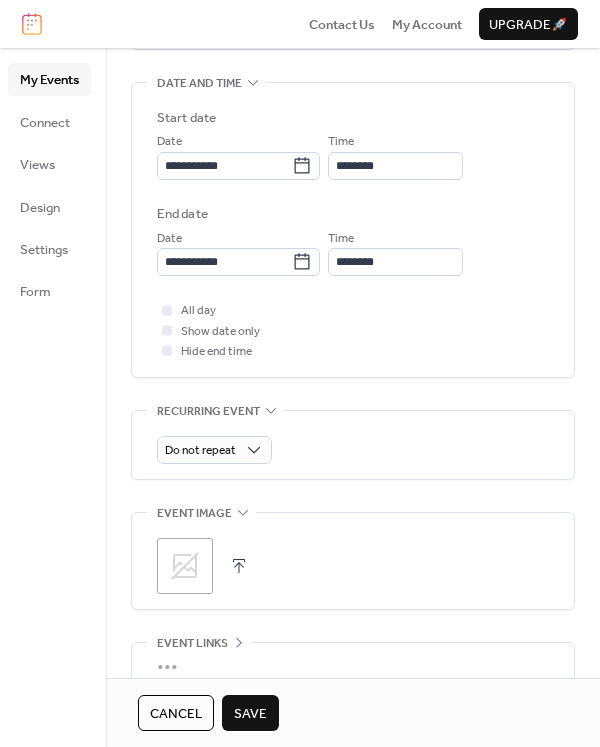 scroll, scrollTop: 600, scrollLeft: 0, axis: vertical 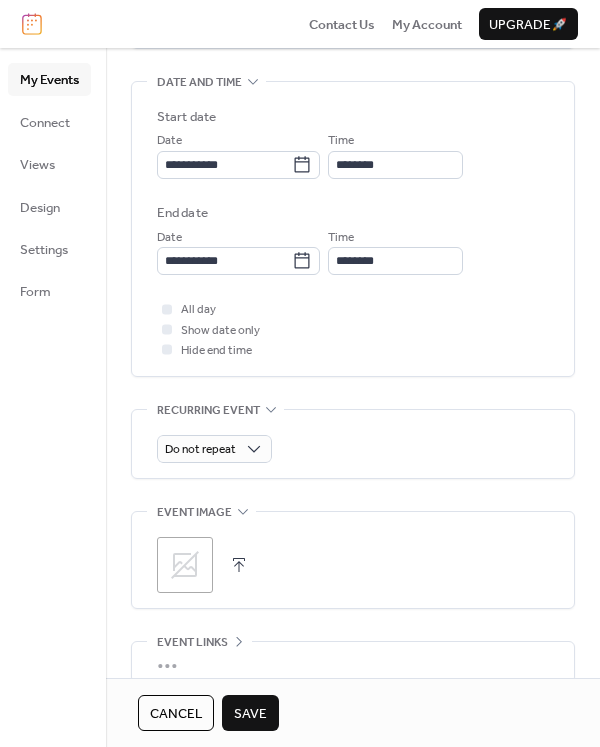 click at bounding box center [239, 565] 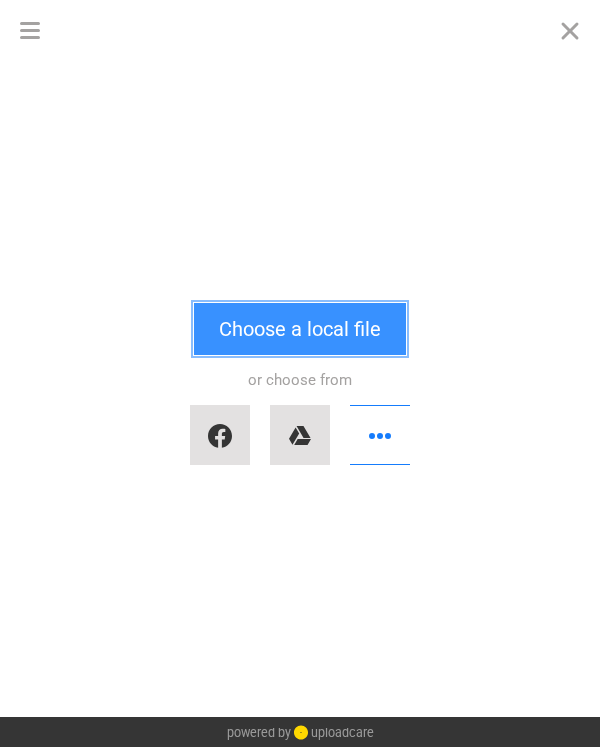 click on "Choose a local file" at bounding box center (300, 329) 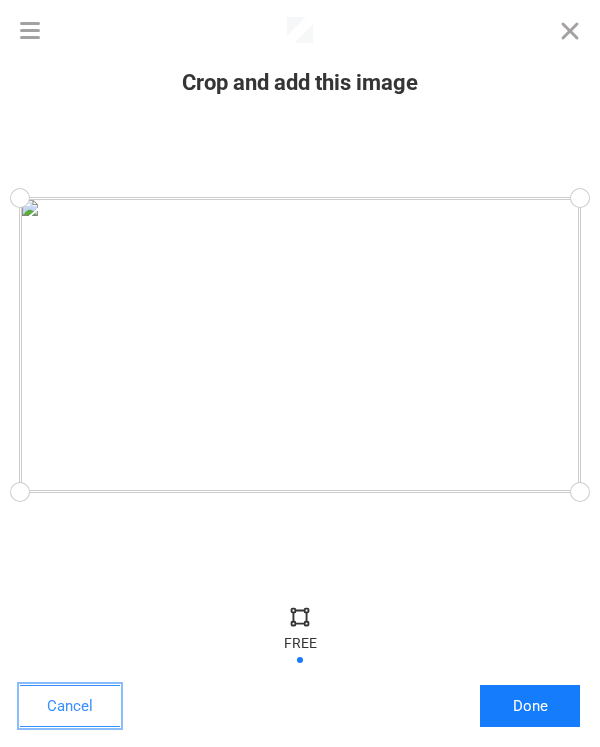 click on "Cancel" at bounding box center [70, 706] 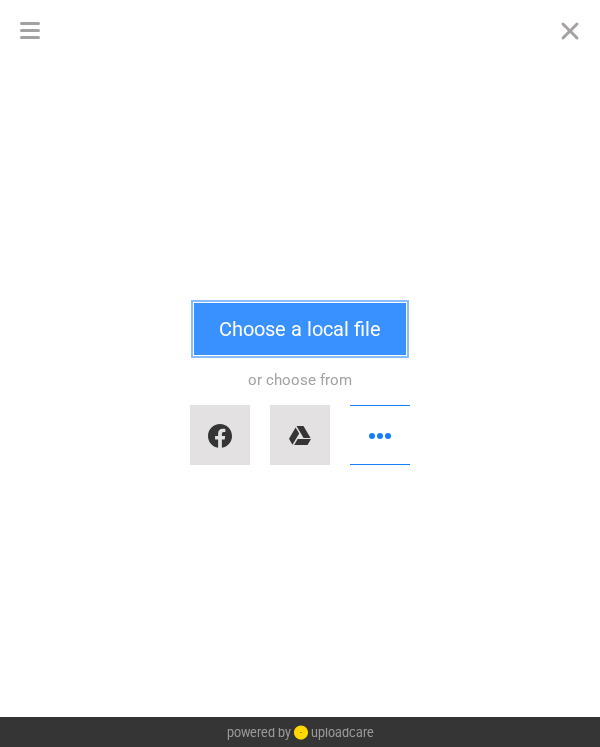 click on "Choose a local file" at bounding box center [300, 329] 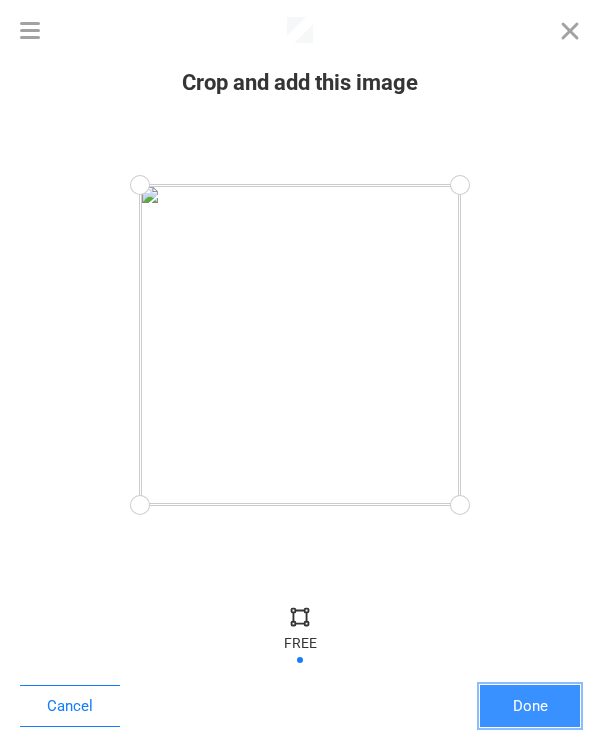 click on "Done" at bounding box center [530, 706] 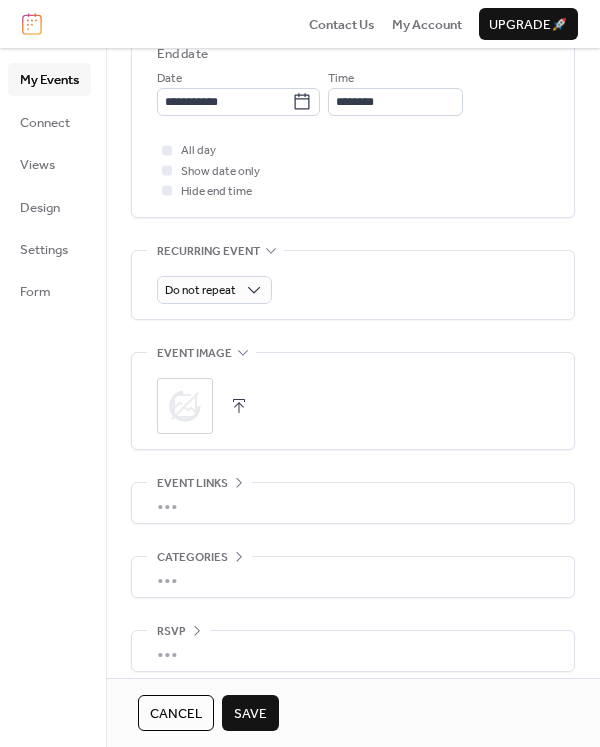 scroll, scrollTop: 773, scrollLeft: 0, axis: vertical 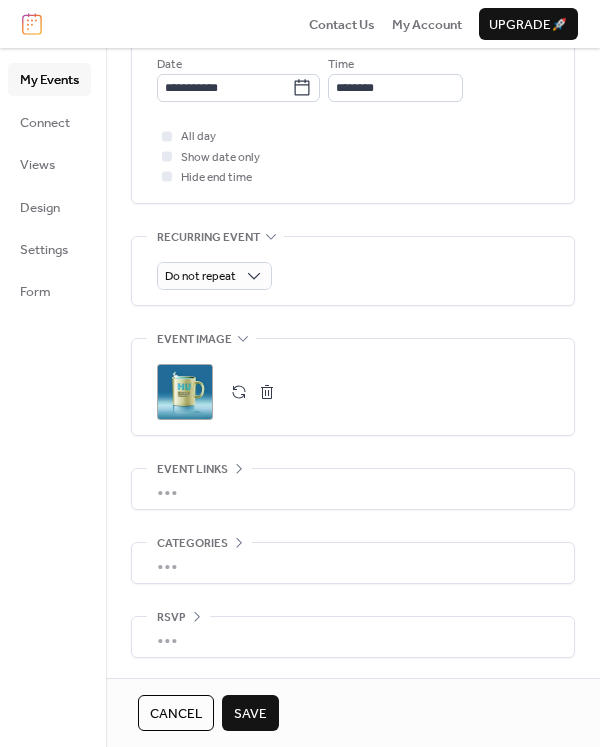 click on "Save" at bounding box center [250, 714] 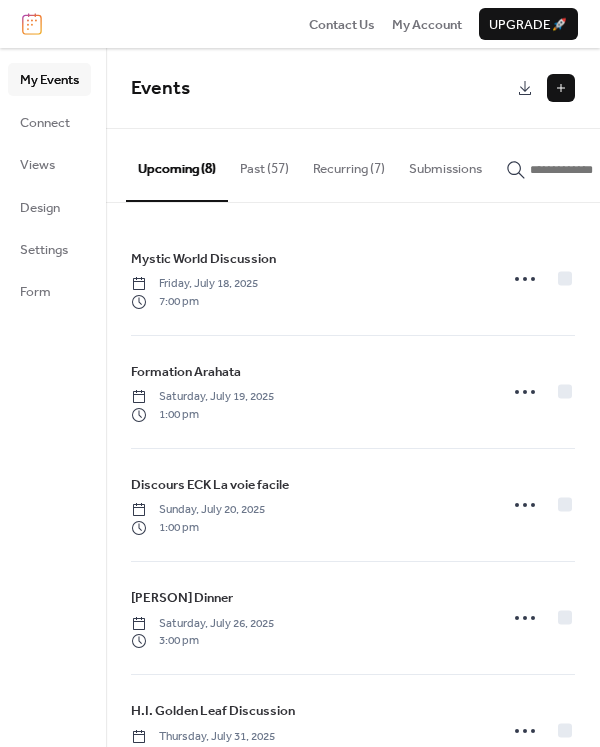 click at bounding box center (561, 88) 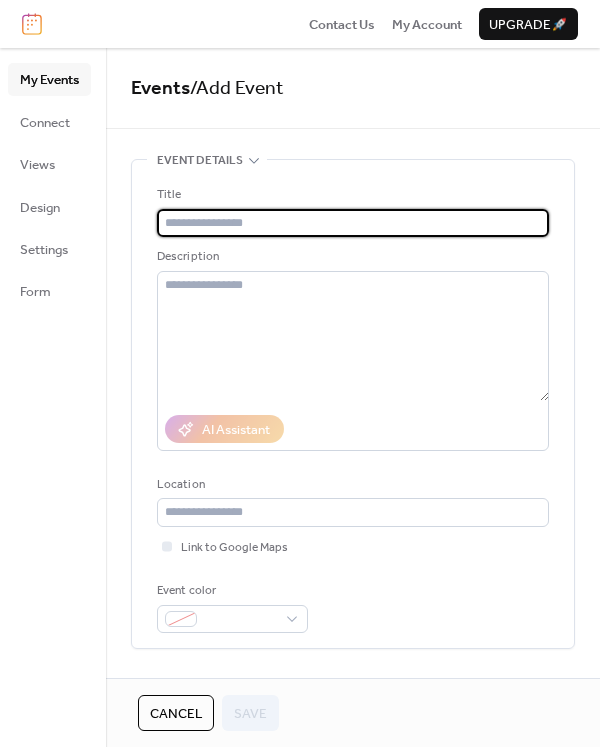 click at bounding box center [353, 223] 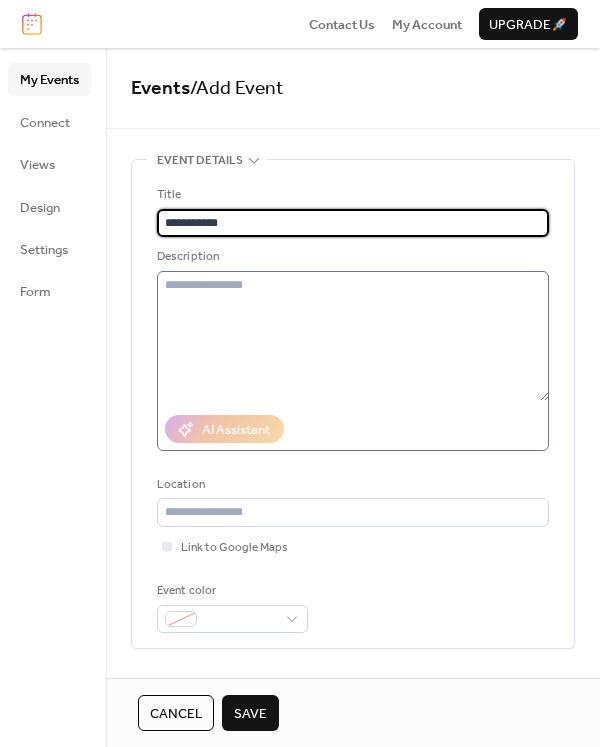 type on "**********" 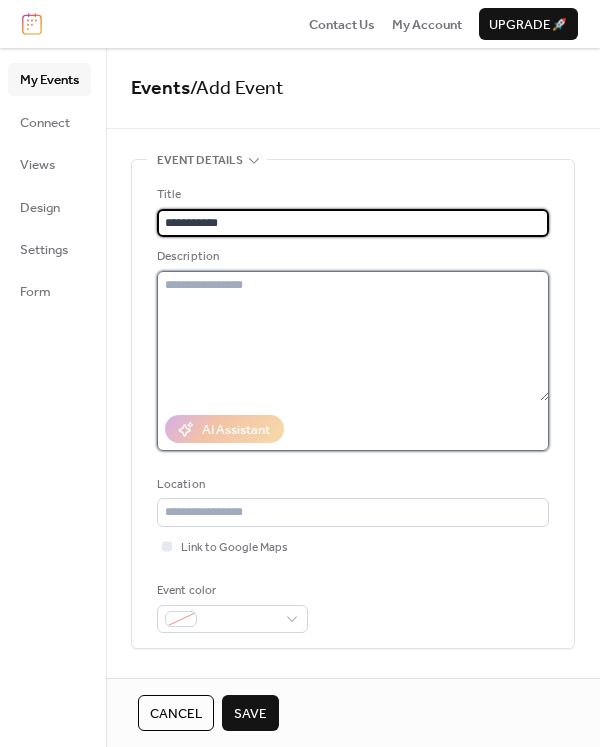 click at bounding box center (353, 336) 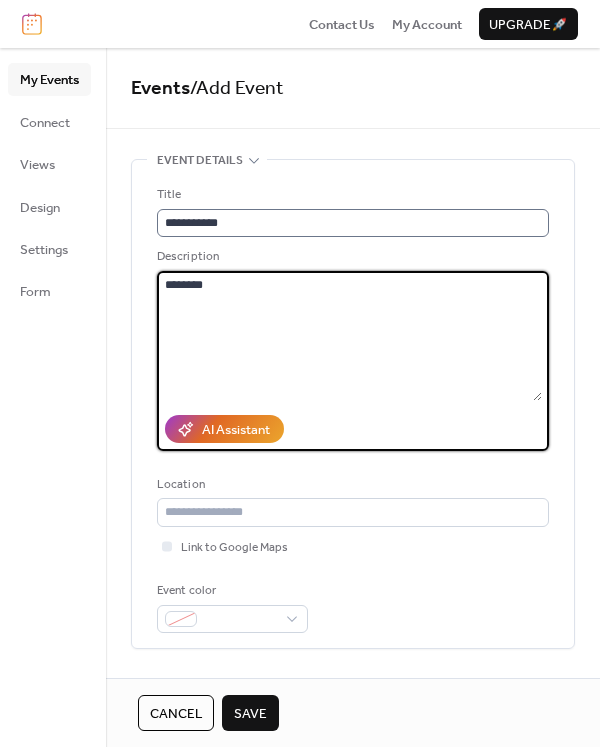 type on "********" 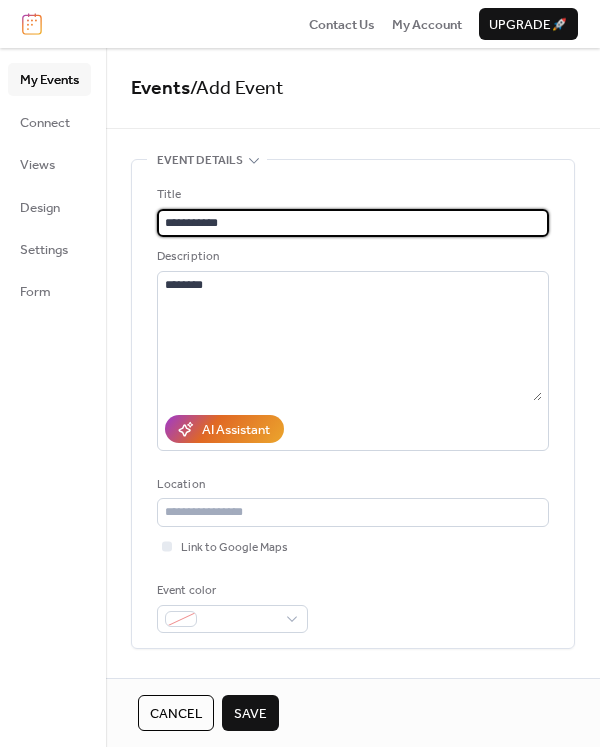 click on "**********" at bounding box center [353, 223] 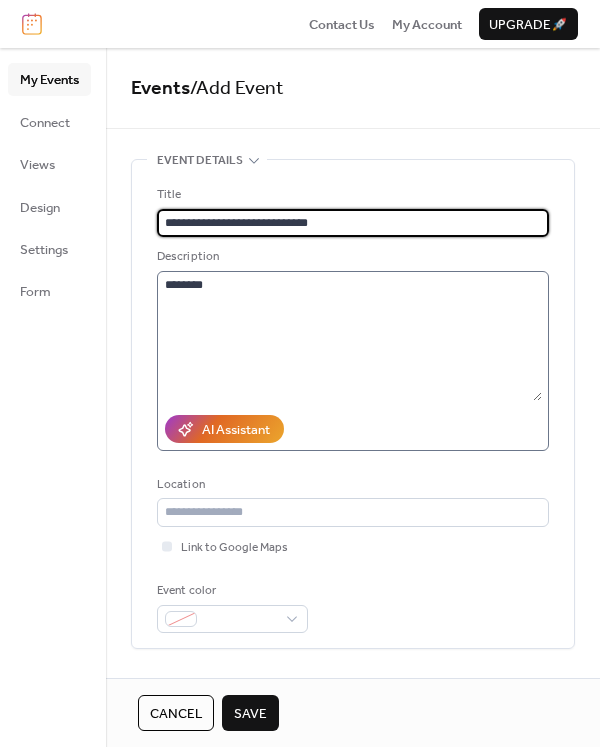 type on "**********" 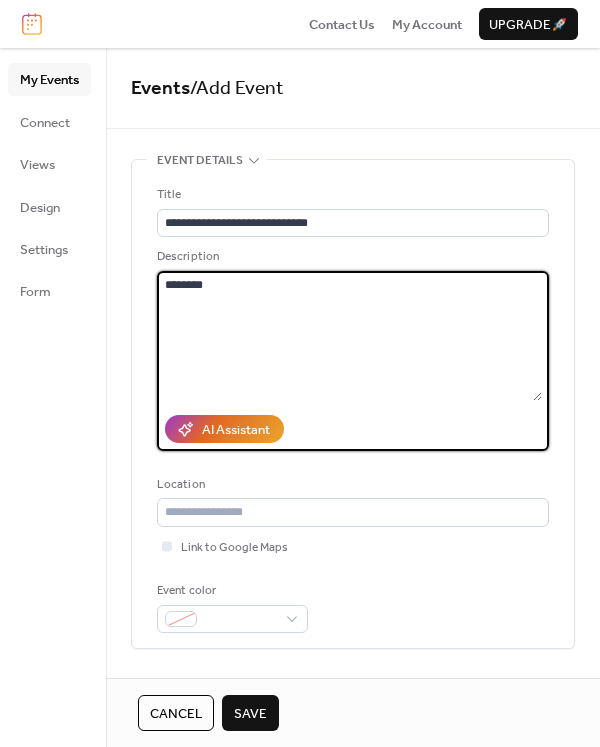 click on "********" at bounding box center (349, 336) 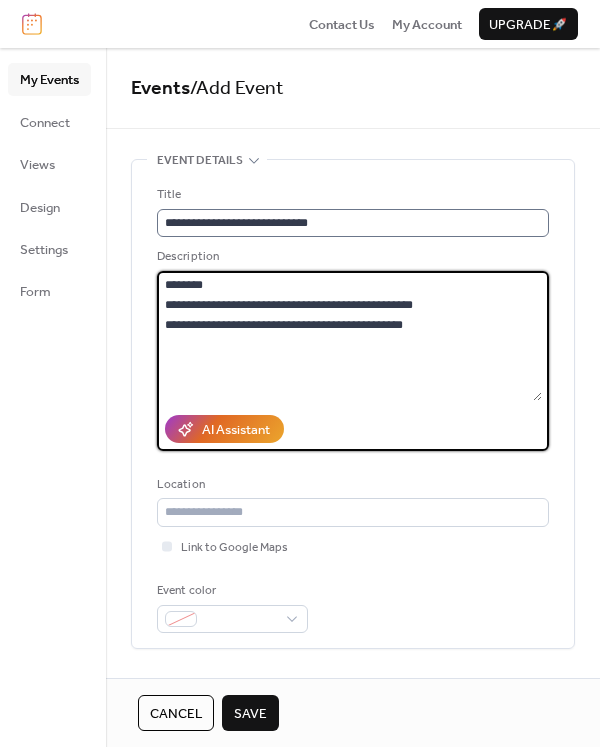 type on "**********" 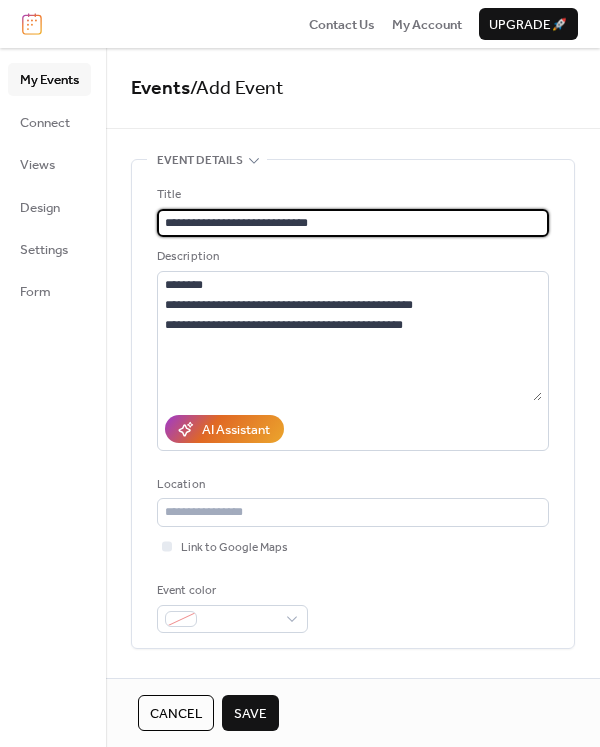 click on "**********" at bounding box center [353, 223] 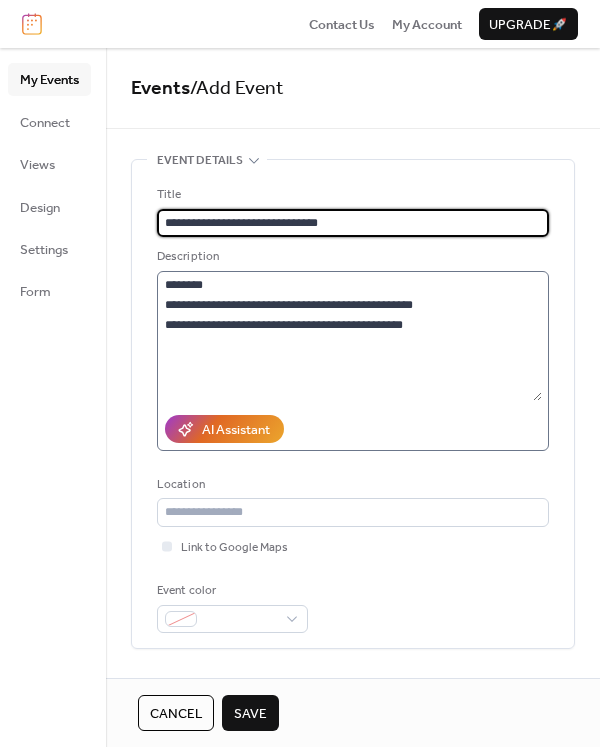 type on "**********" 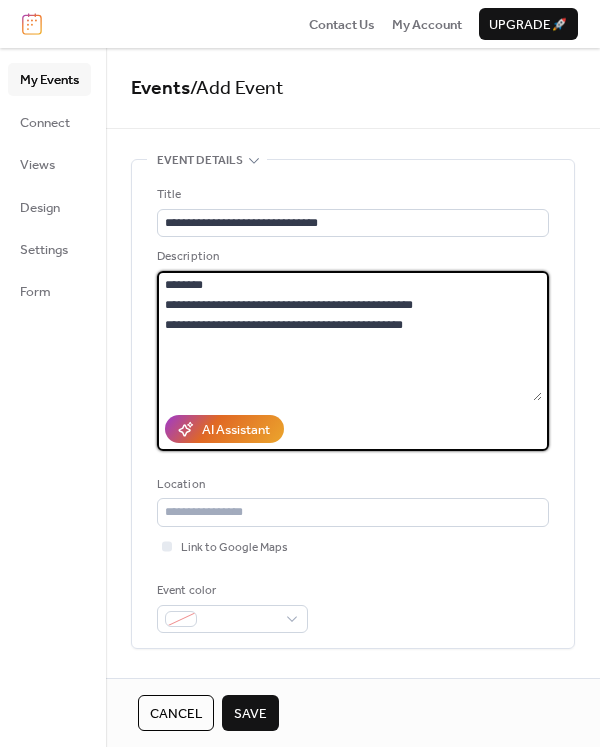 click on "**********" at bounding box center (349, 336) 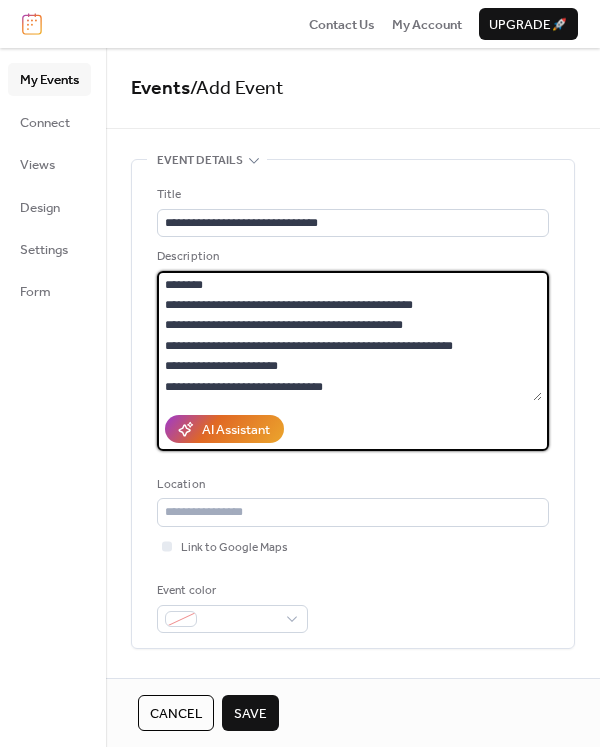 click on "**********" at bounding box center (349, 336) 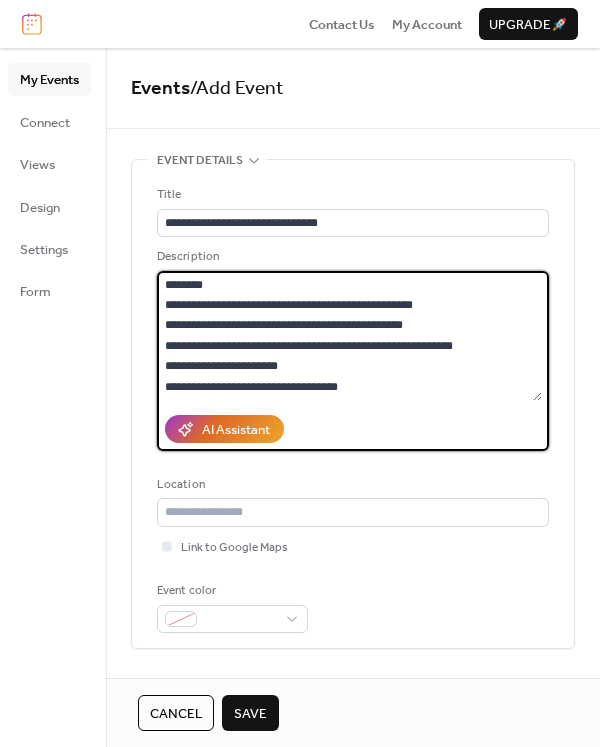 click on "**********" at bounding box center [349, 336] 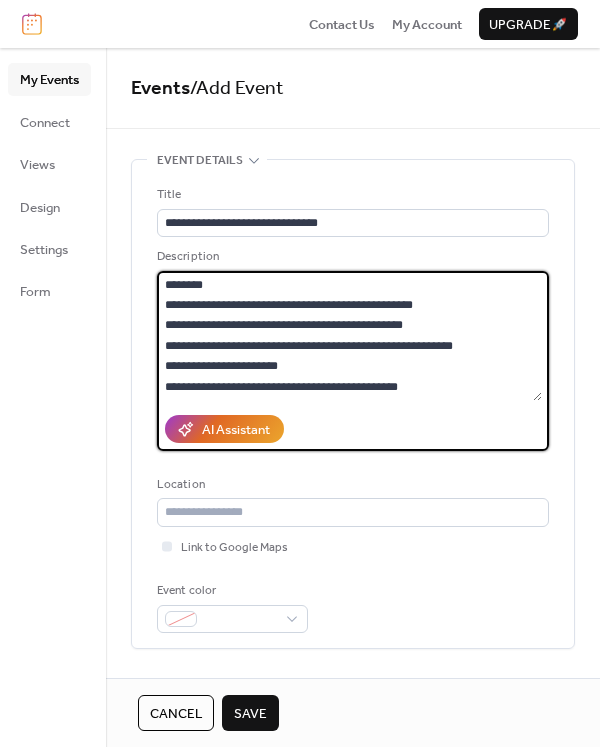 scroll, scrollTop: 18, scrollLeft: 0, axis: vertical 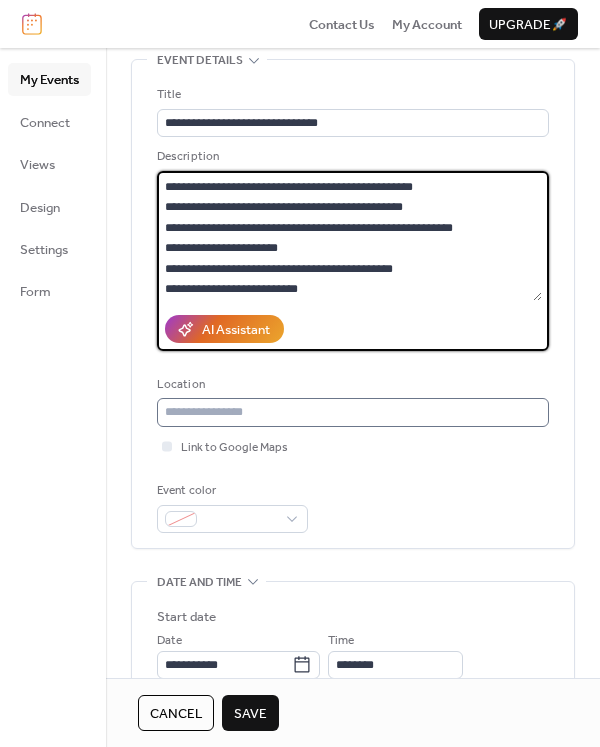 type on "**********" 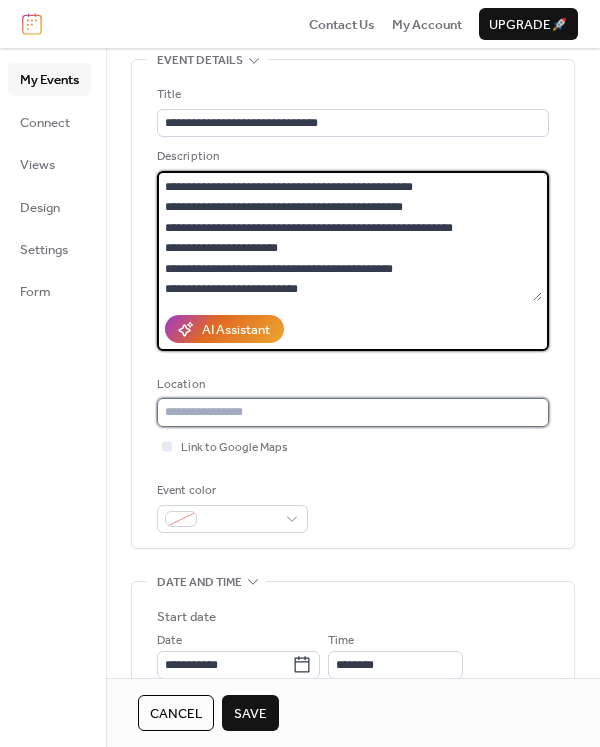 click at bounding box center (353, 412) 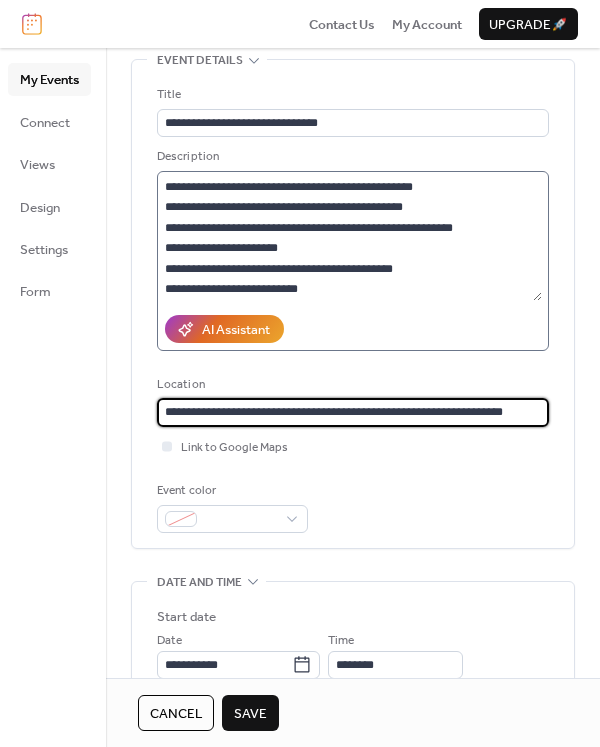 type on "**********" 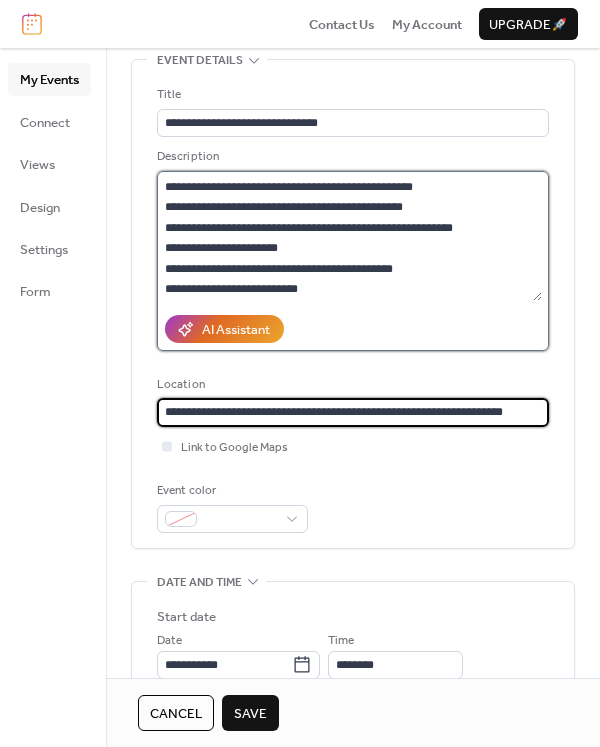 click on "**********" at bounding box center [349, 236] 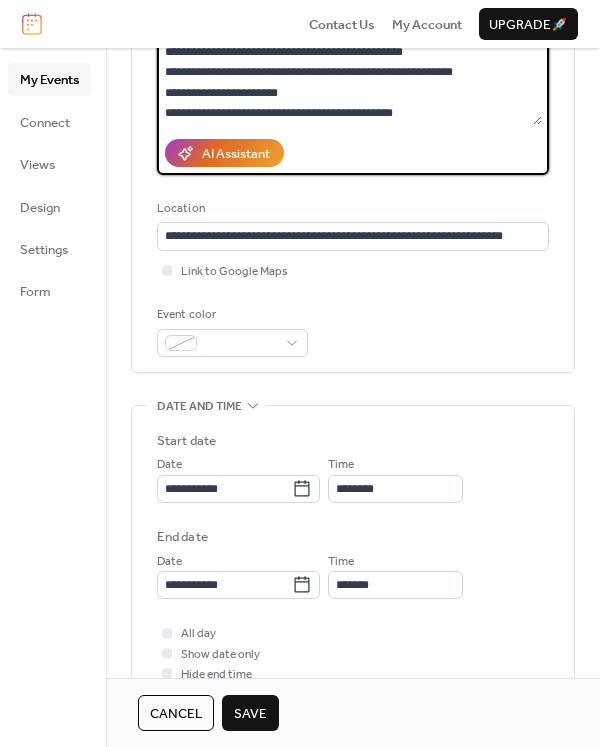 scroll, scrollTop: 300, scrollLeft: 0, axis: vertical 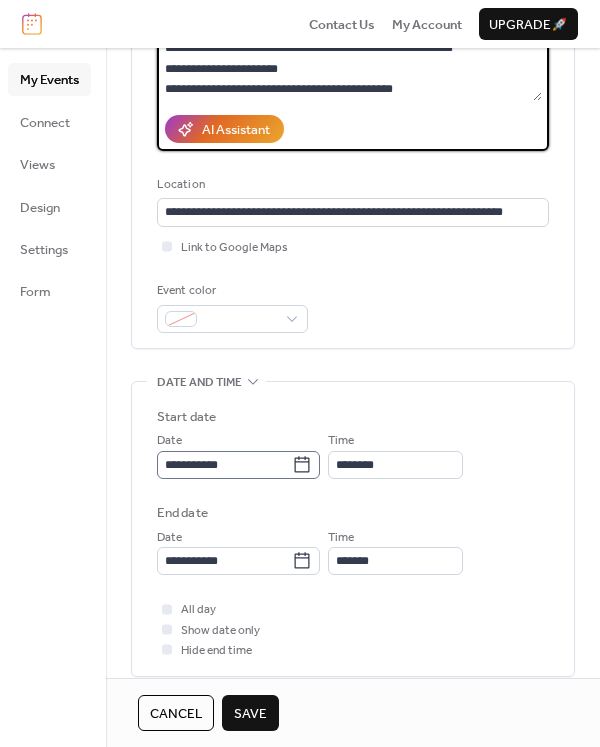 type on "**********" 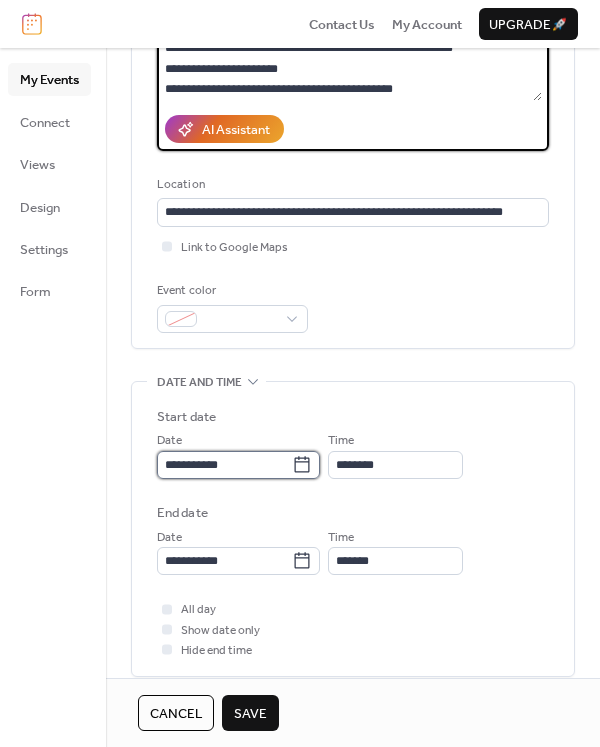 click on "**********" at bounding box center (224, 465) 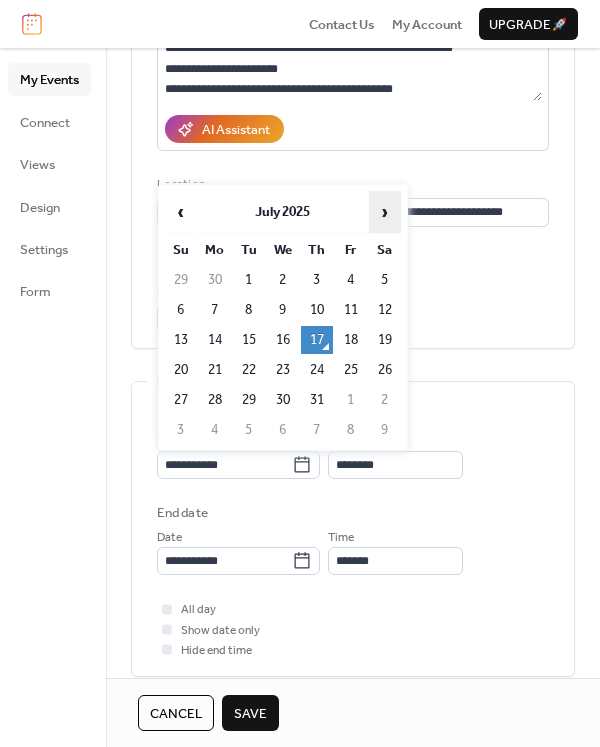 click on "›" at bounding box center [385, 212] 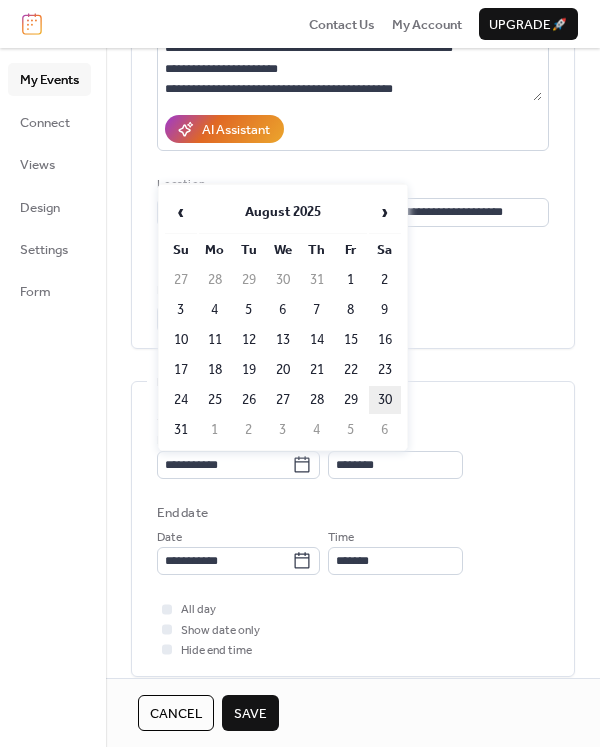 click on "30" at bounding box center [385, 400] 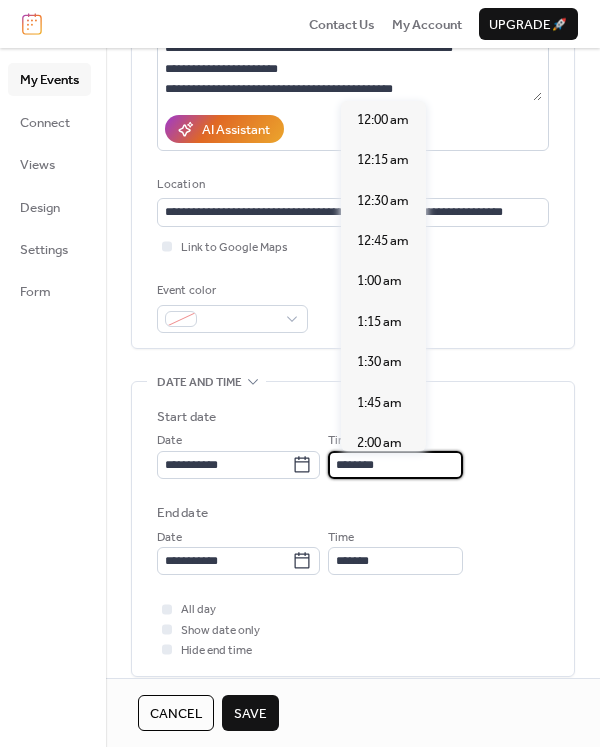 click on "********" at bounding box center [395, 465] 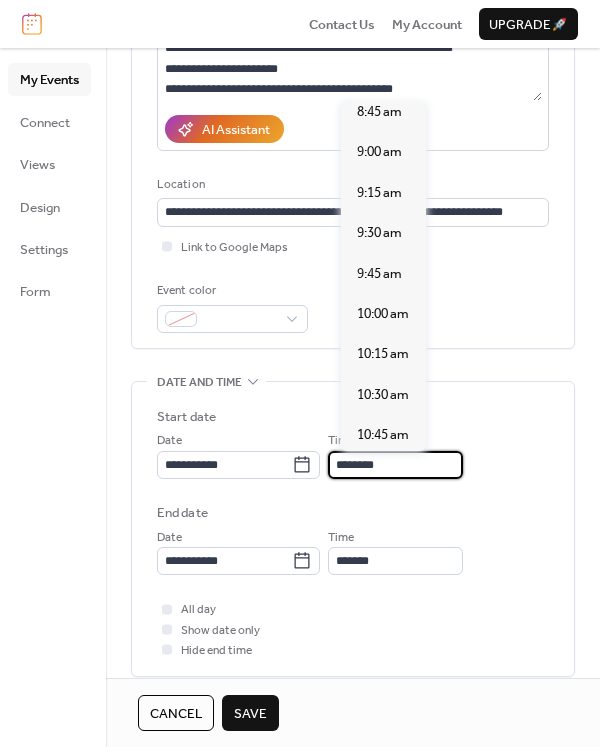 scroll, scrollTop: 1340, scrollLeft: 0, axis: vertical 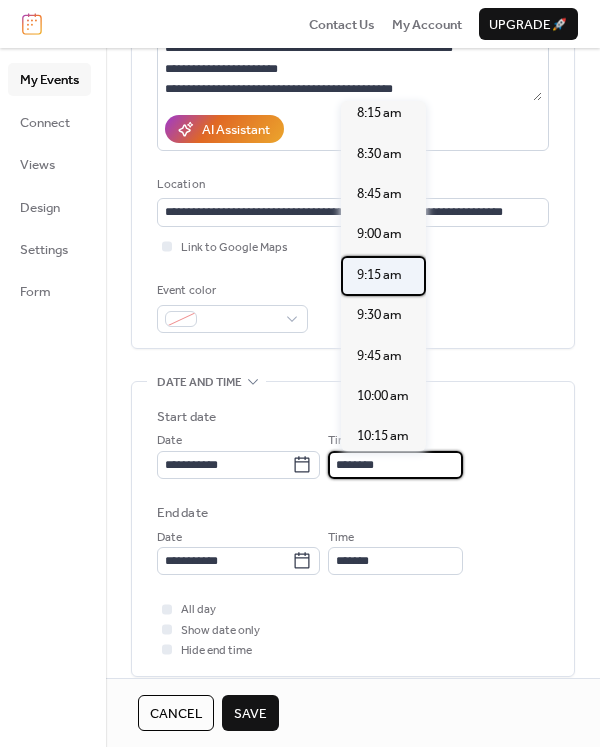 click on "9:15 am" at bounding box center [379, 275] 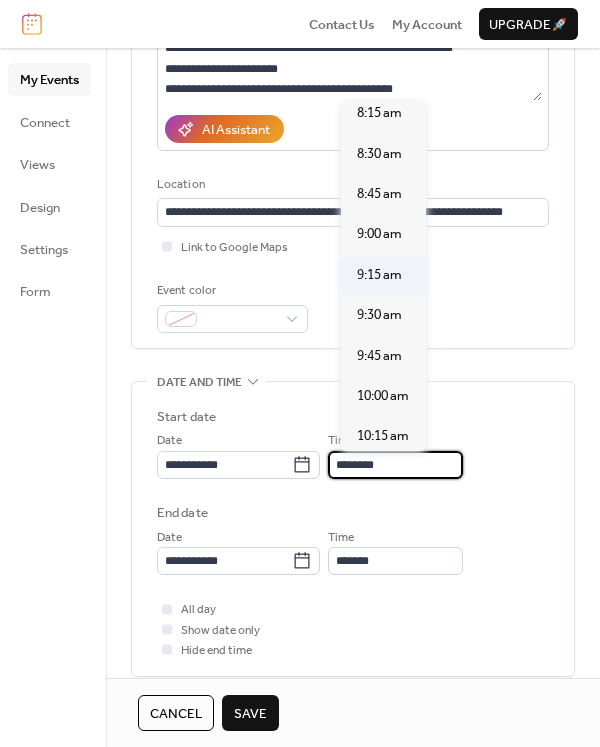 type on "*******" 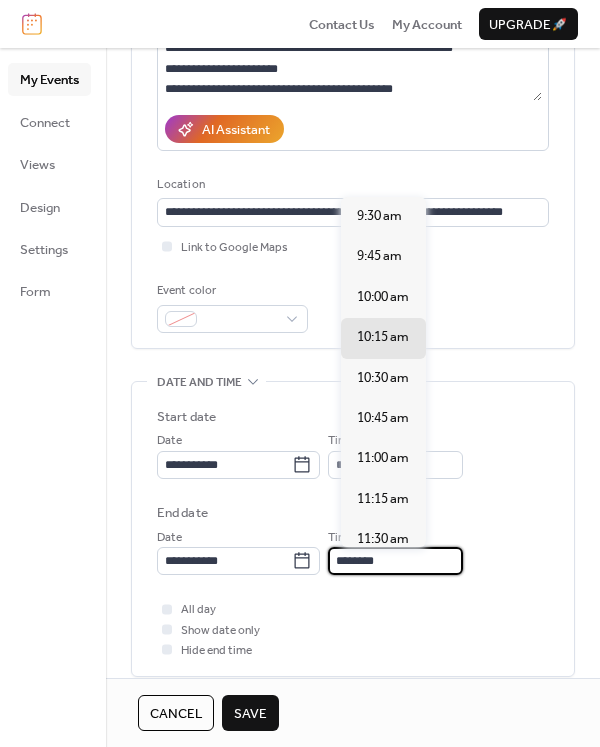 click on "********" at bounding box center [395, 561] 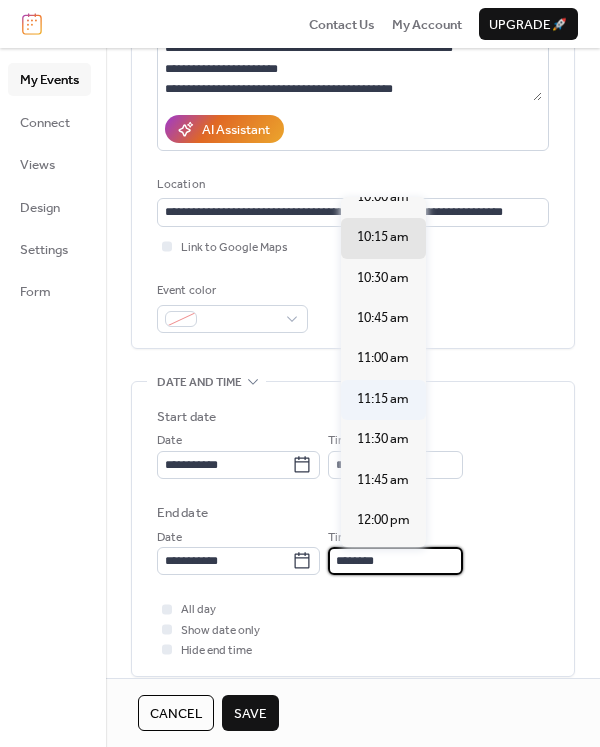 scroll, scrollTop: 200, scrollLeft: 0, axis: vertical 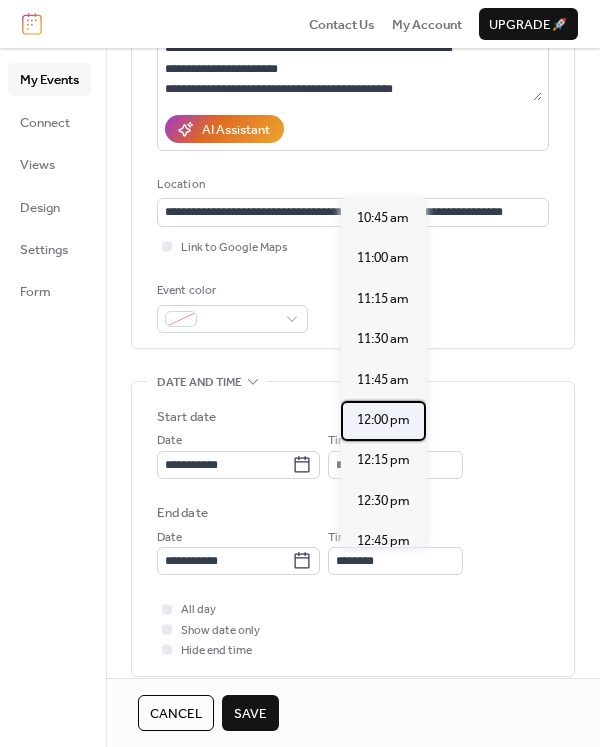 click on "12:00 pm" at bounding box center (383, 420) 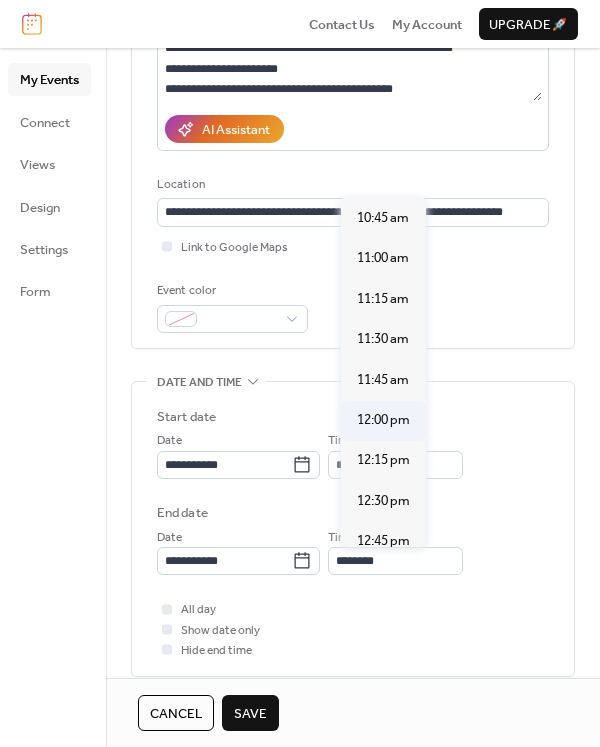 type on "********" 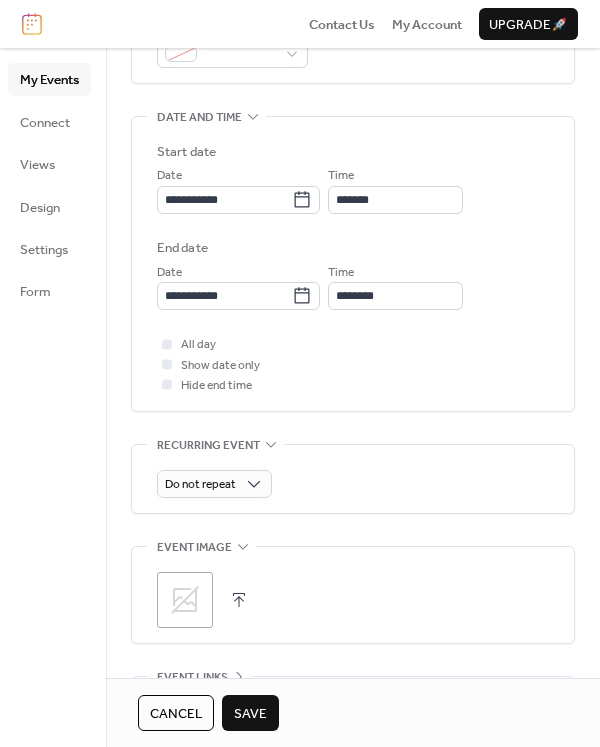 scroll, scrollTop: 600, scrollLeft: 0, axis: vertical 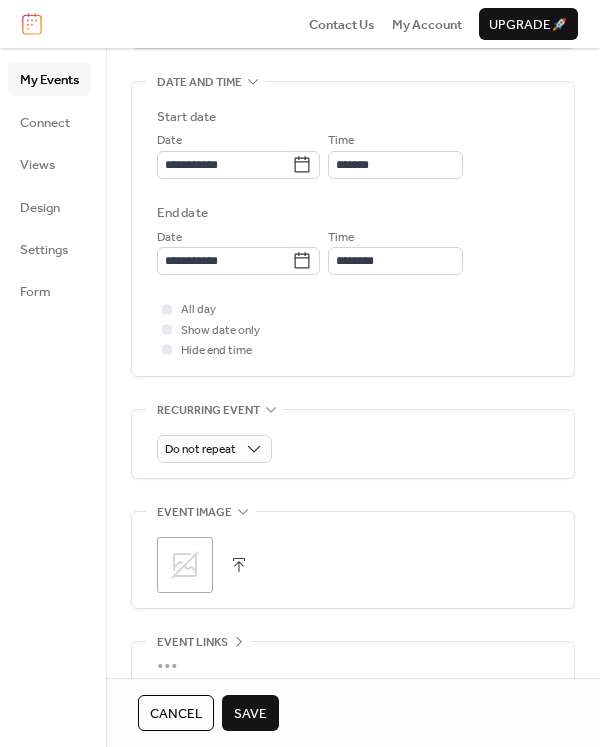 click at bounding box center (239, 565) 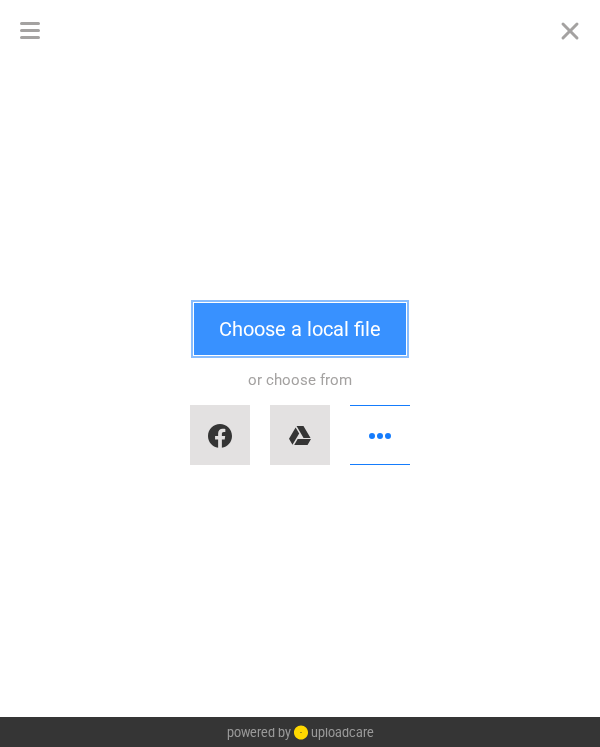 click on "Choose a local file" at bounding box center (300, 329) 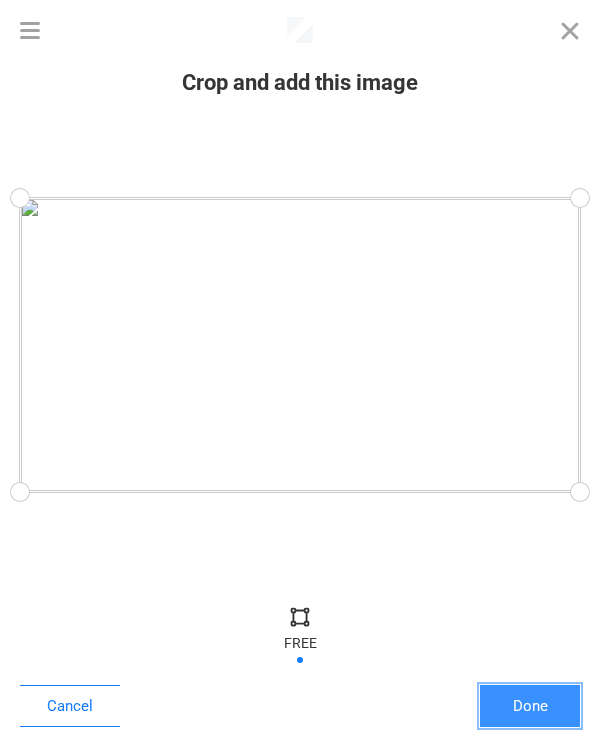 click on "Done" at bounding box center [530, 706] 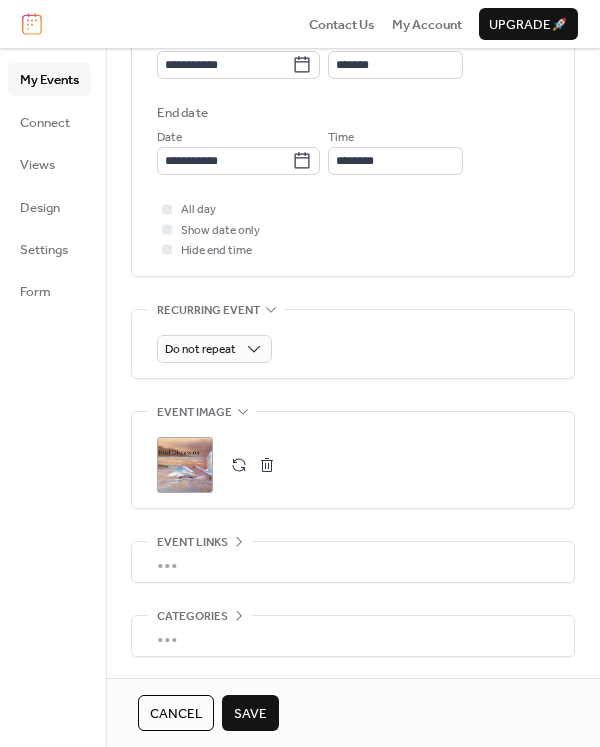 scroll, scrollTop: 773, scrollLeft: 0, axis: vertical 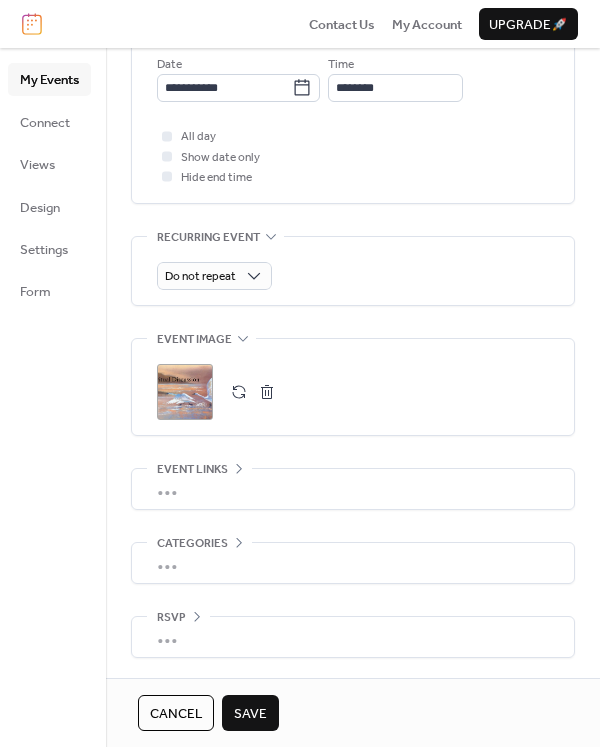click on "Save" at bounding box center (250, 714) 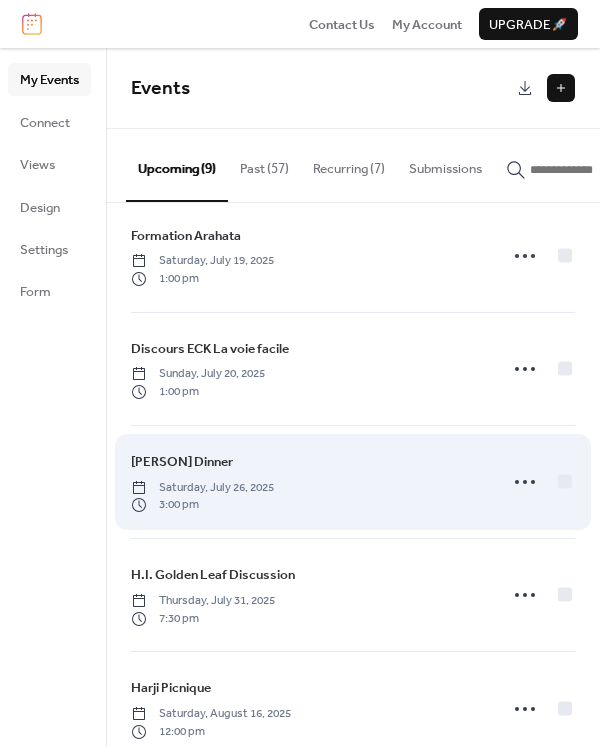 scroll, scrollTop: 0, scrollLeft: 0, axis: both 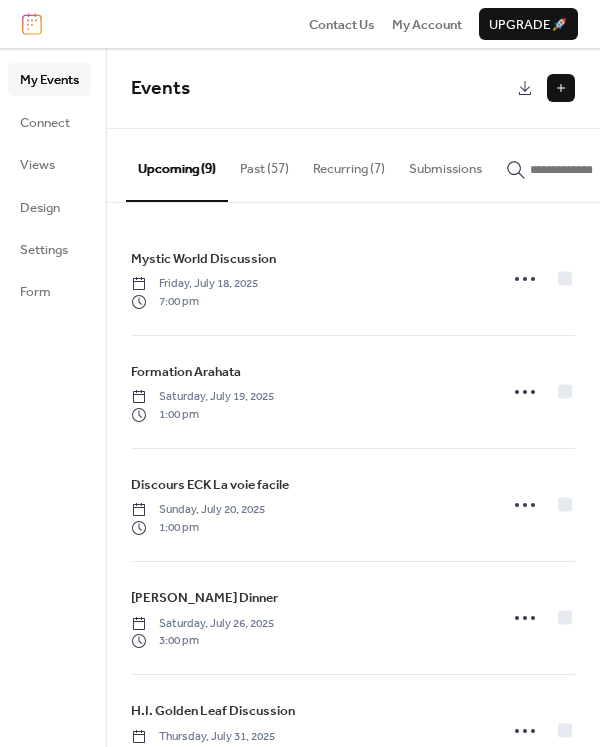 click at bounding box center (561, 88) 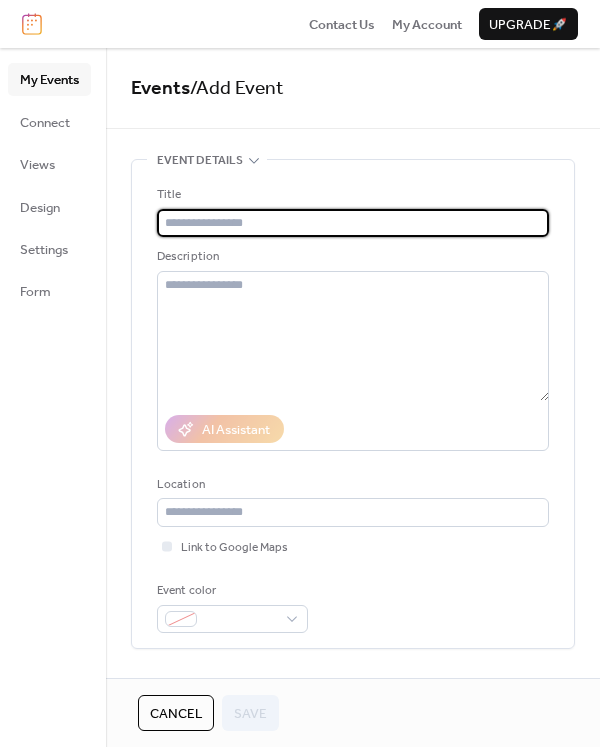click at bounding box center (353, 223) 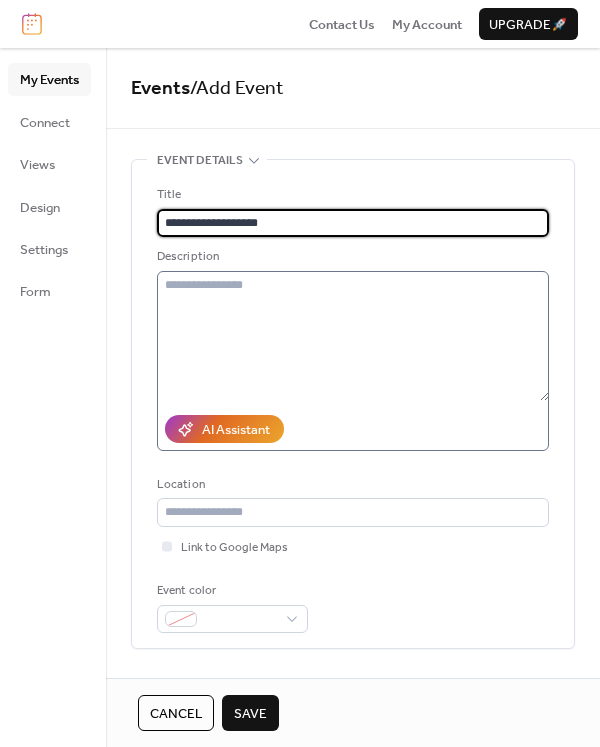 type on "**********" 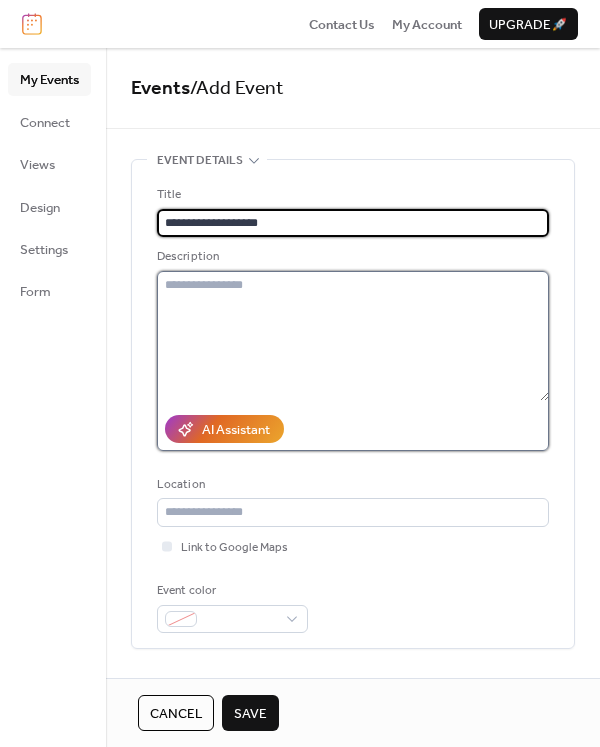 click at bounding box center (353, 336) 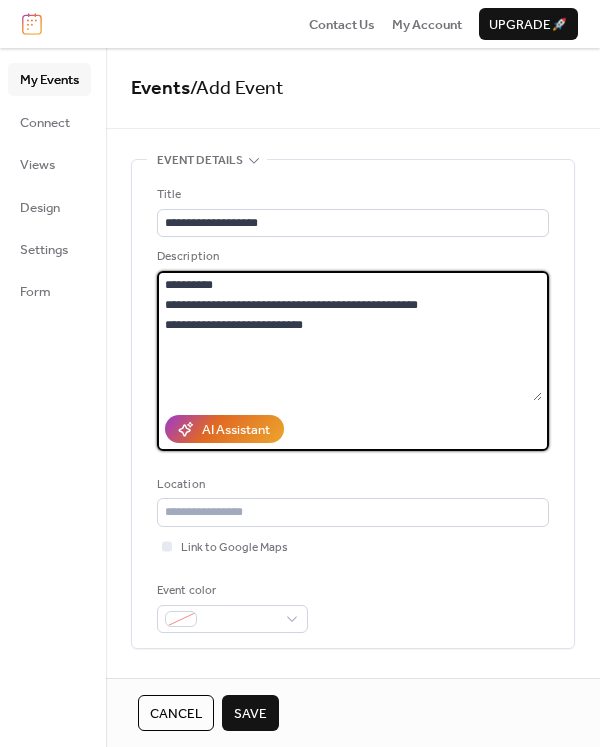 click on "**********" at bounding box center (349, 336) 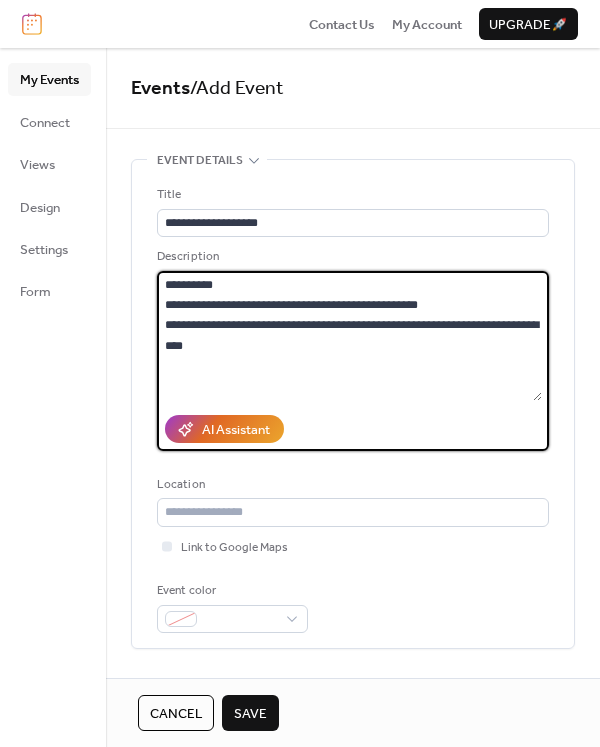 click on "**********" at bounding box center (349, 336) 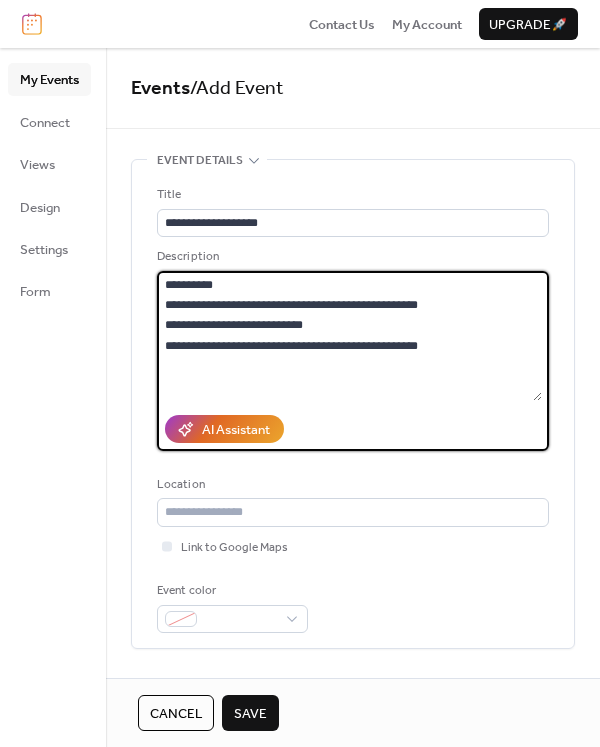 drag, startPoint x: 424, startPoint y: 304, endPoint x: 165, endPoint y: 302, distance: 259.00772 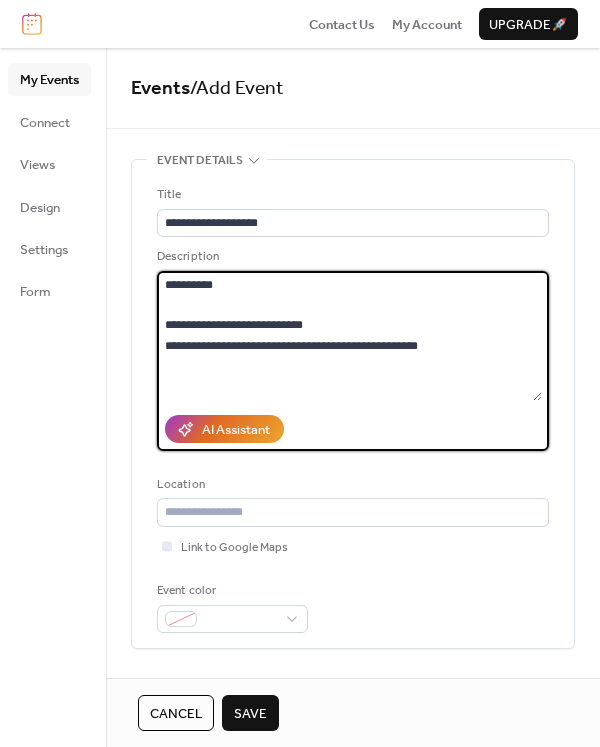 click on "**********" at bounding box center [349, 336] 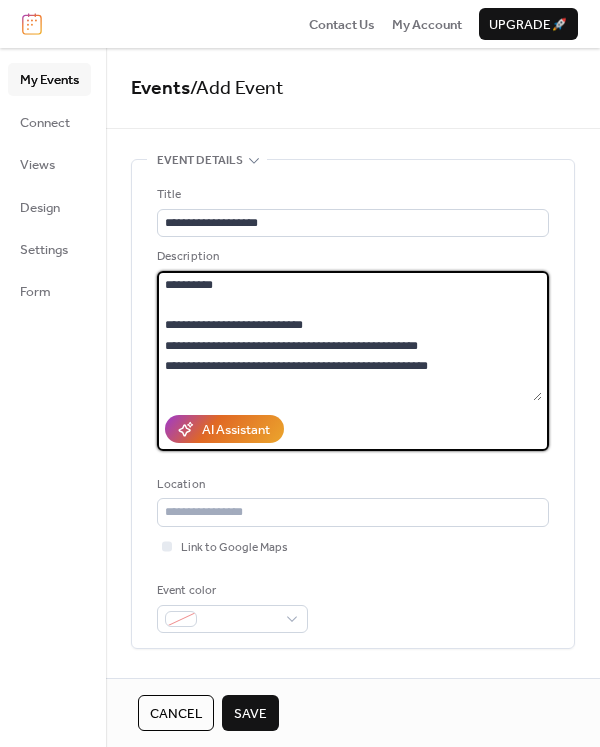 drag, startPoint x: 168, startPoint y: 319, endPoint x: 216, endPoint y: 296, distance: 53.225933 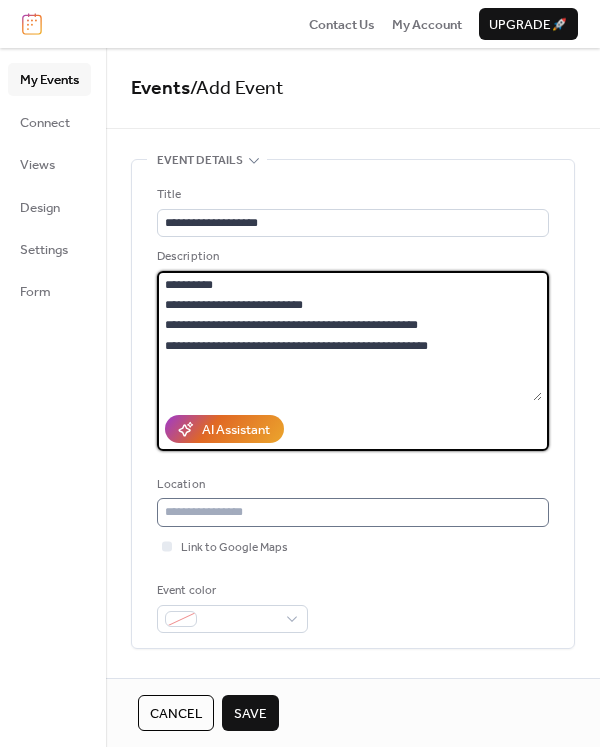 type on "**********" 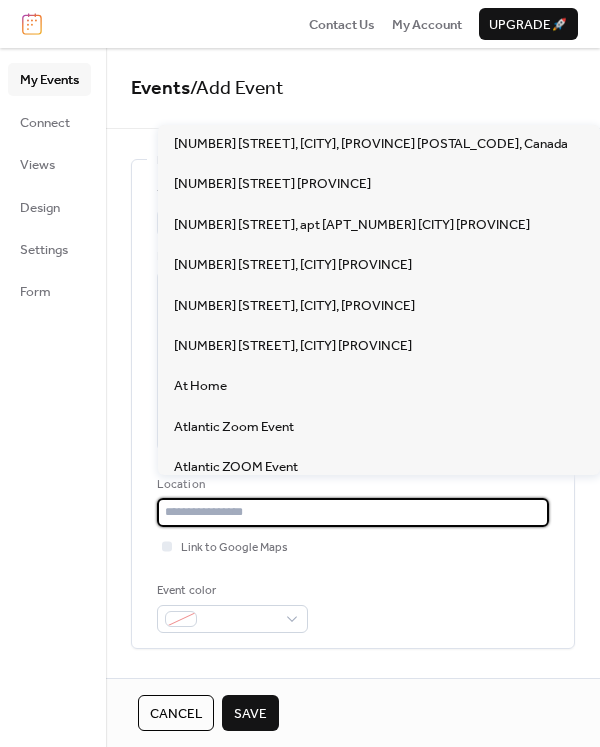 click at bounding box center [353, 512] 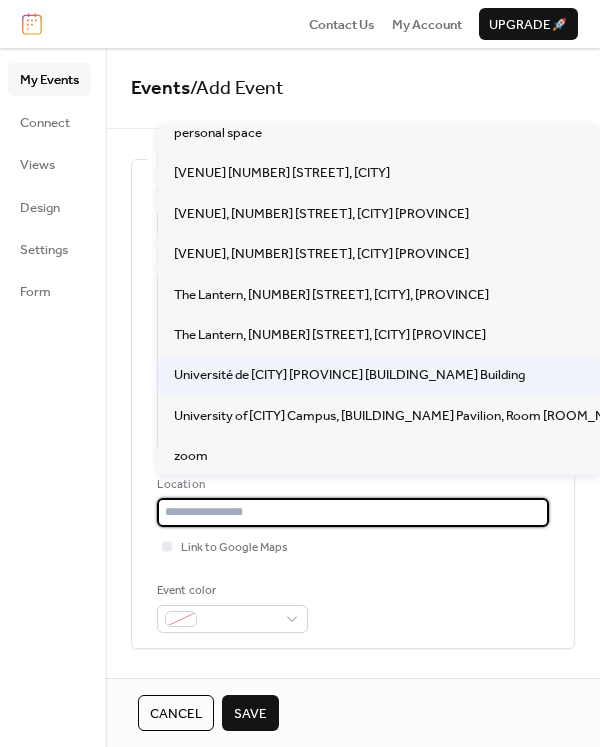 scroll, scrollTop: 500, scrollLeft: 0, axis: vertical 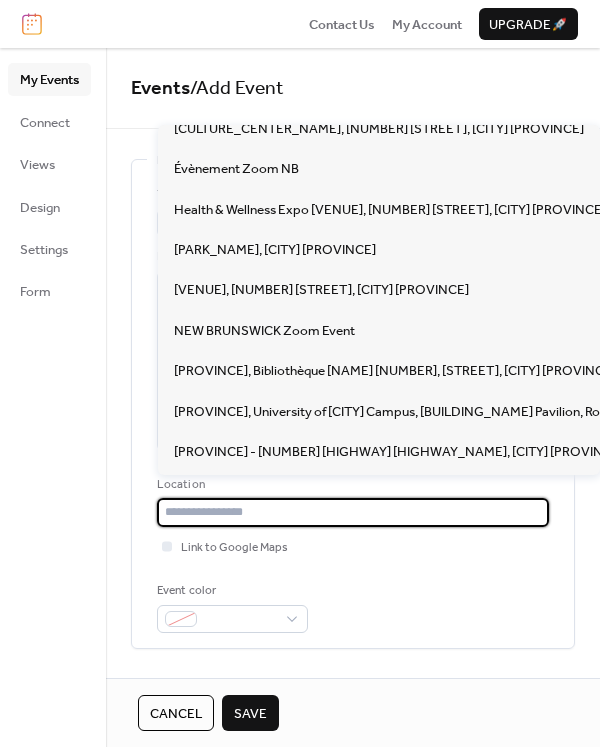 click at bounding box center (353, 512) 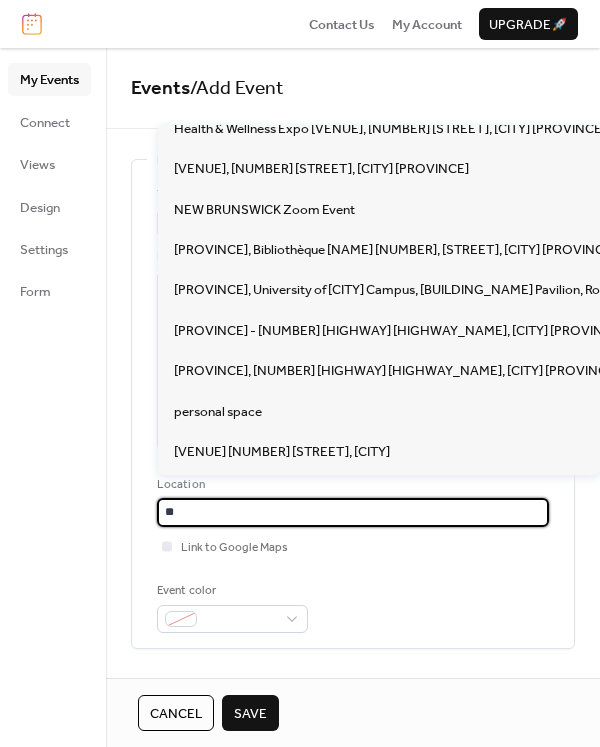 scroll, scrollTop: 0, scrollLeft: 0, axis: both 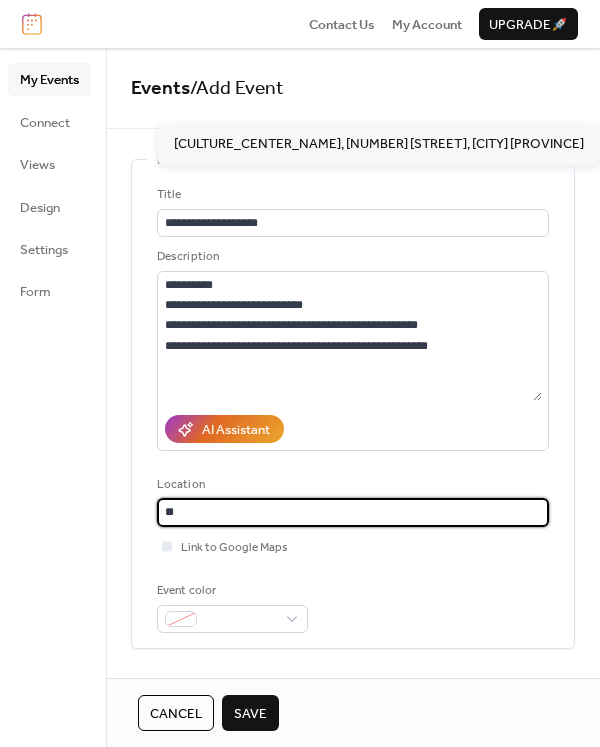 type on "*" 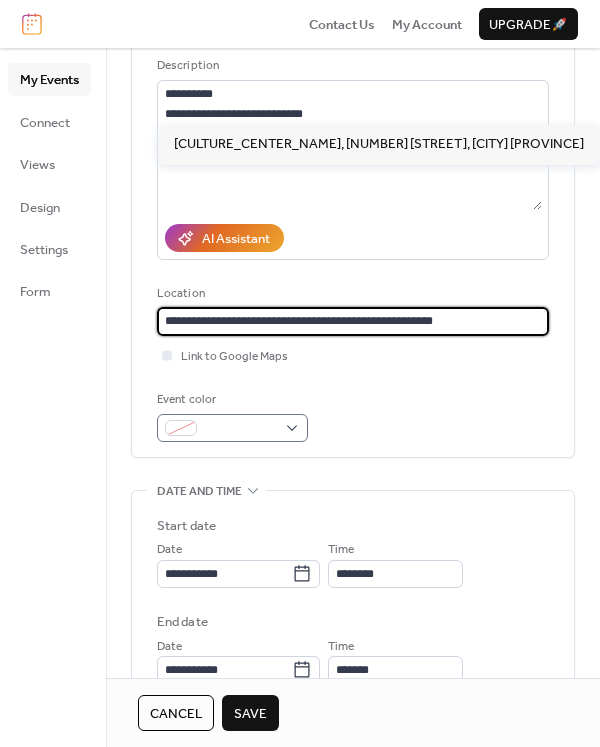 scroll, scrollTop: 200, scrollLeft: 0, axis: vertical 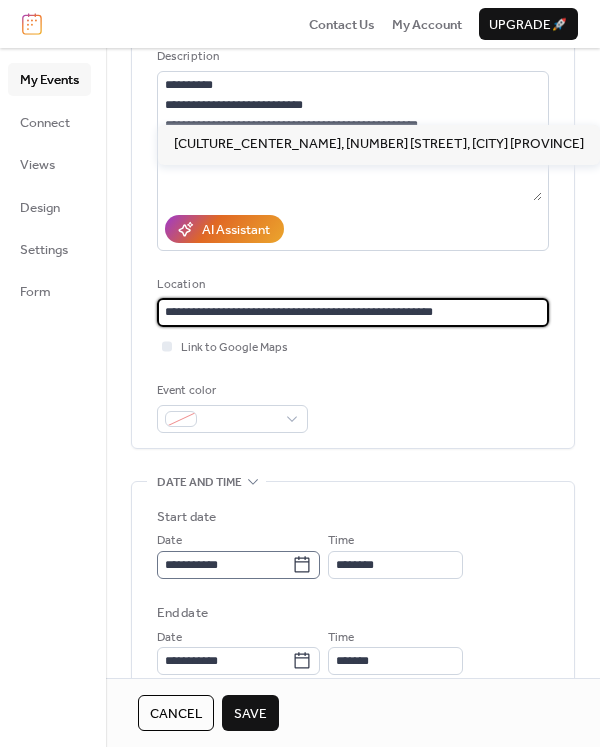 type on "**********" 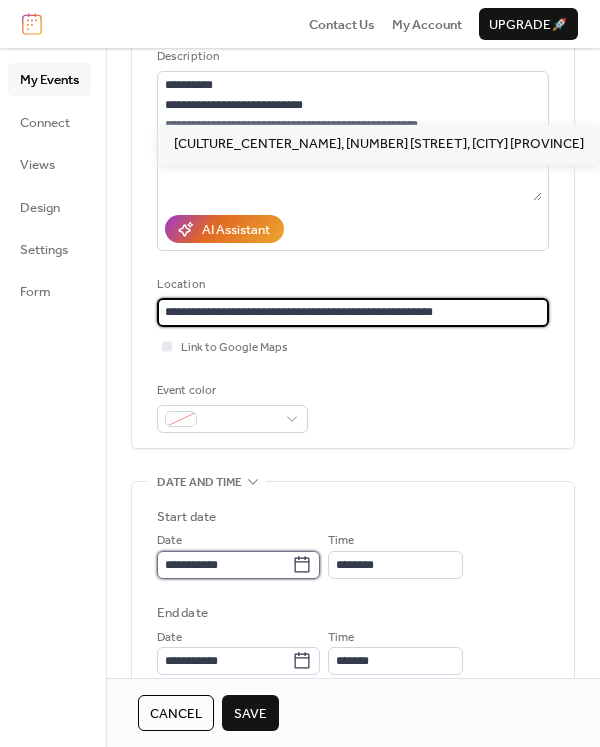 click on "**********" at bounding box center [224, 565] 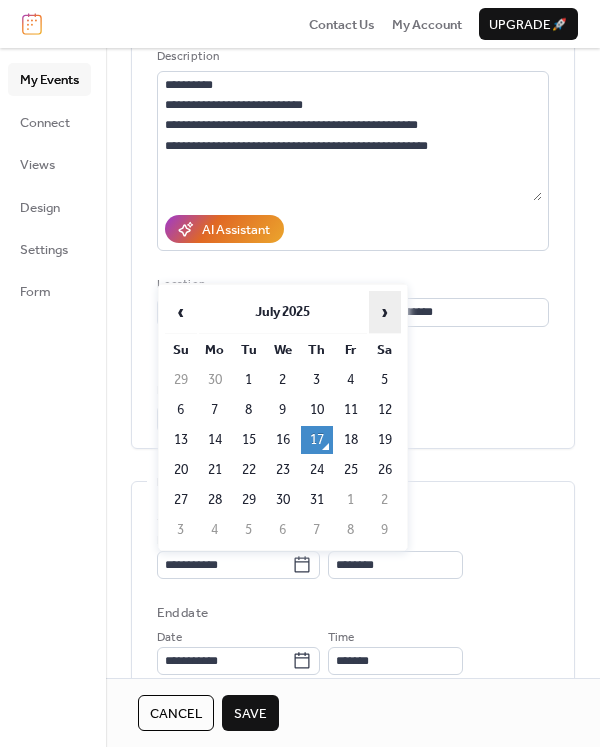 click on "›" at bounding box center [385, 312] 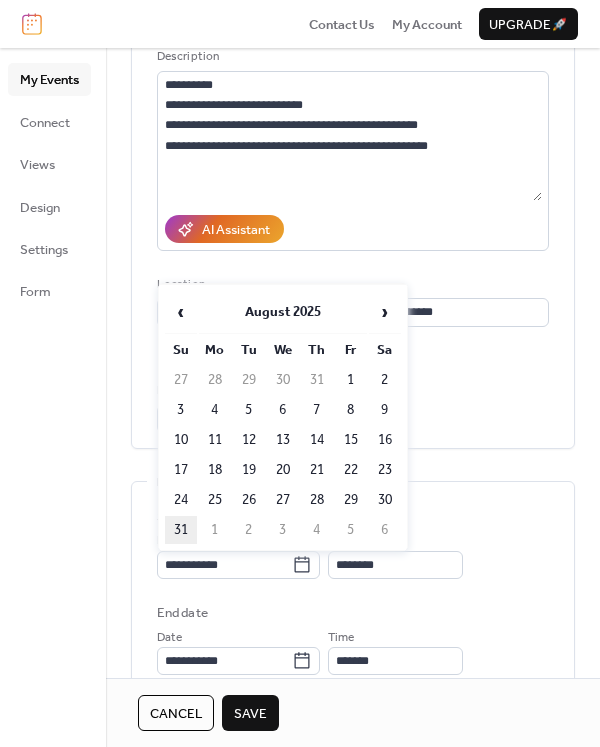 click on "31" at bounding box center [181, 530] 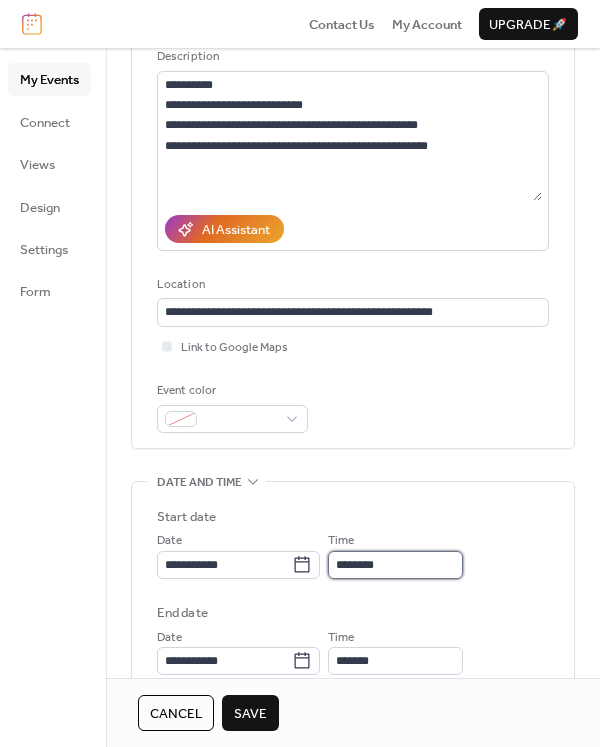 click on "********" at bounding box center [395, 565] 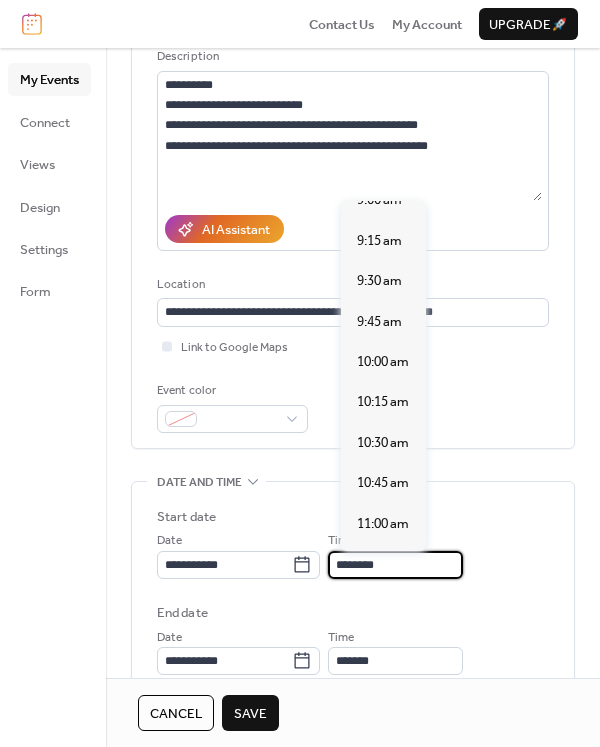 scroll, scrollTop: 1440, scrollLeft: 0, axis: vertical 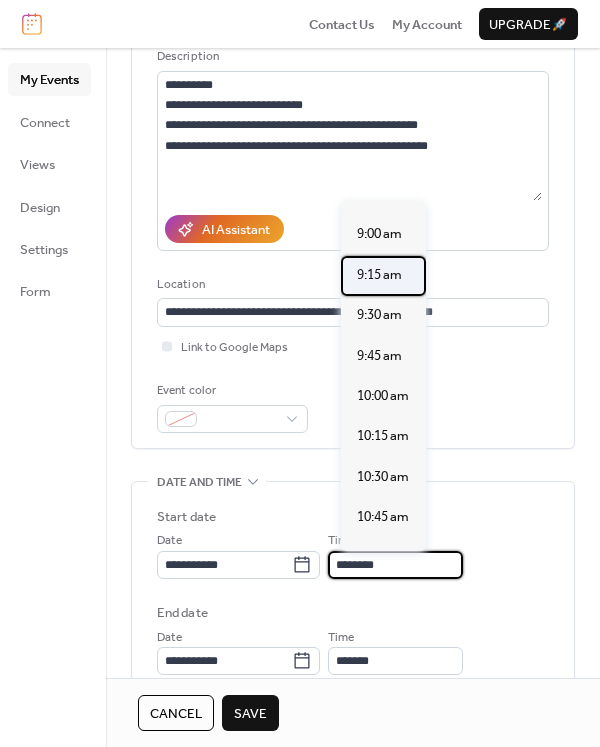 click on "9:15 am" at bounding box center [379, 275] 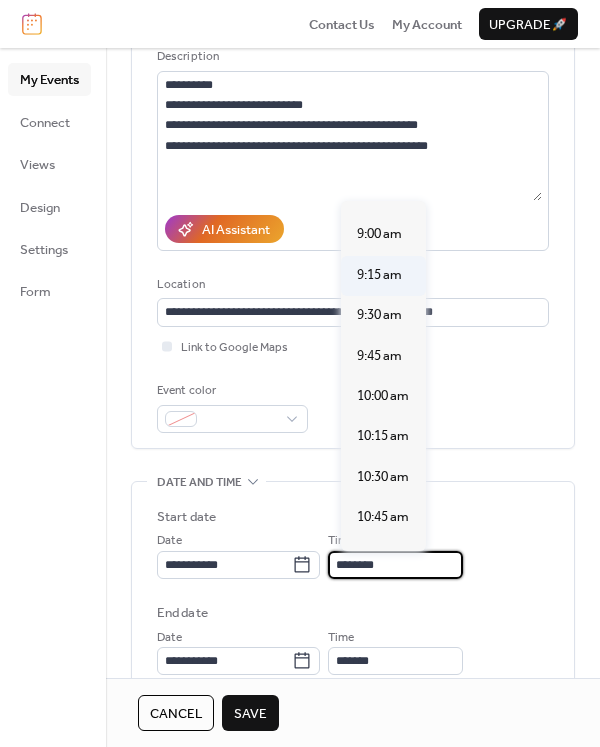 type on "*******" 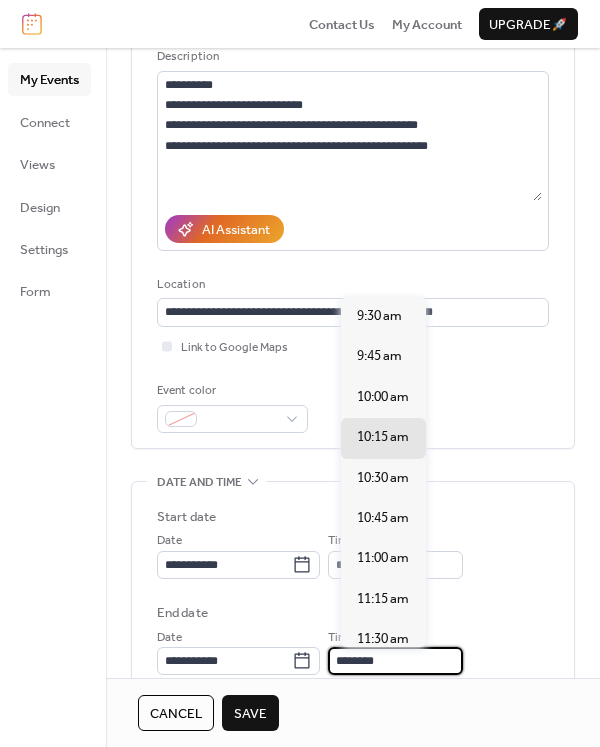 click on "********" at bounding box center [395, 661] 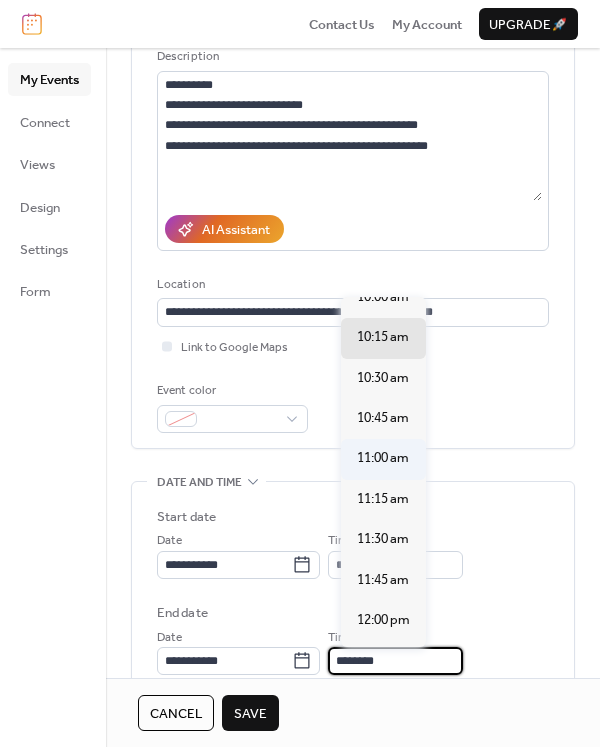 scroll, scrollTop: 200, scrollLeft: 0, axis: vertical 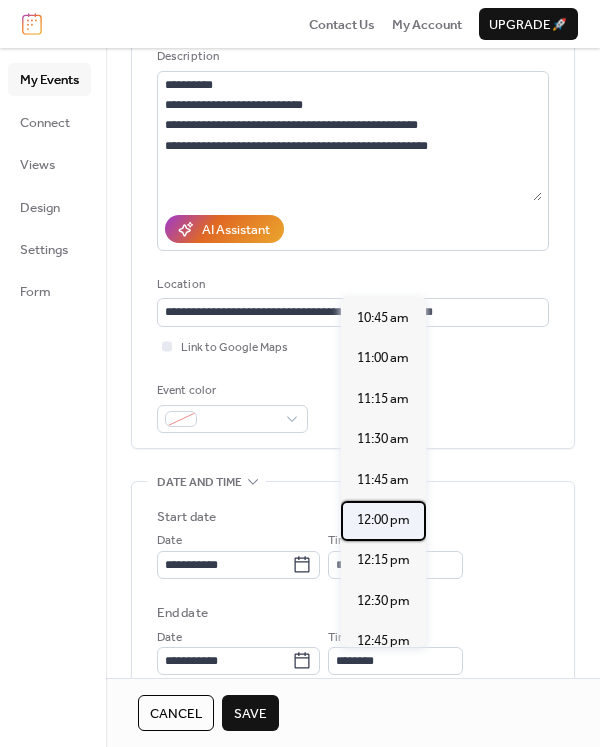 click on "12:00 pm" at bounding box center (383, 520) 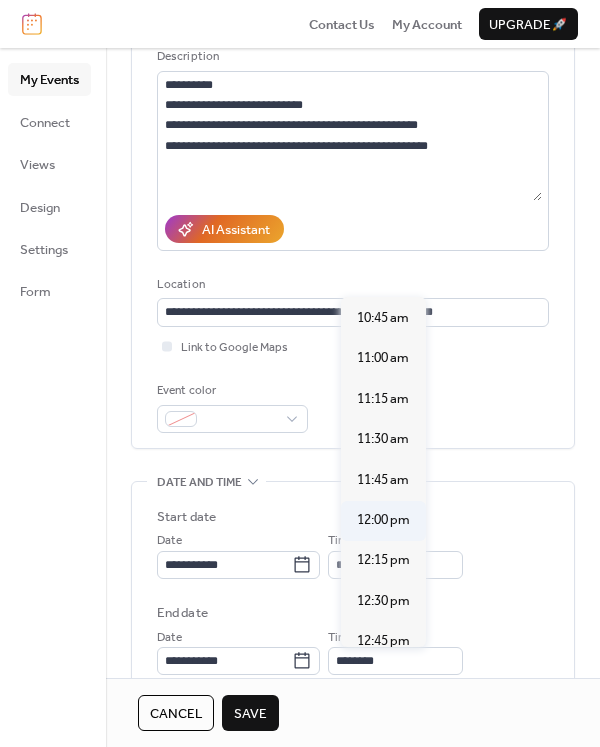 type on "********" 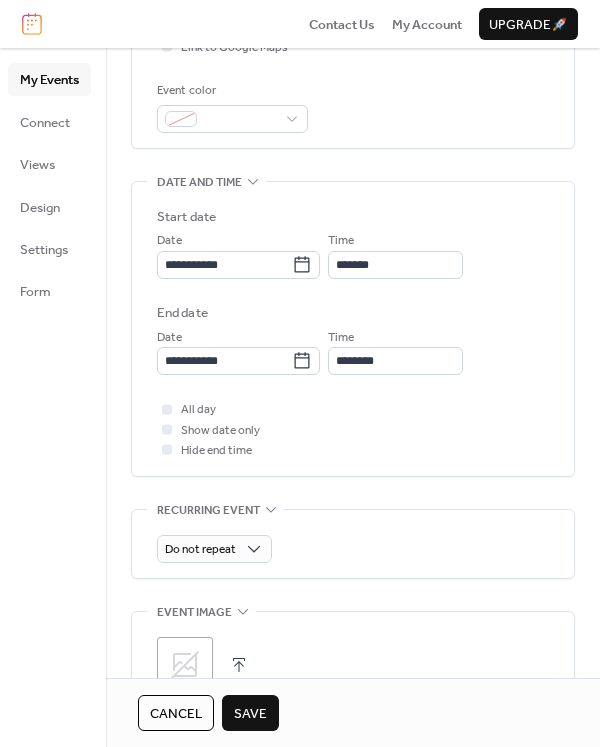 scroll, scrollTop: 600, scrollLeft: 0, axis: vertical 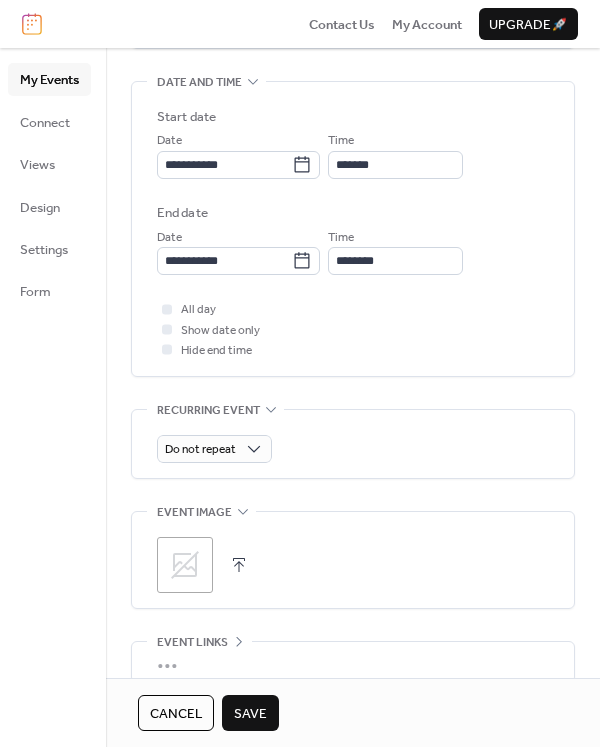 click at bounding box center [239, 565] 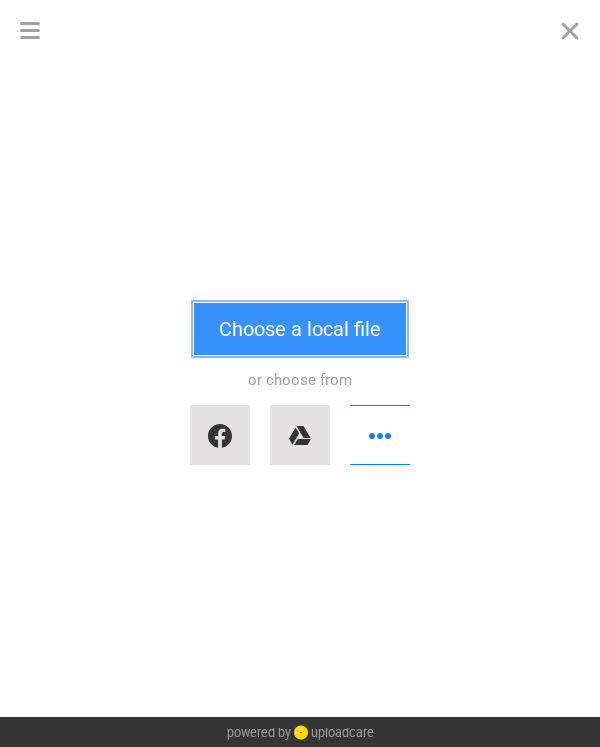 click on "Choose a local file" at bounding box center [300, 329] 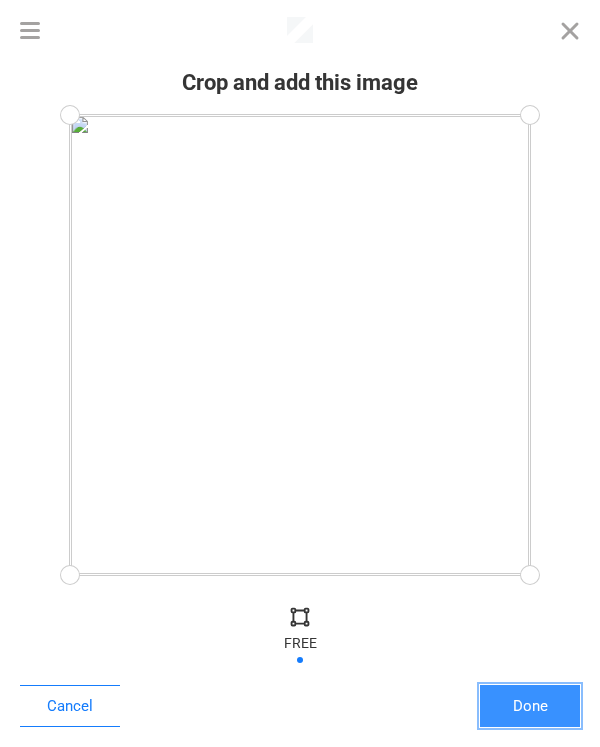 click on "Done" at bounding box center (530, 706) 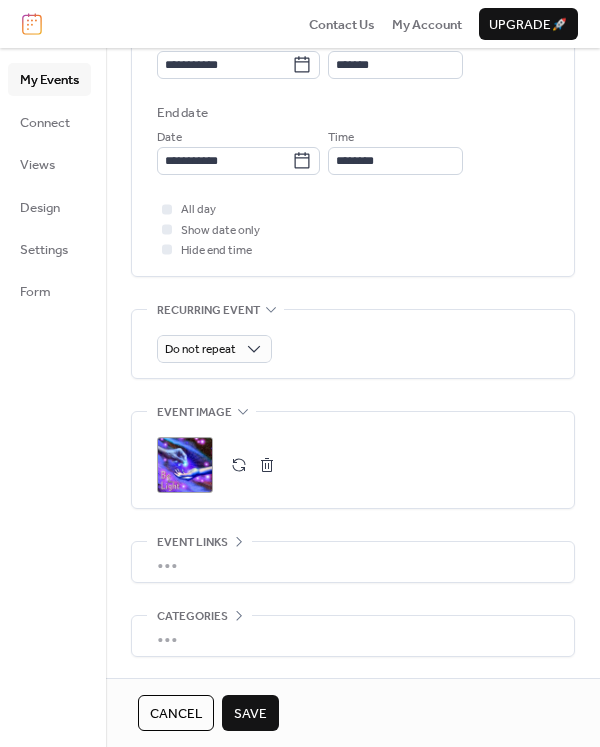 scroll, scrollTop: 773, scrollLeft: 0, axis: vertical 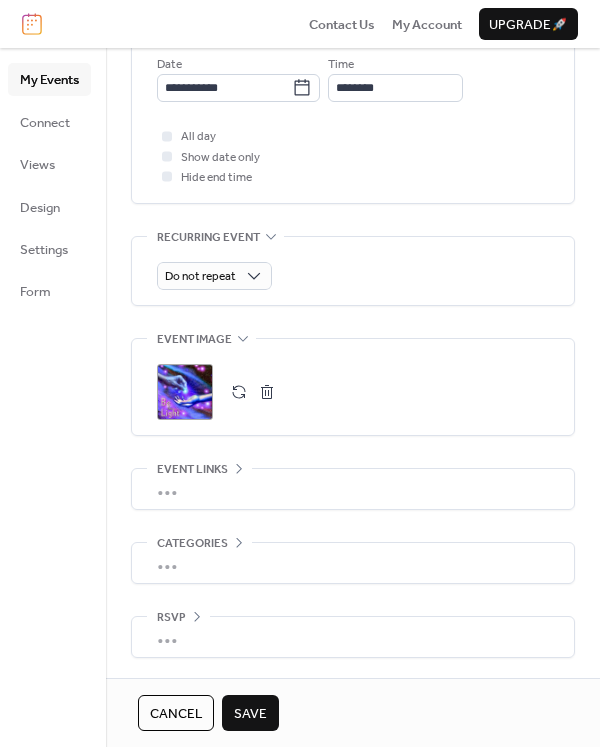 click on "Save" at bounding box center (250, 714) 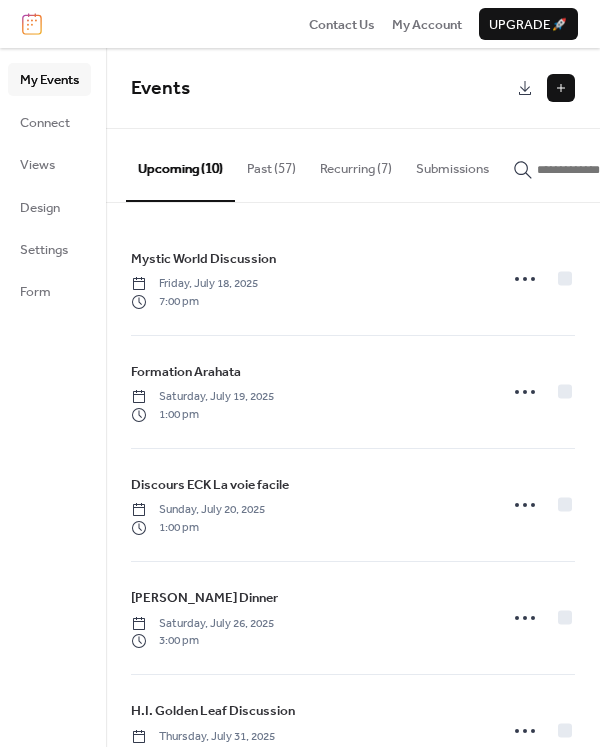 click at bounding box center (561, 88) 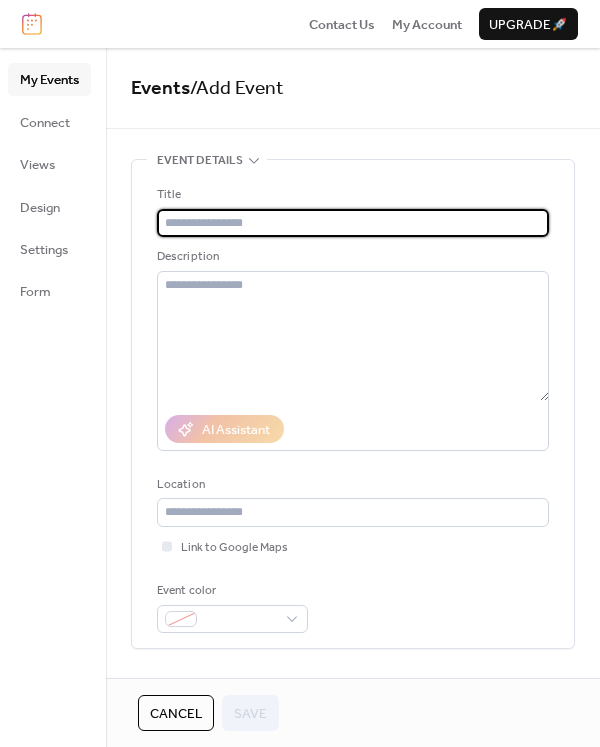 click at bounding box center [353, 223] 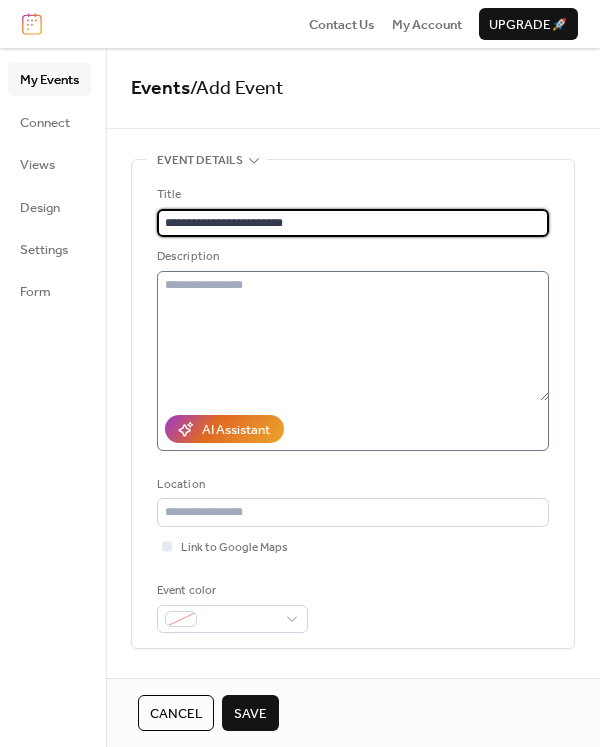 type on "**********" 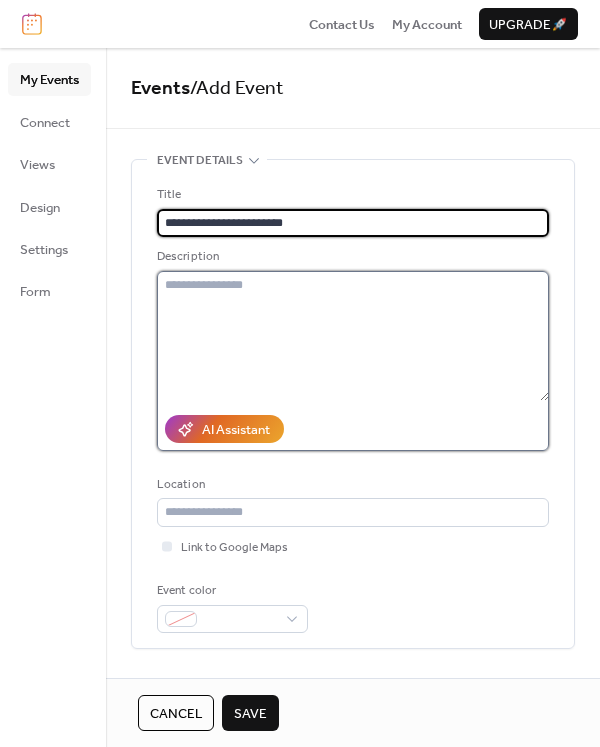 click at bounding box center (353, 336) 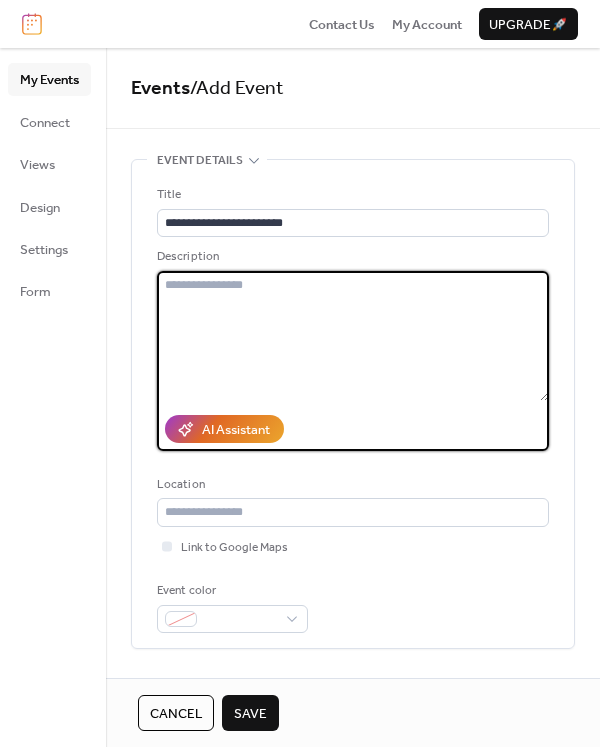 click on "Cancel" at bounding box center [176, 714] 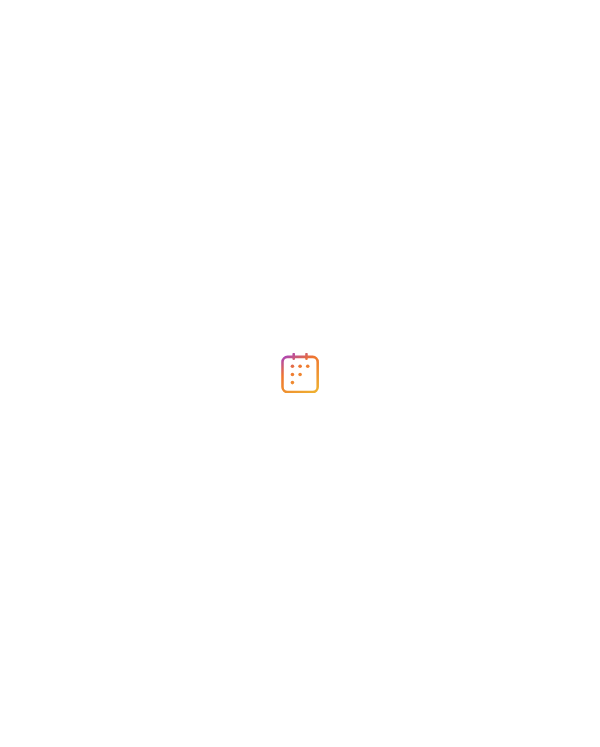 scroll, scrollTop: 0, scrollLeft: 0, axis: both 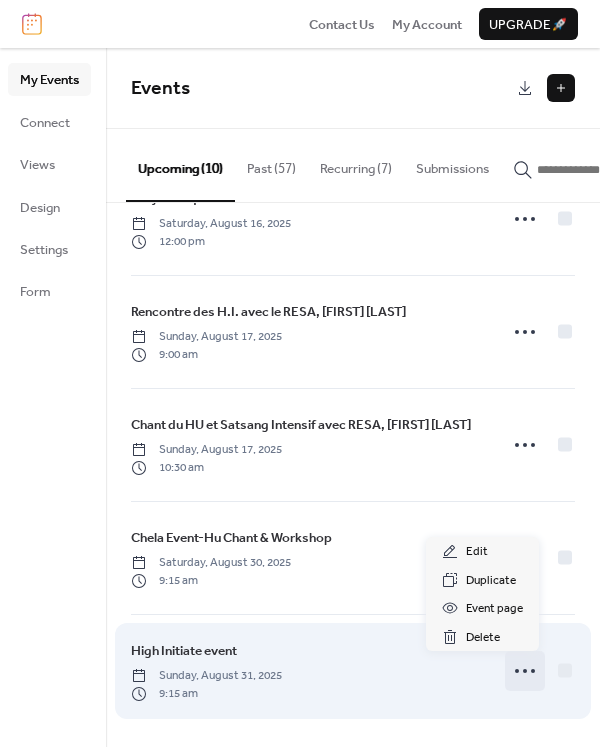 click 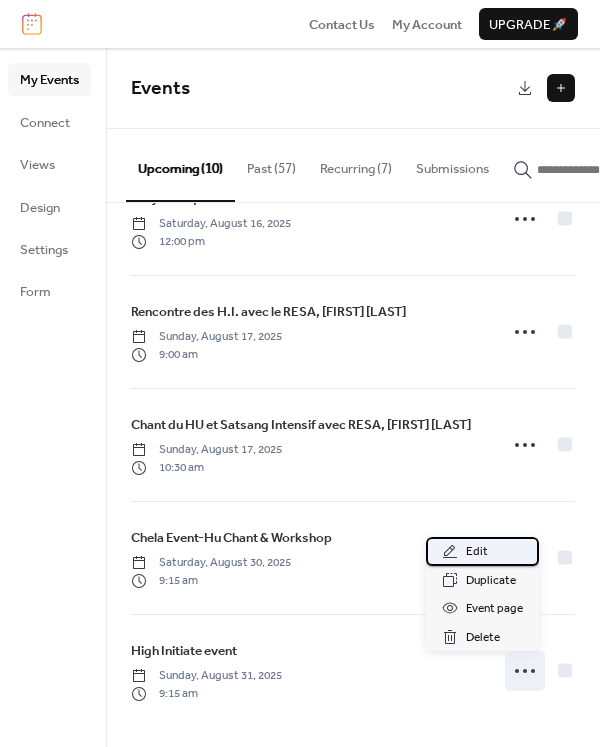 click on "Edit" at bounding box center [477, 552] 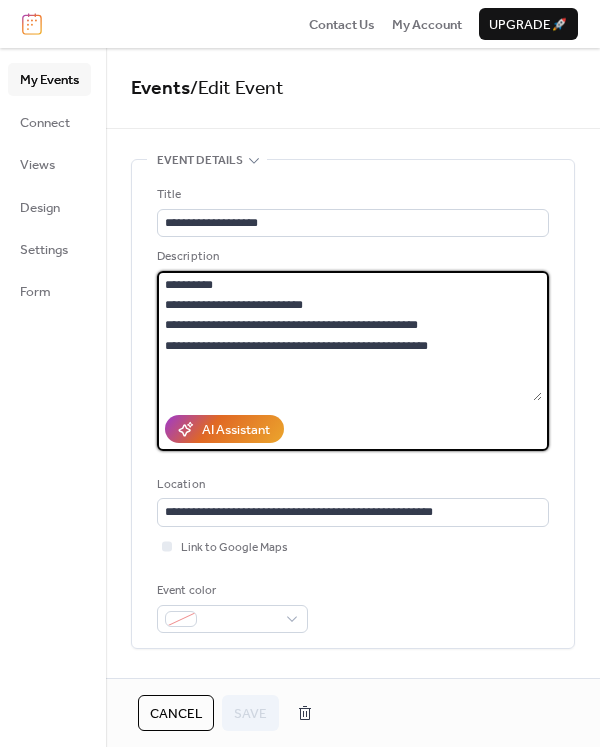 click on "**********" at bounding box center (349, 336) 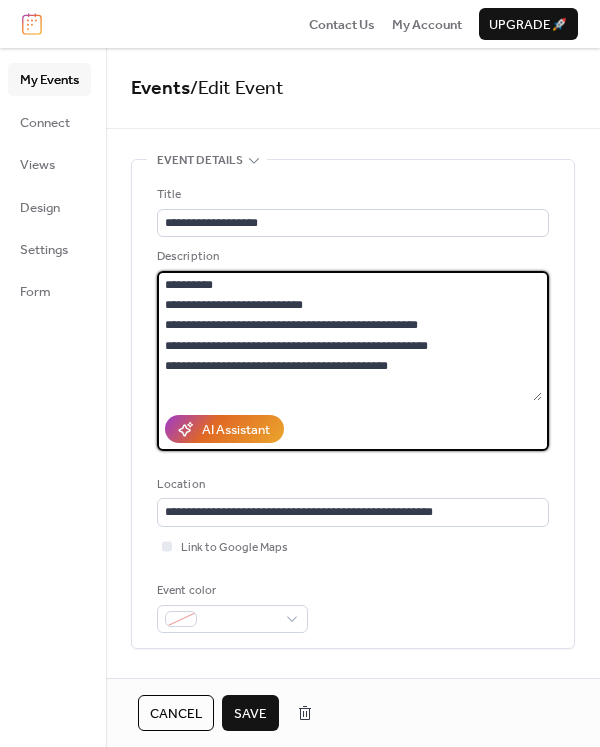 click on "**********" at bounding box center [349, 336] 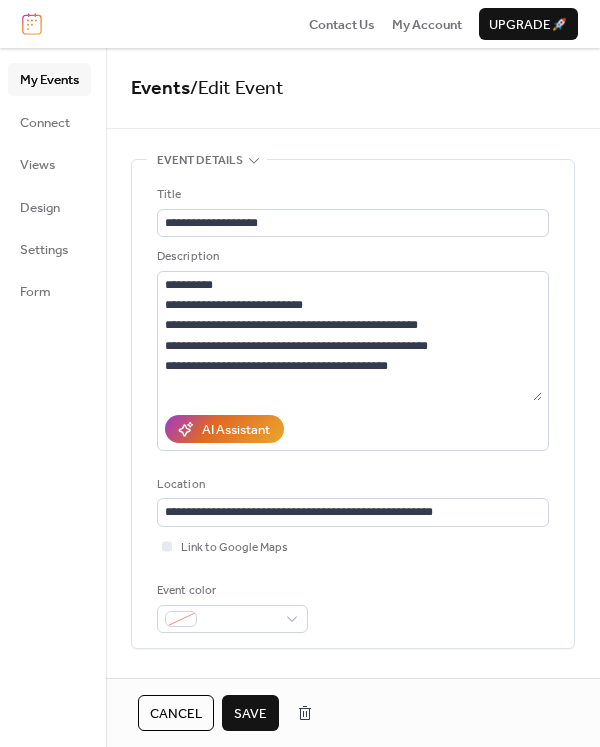 click on "Save" at bounding box center [250, 714] 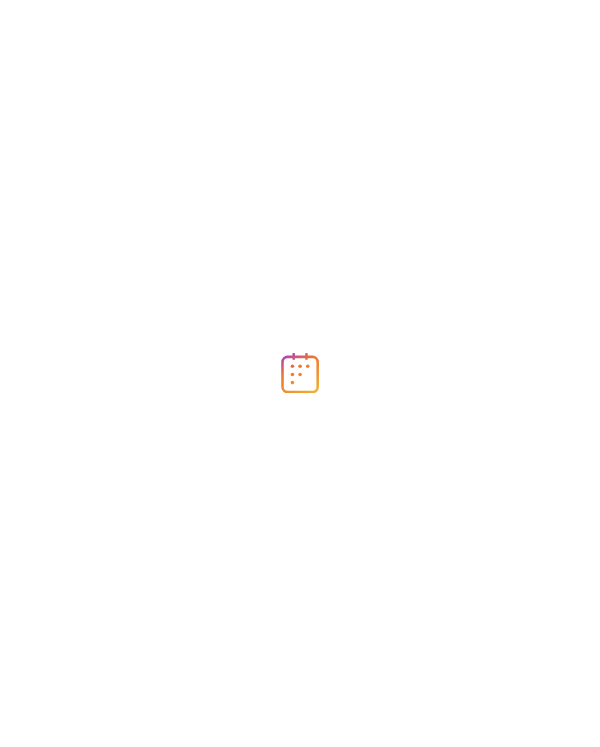 scroll, scrollTop: 0, scrollLeft: 0, axis: both 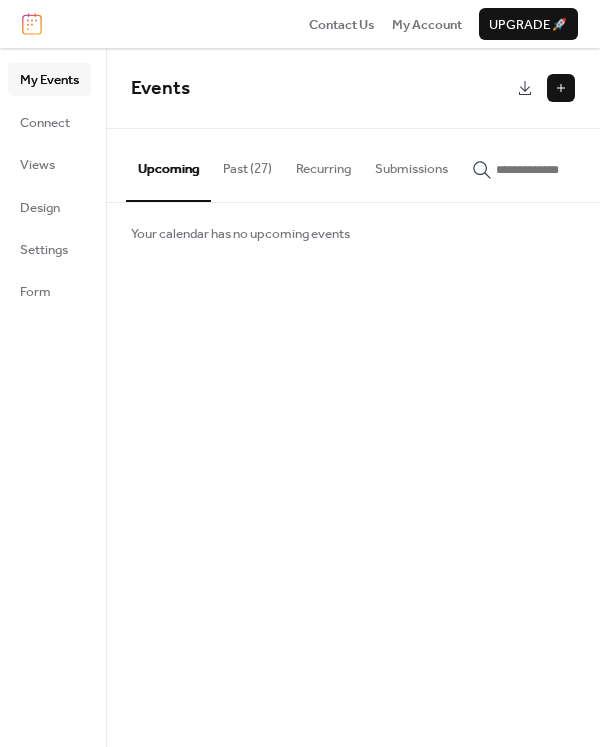 click on "Past (27)" at bounding box center [247, 164] 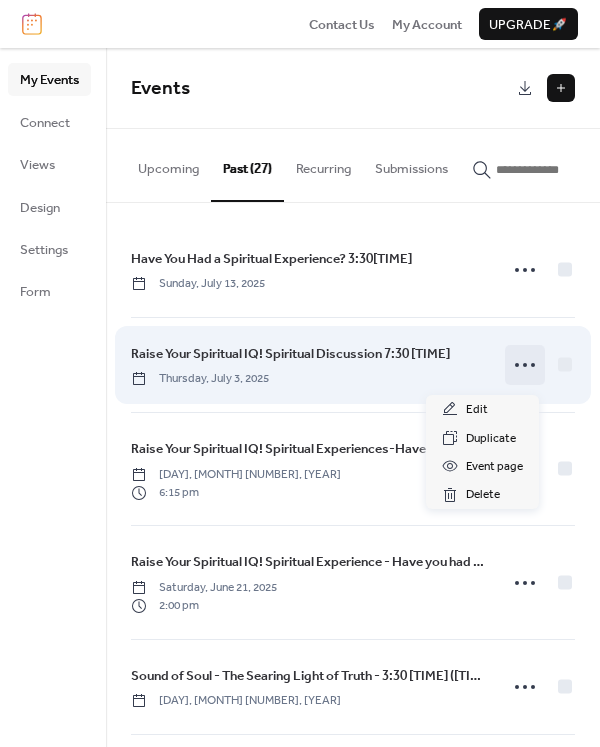 click 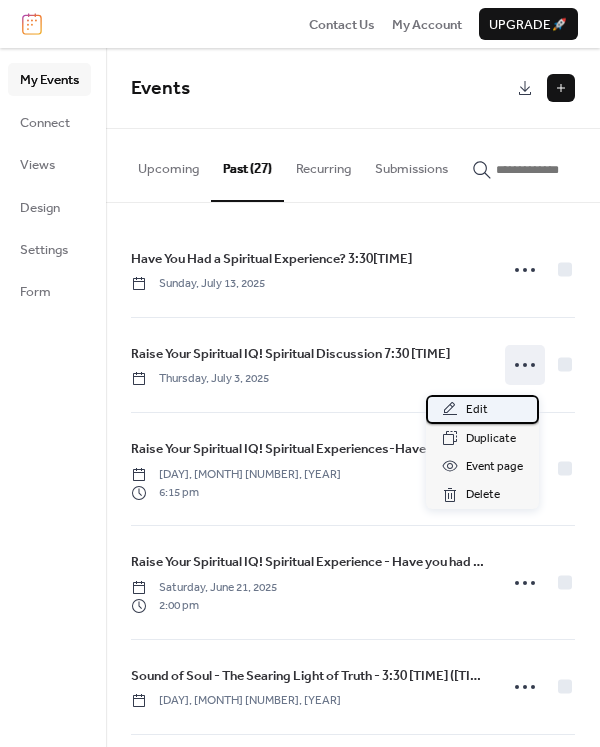 click on "Edit" at bounding box center [482, 409] 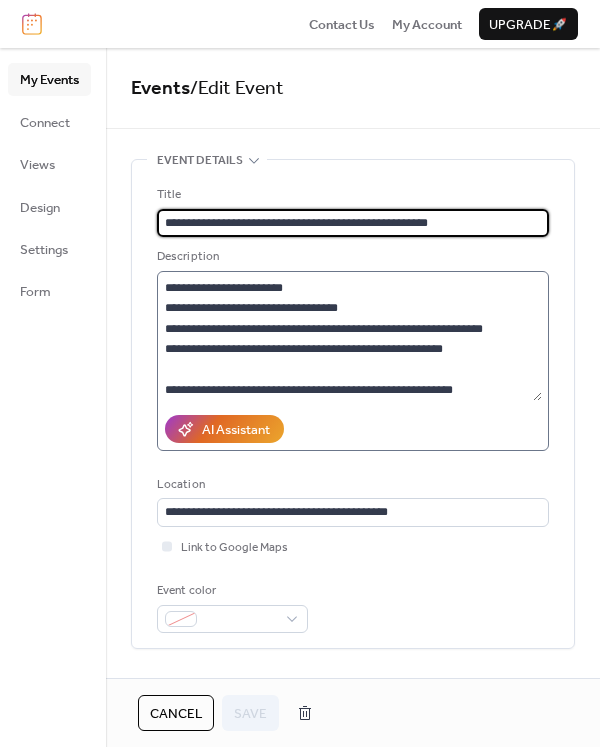 scroll, scrollTop: 122, scrollLeft: 0, axis: vertical 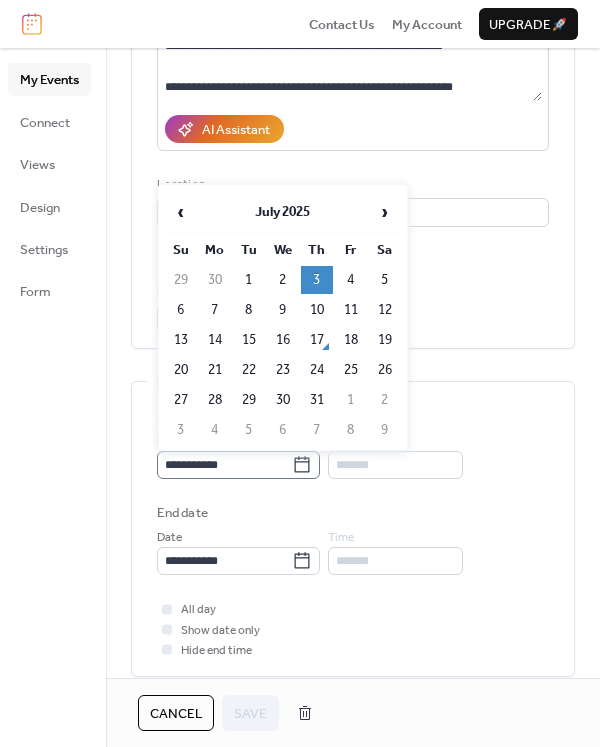 click 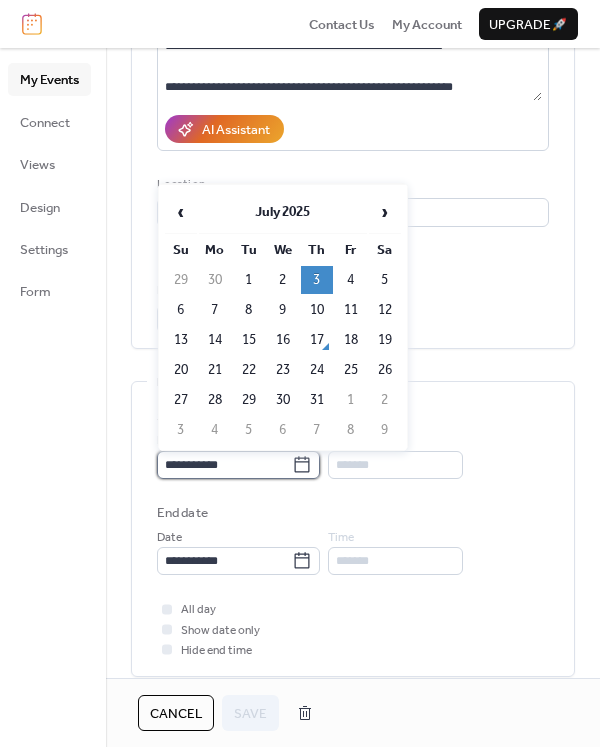 click on "**********" at bounding box center [224, 465] 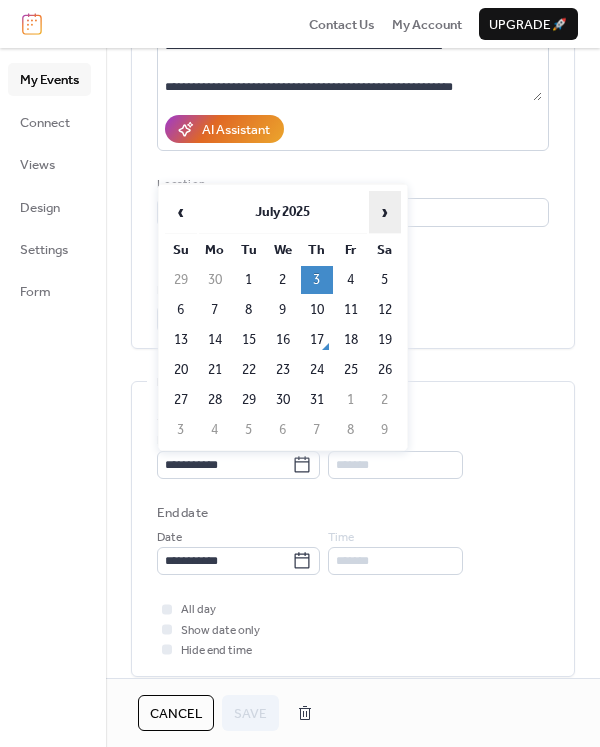 click on "›" at bounding box center [385, 212] 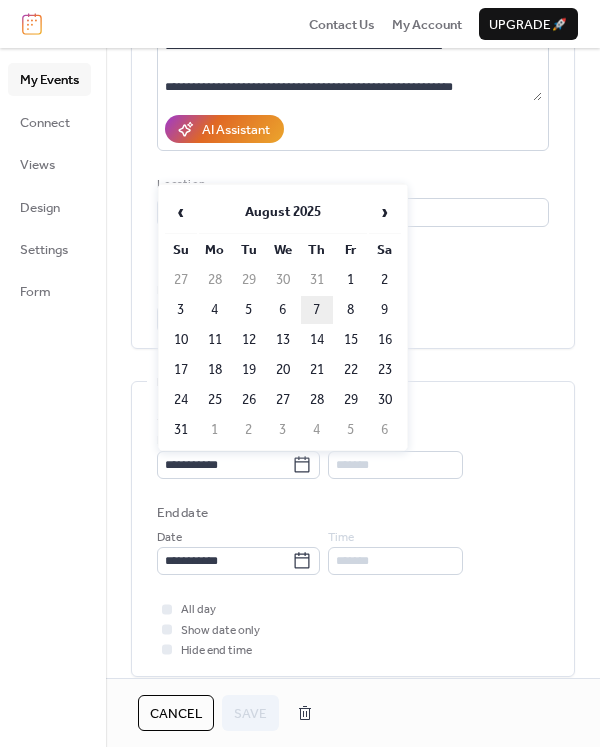 click on "7" at bounding box center [317, 310] 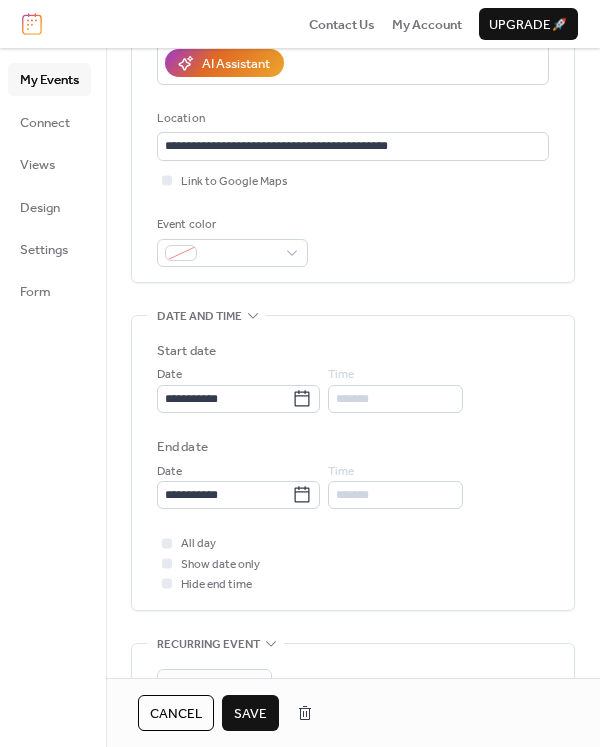 scroll, scrollTop: 400, scrollLeft: 0, axis: vertical 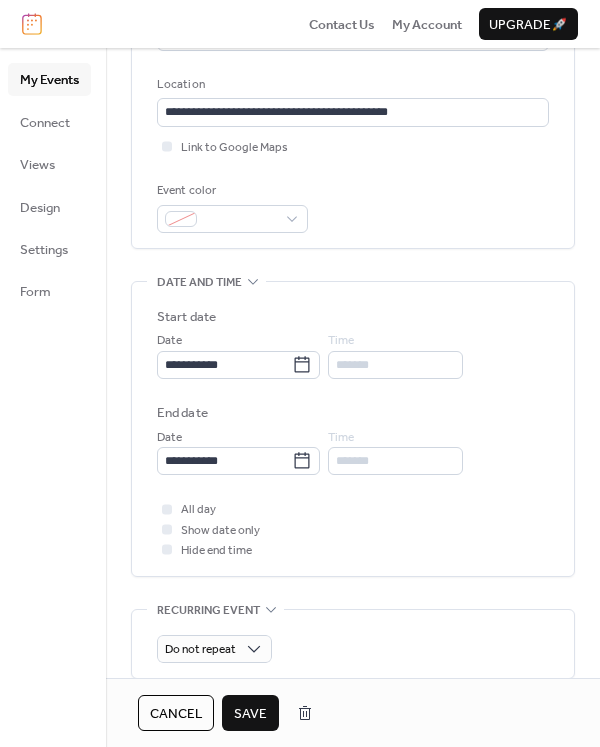 click on "*******" at bounding box center (395, 365) 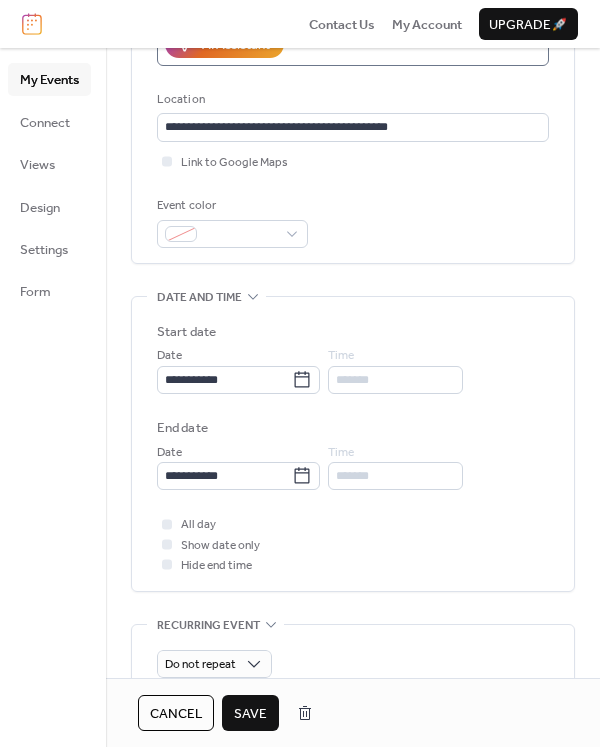 scroll, scrollTop: 400, scrollLeft: 0, axis: vertical 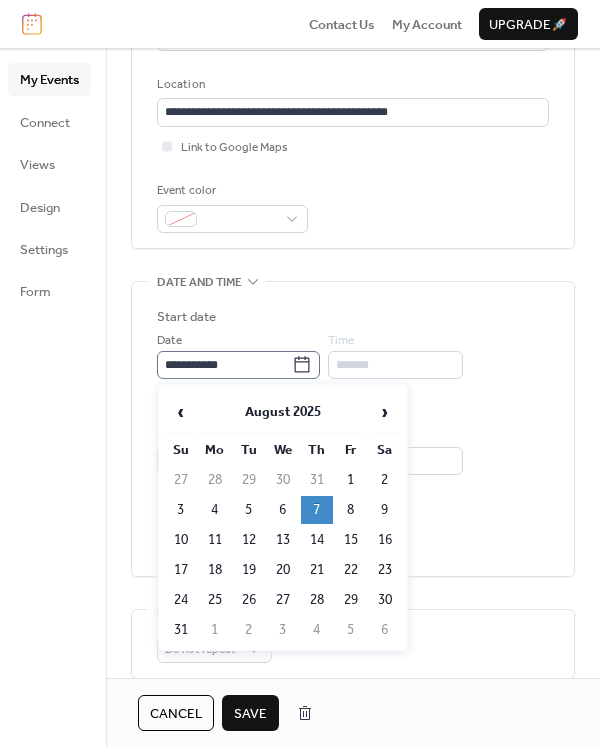 click 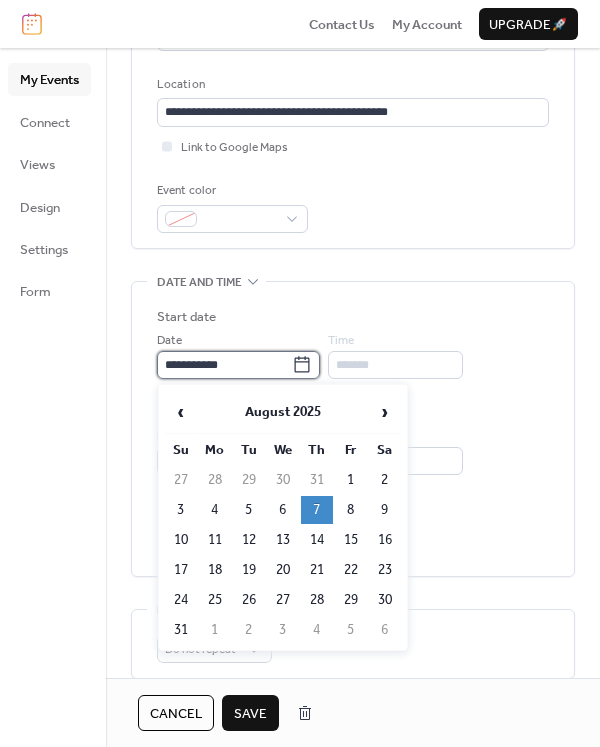 click on "**********" at bounding box center [224, 365] 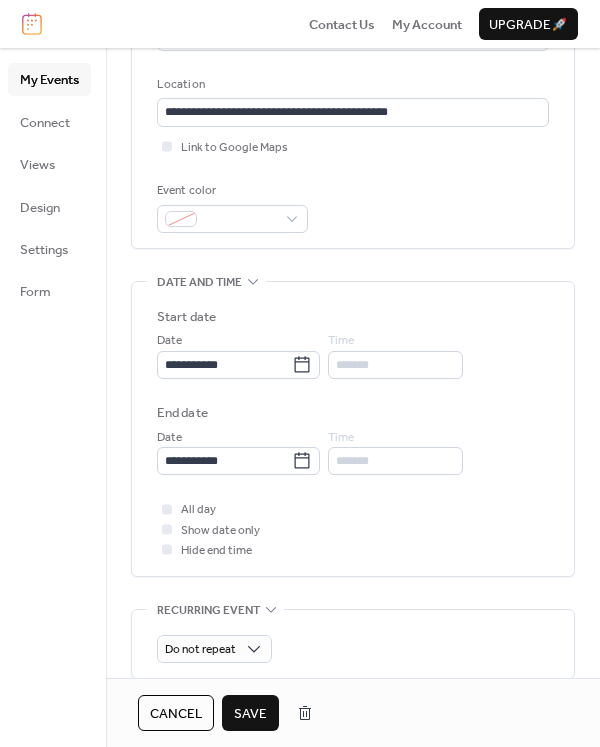 click on "Start date" at bounding box center (353, 317) 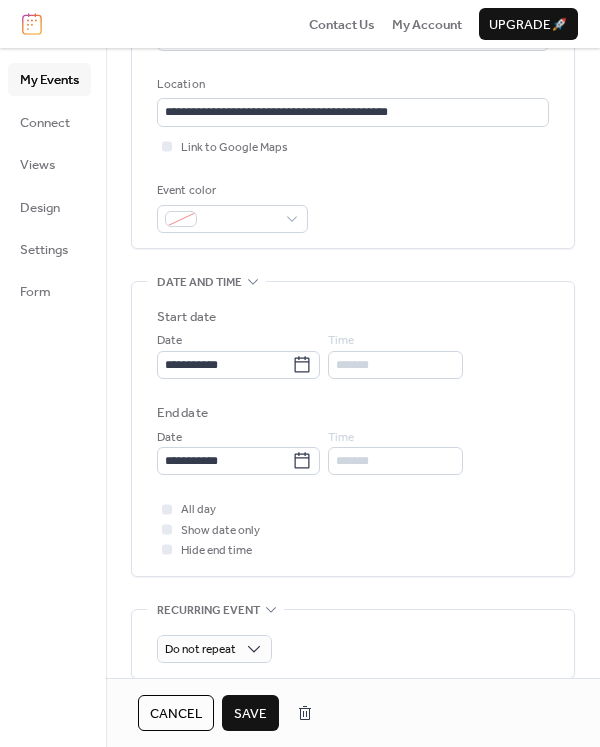 click on "*******" at bounding box center [395, 365] 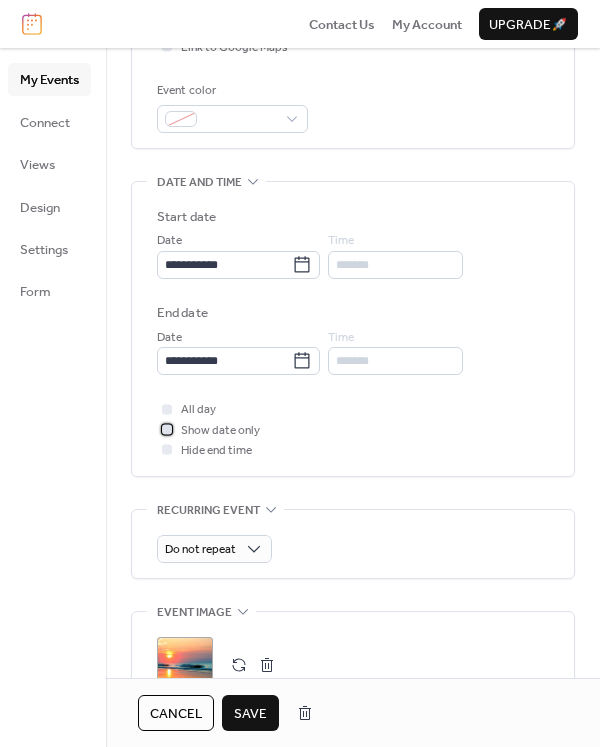 click 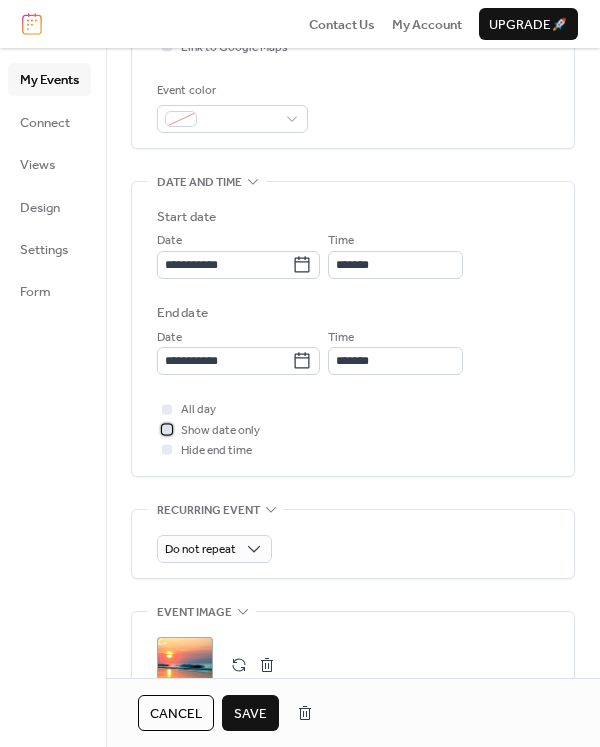 click at bounding box center [167, 429] 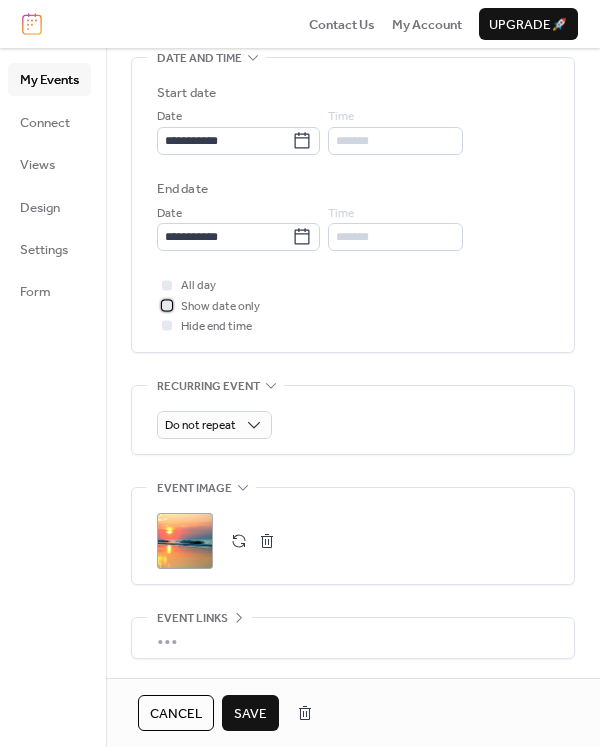 scroll, scrollTop: 700, scrollLeft: 0, axis: vertical 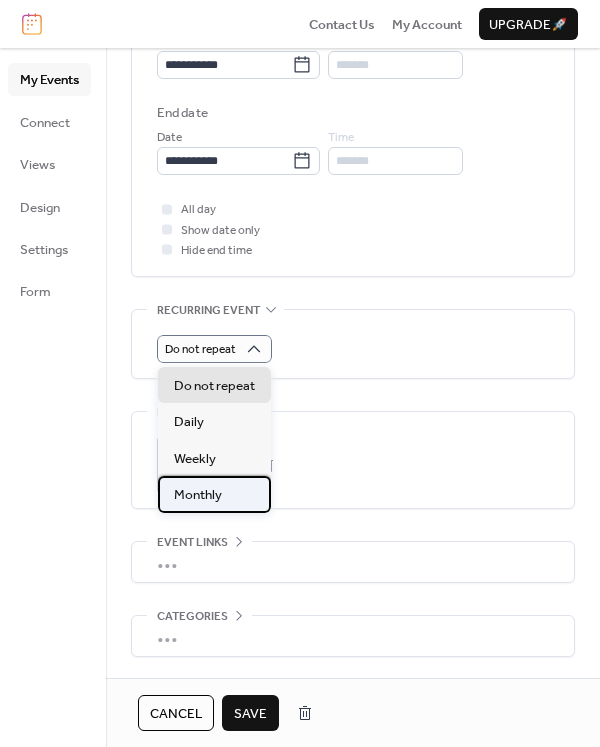 click on "Monthly" at bounding box center (214, 494) 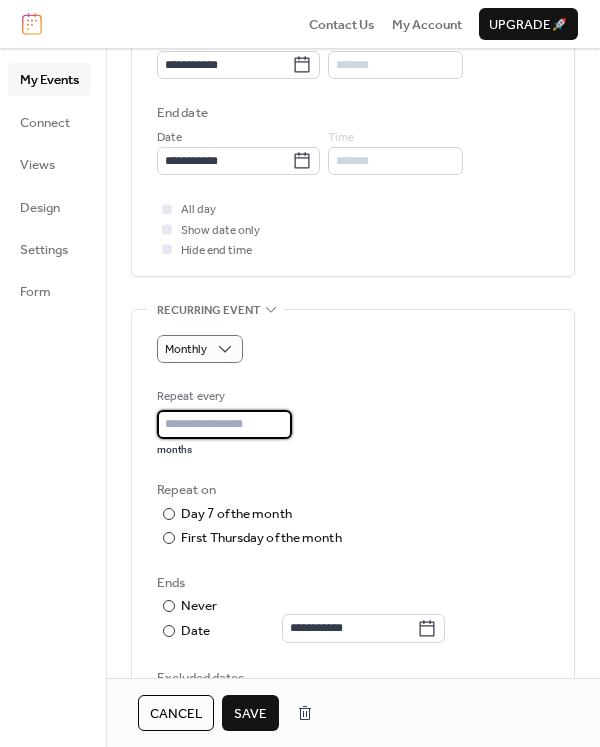 click on "*" at bounding box center [224, 424] 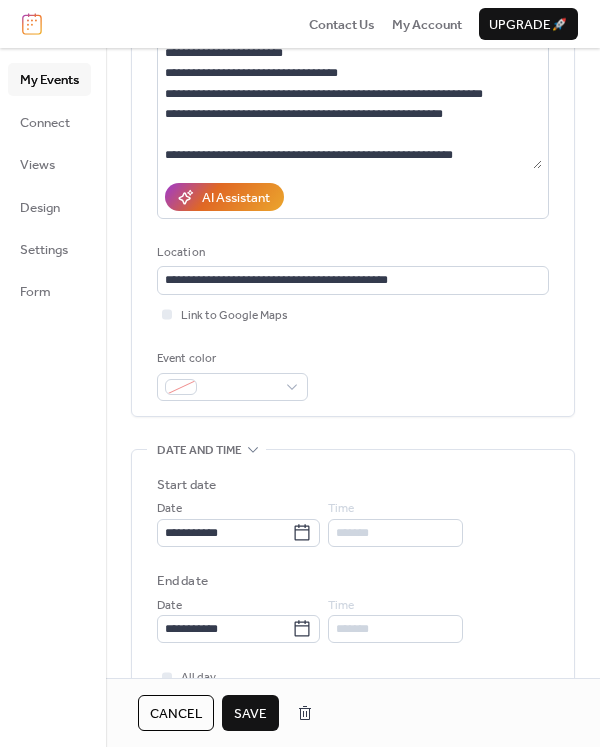 scroll, scrollTop: 229, scrollLeft: 0, axis: vertical 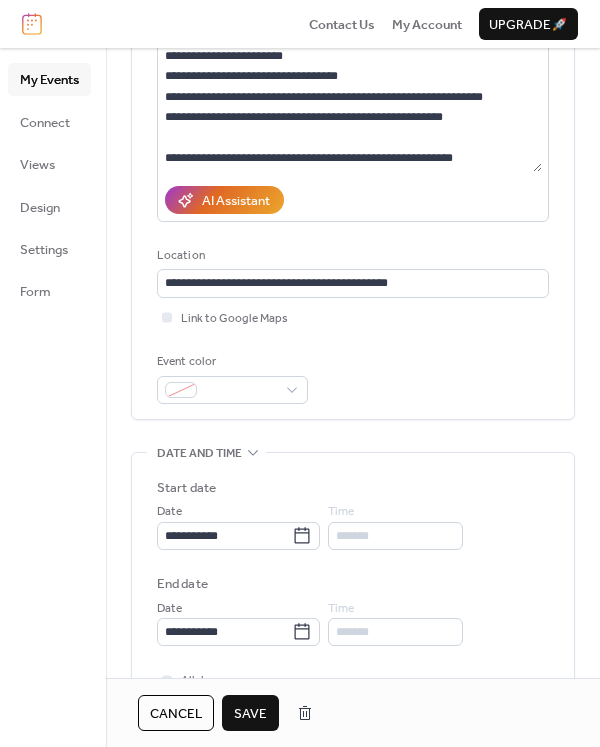 type on "*" 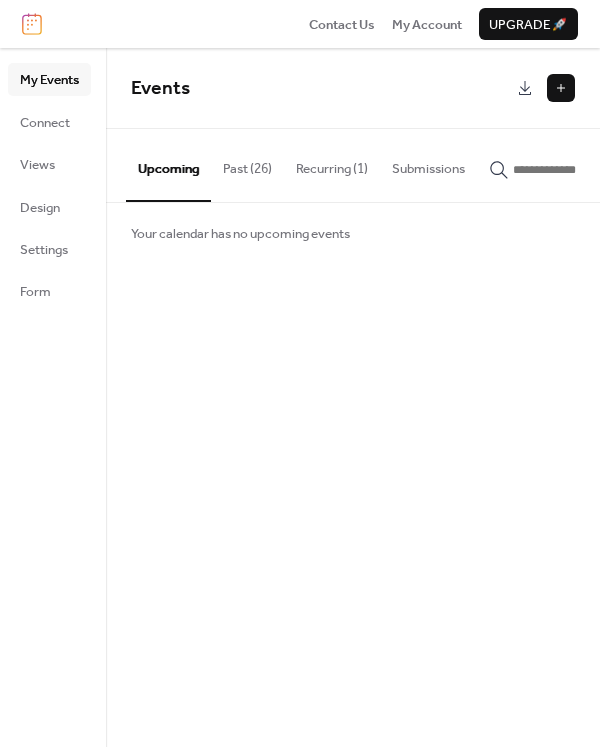 click on "Past (26)" at bounding box center [247, 164] 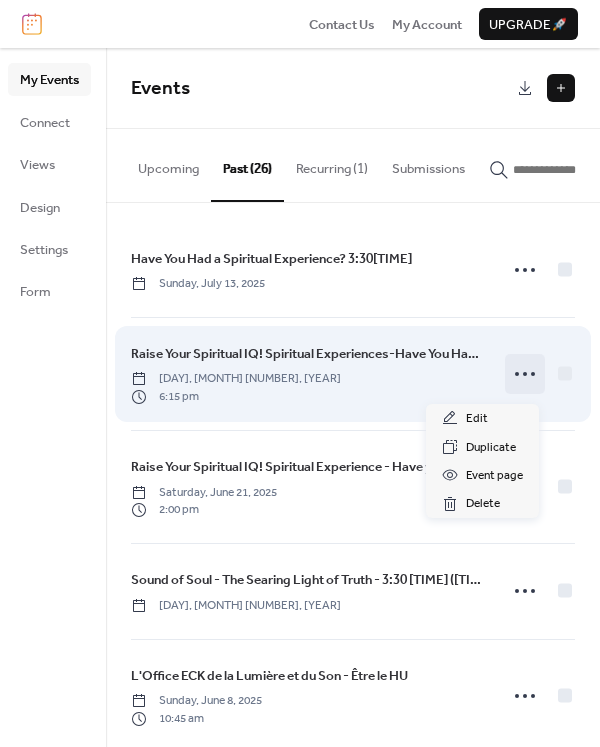 click 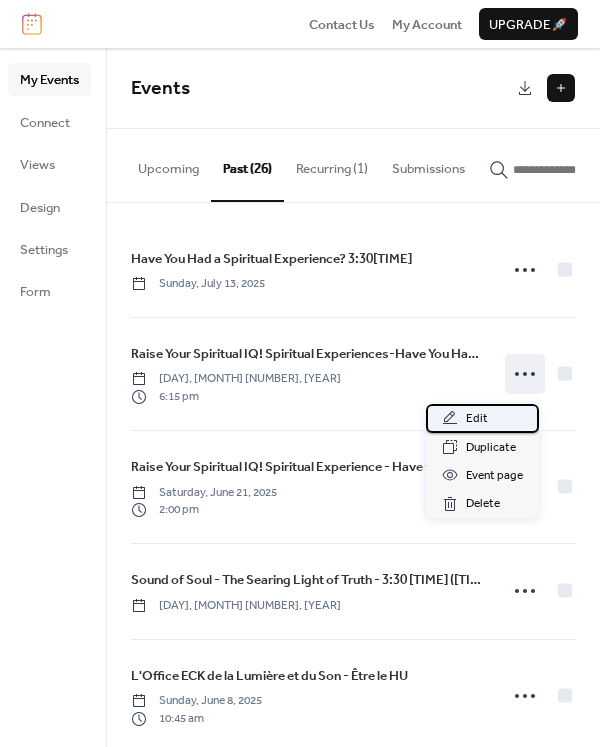 click on "Edit" at bounding box center (477, 419) 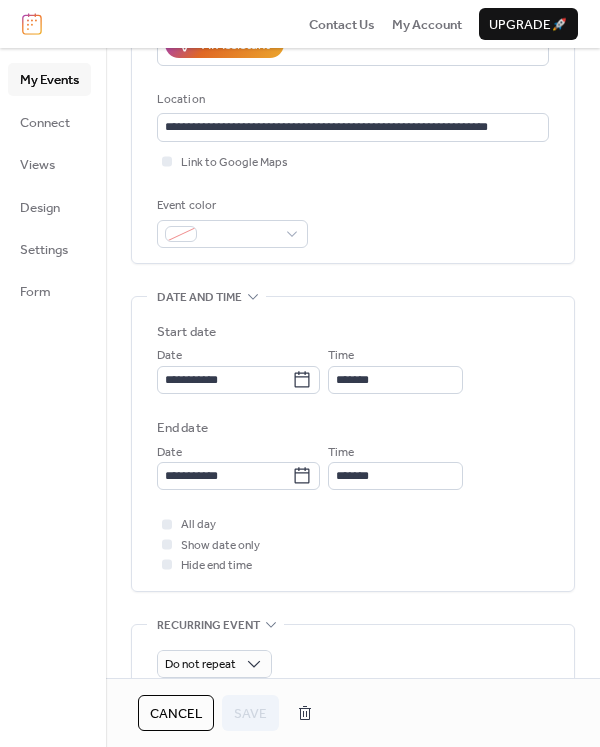 scroll, scrollTop: 373, scrollLeft: 0, axis: vertical 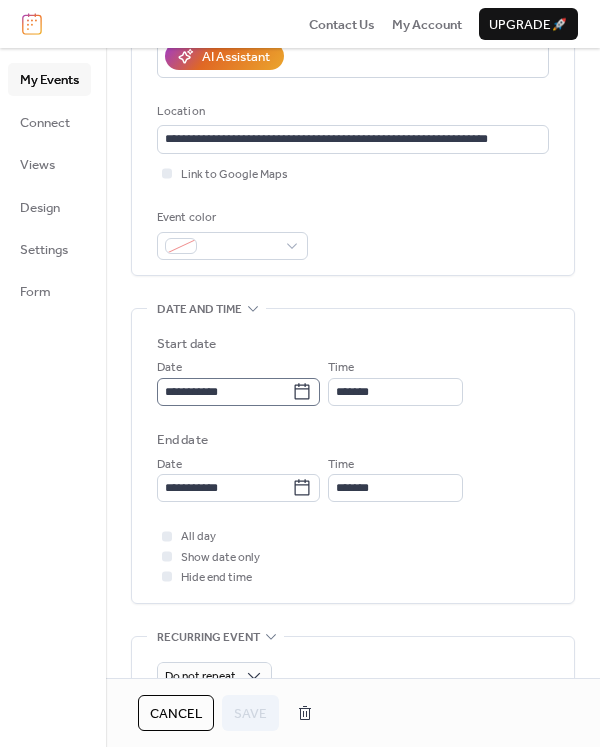 click 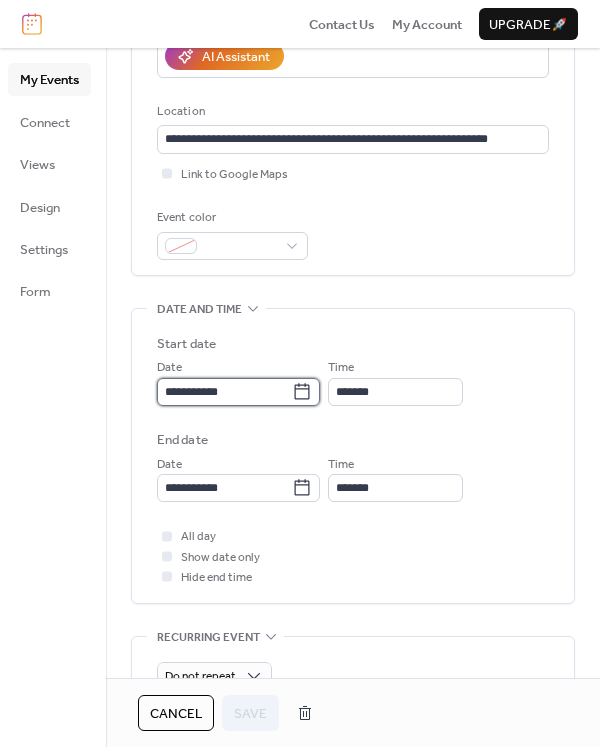 click on "**********" at bounding box center [224, 392] 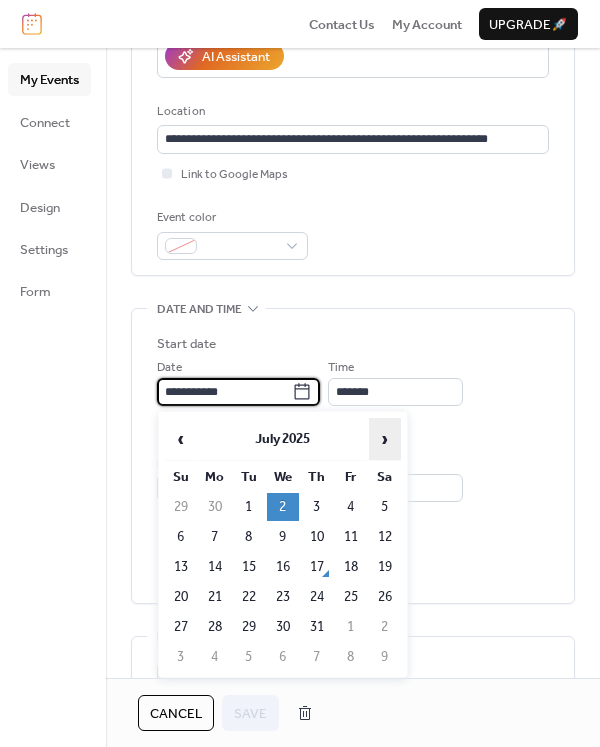 click on "›" at bounding box center [385, 439] 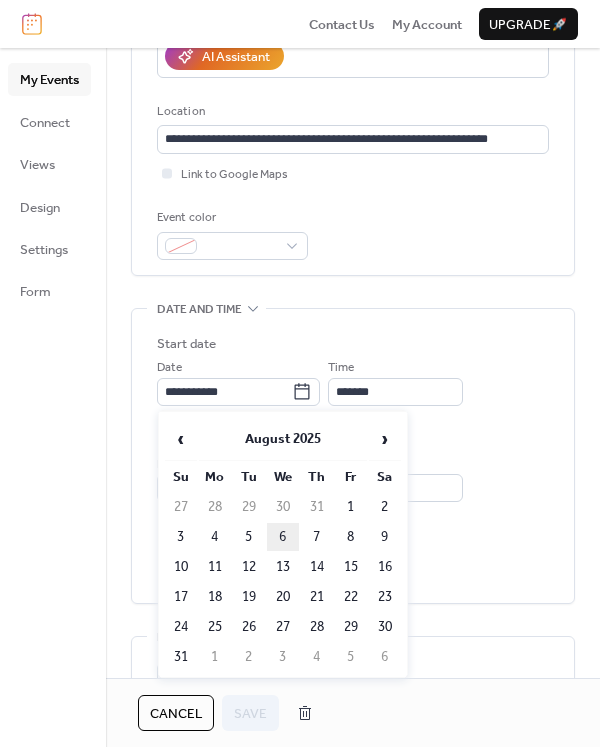 click on "6" at bounding box center (283, 537) 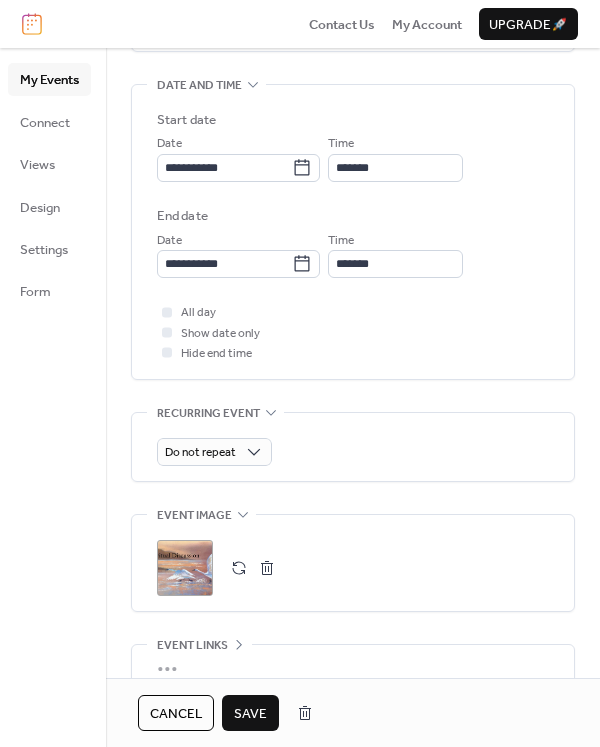 scroll, scrollTop: 673, scrollLeft: 0, axis: vertical 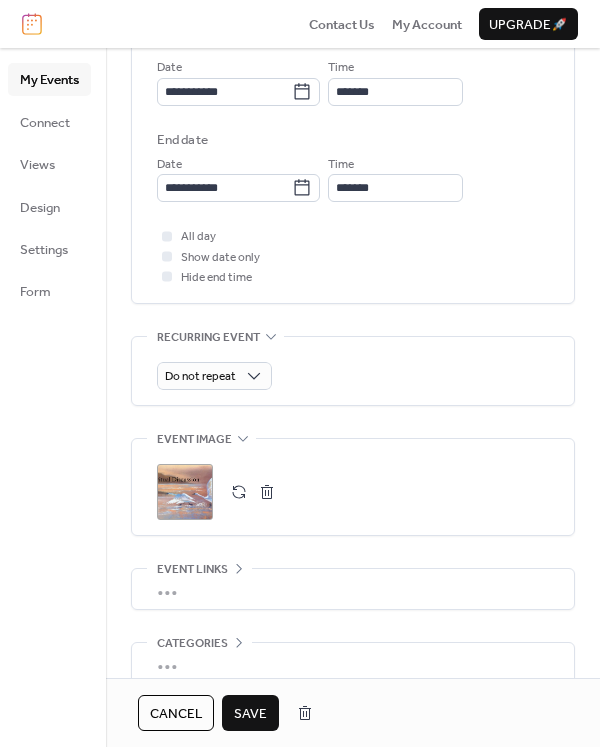 click on "Save" at bounding box center (250, 714) 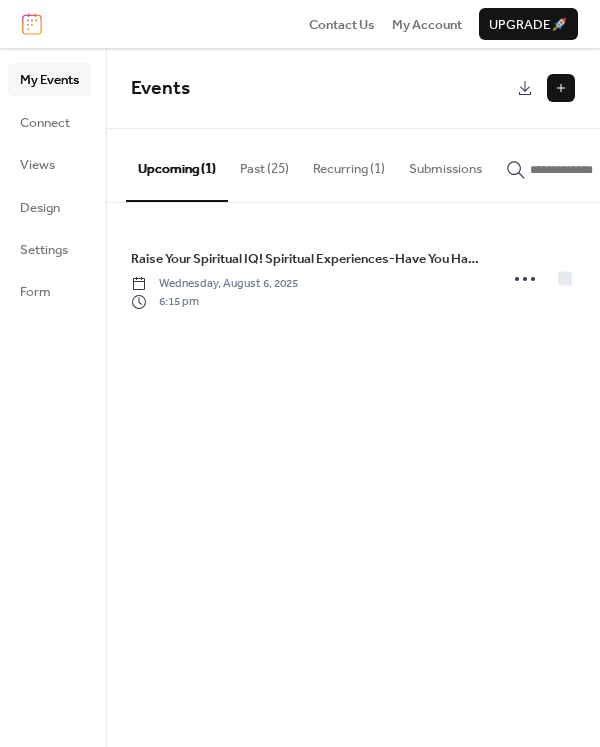 click on "Past (25)" at bounding box center [264, 164] 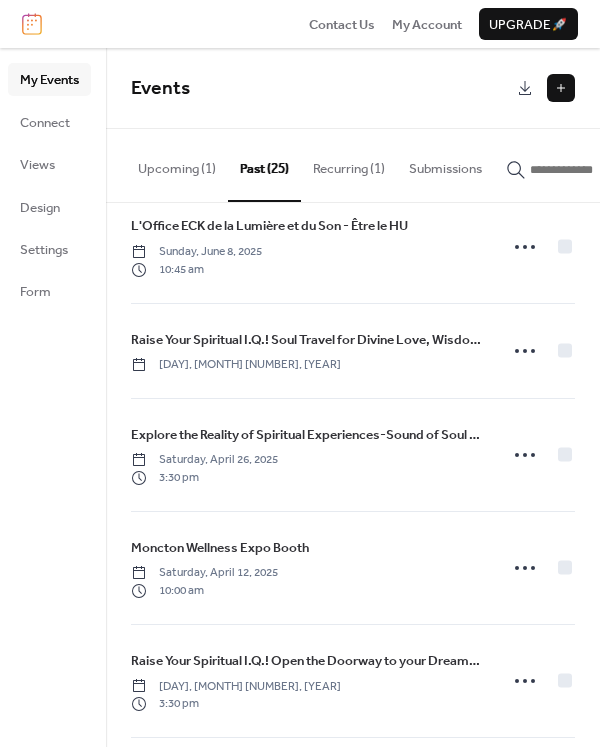 scroll, scrollTop: 100, scrollLeft: 0, axis: vertical 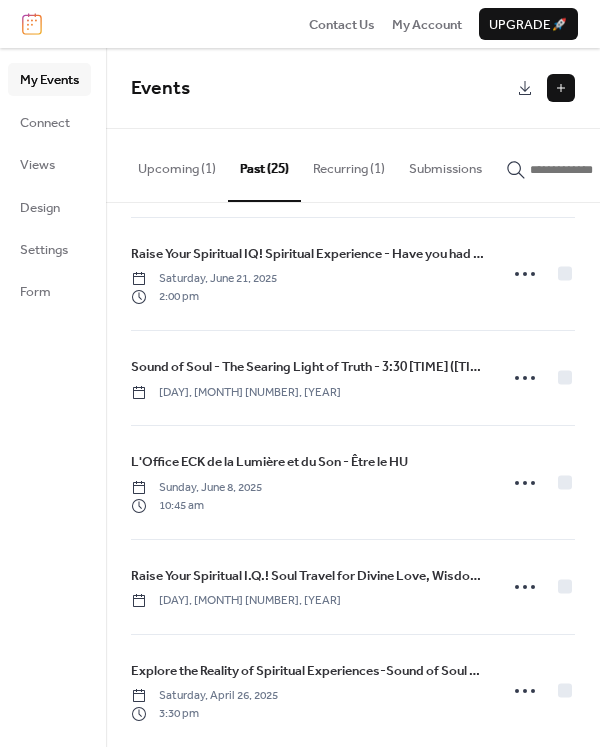 click at bounding box center (561, 88) 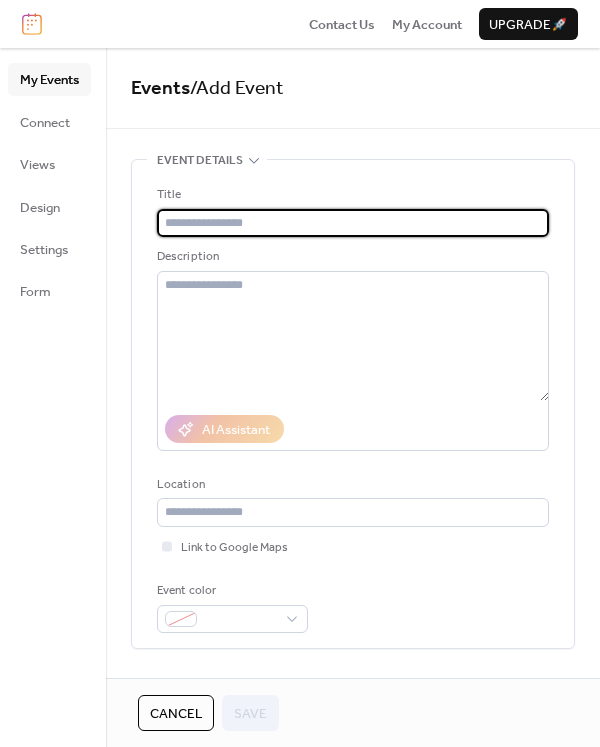 click at bounding box center [353, 223] 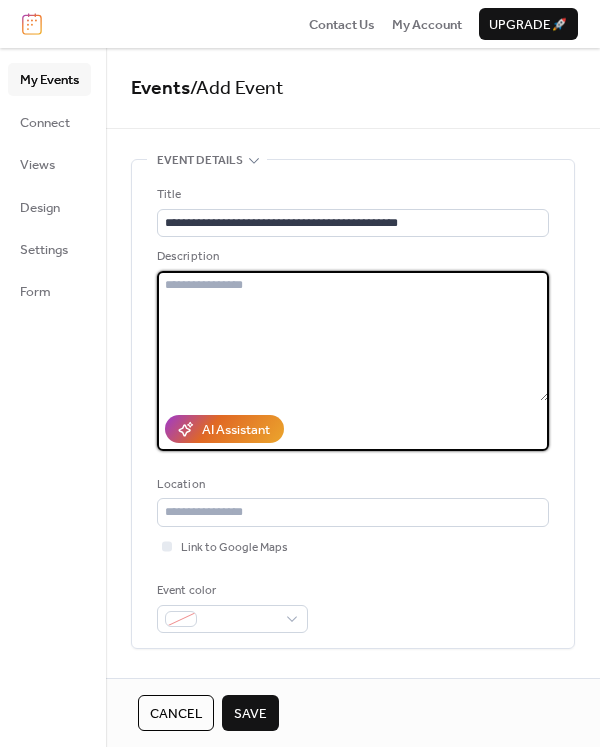 click at bounding box center (353, 336) 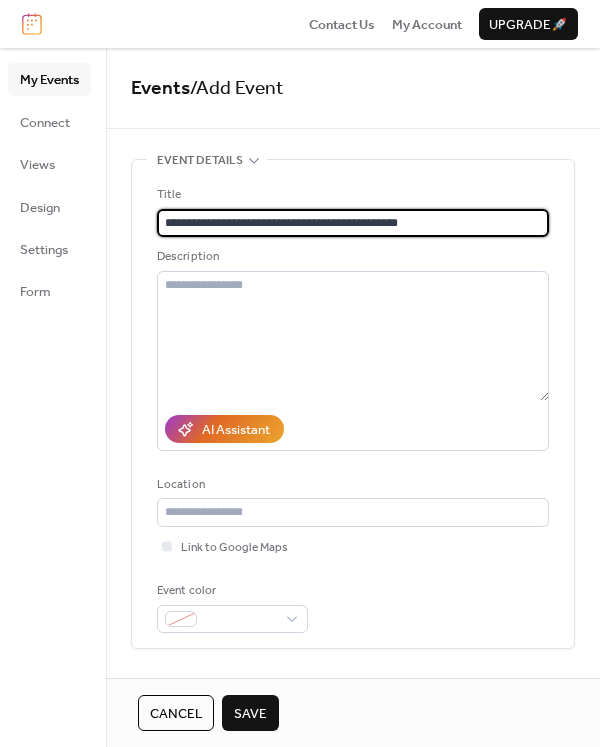 click on "**********" at bounding box center [353, 223] 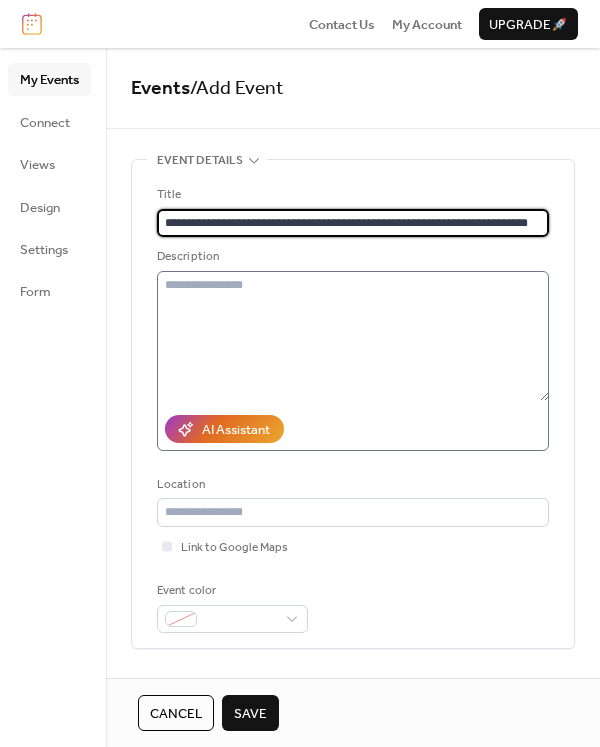 type on "**********" 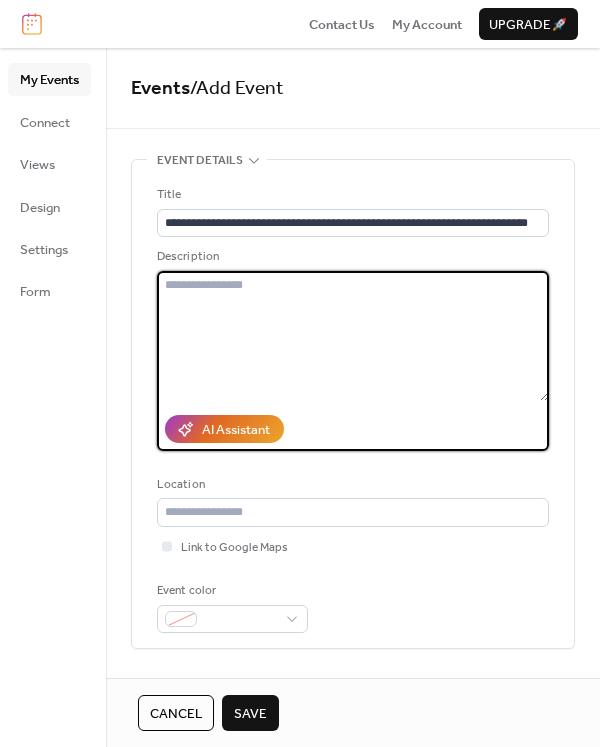 click at bounding box center (353, 336) 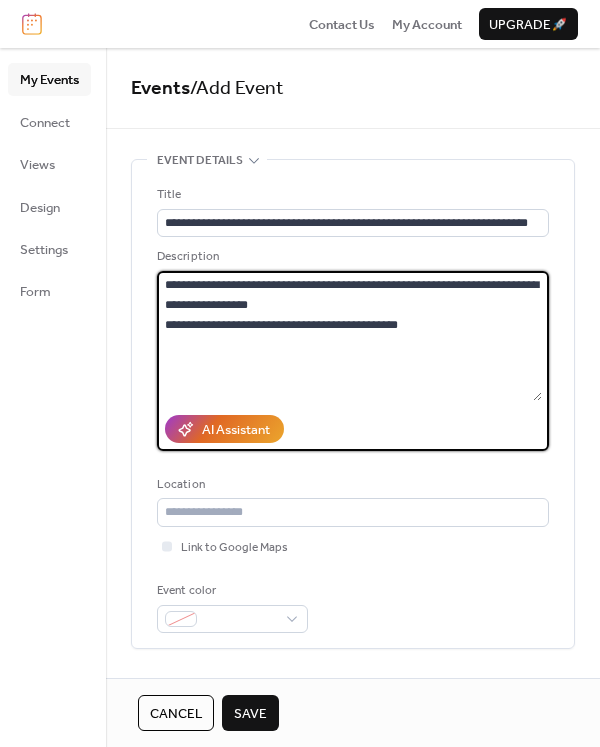click on "**********" at bounding box center (349, 336) 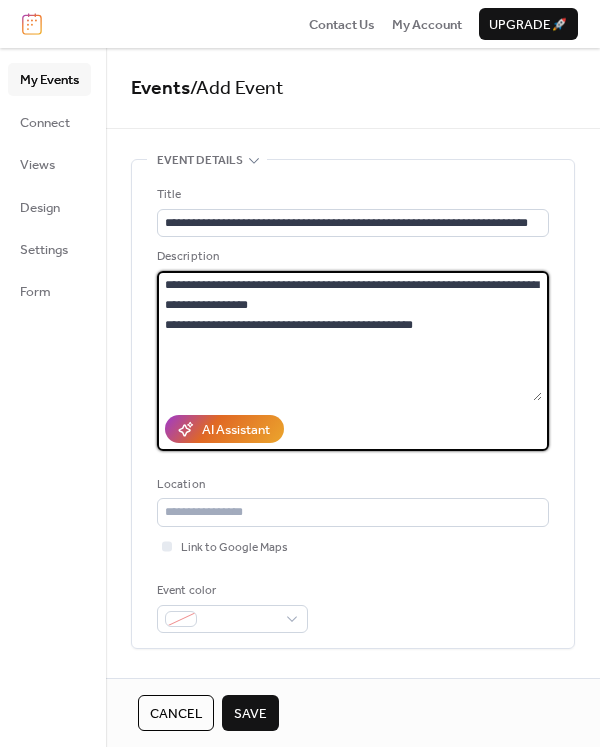 click on "**********" at bounding box center [349, 336] 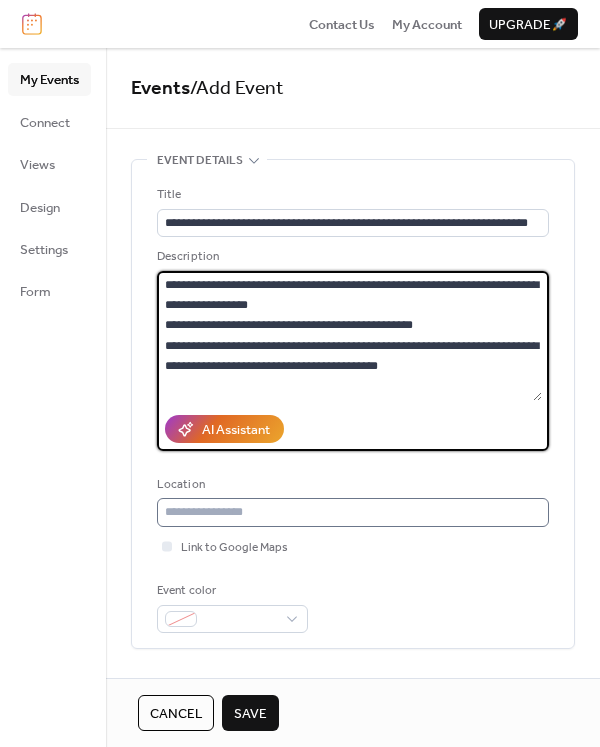type on "**********" 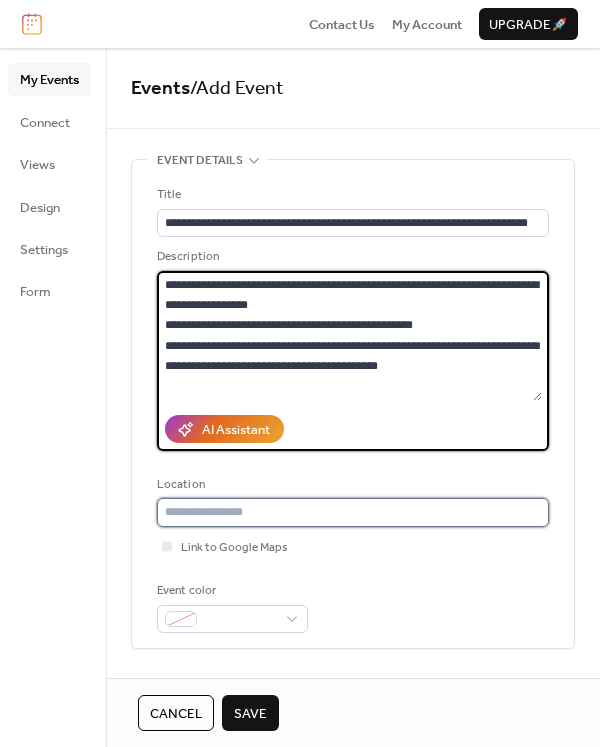 click at bounding box center (353, 512) 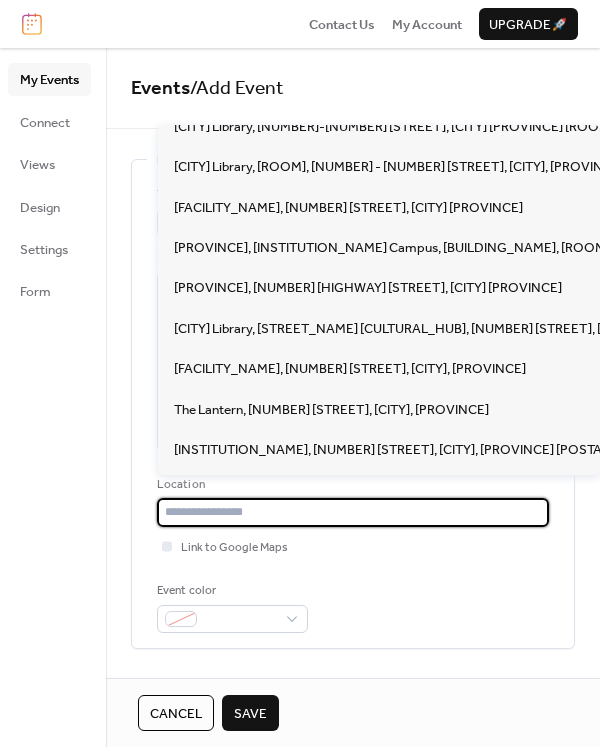 scroll, scrollTop: 383, scrollLeft: 0, axis: vertical 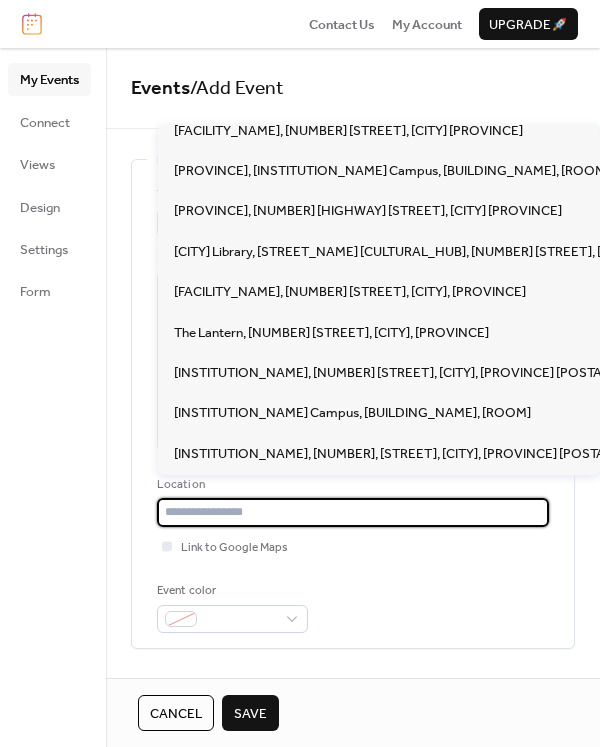 click at bounding box center [353, 512] 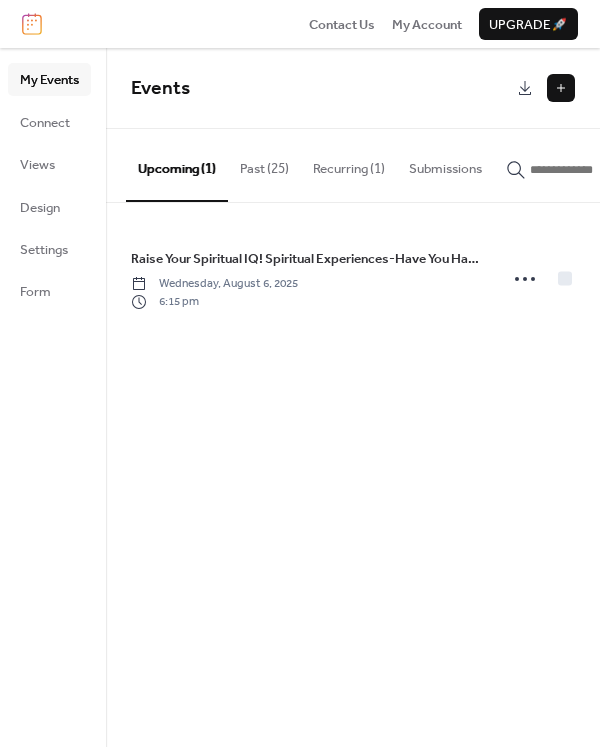 click on "Upcoming (1)" at bounding box center [177, 165] 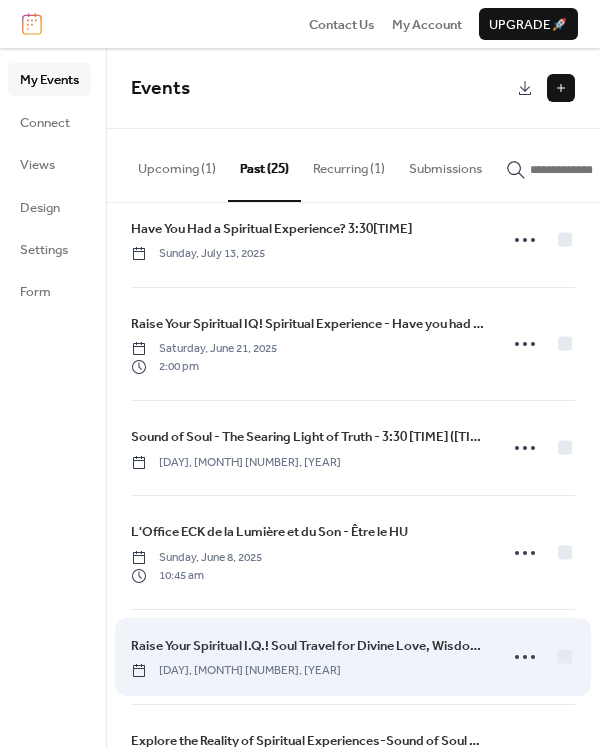 scroll, scrollTop: 0, scrollLeft: 0, axis: both 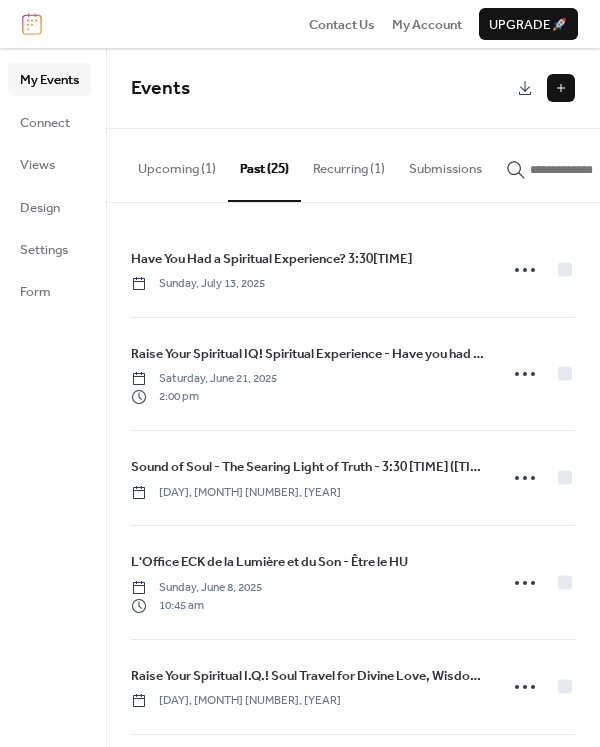 click on "Upcoming (1)" at bounding box center [177, 164] 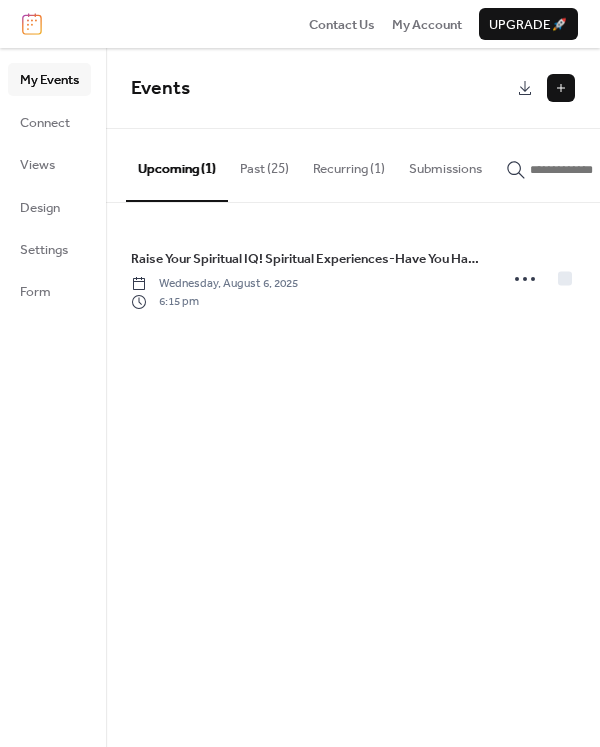 click at bounding box center [561, 88] 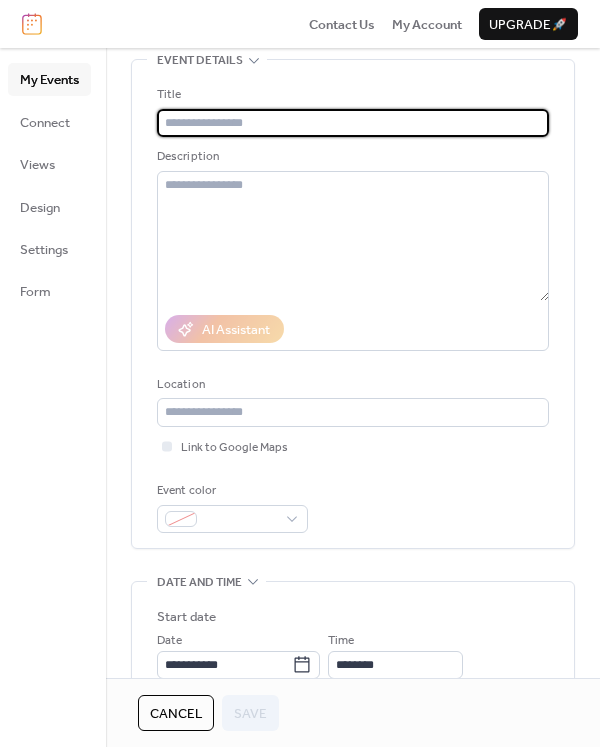 scroll, scrollTop: 0, scrollLeft: 0, axis: both 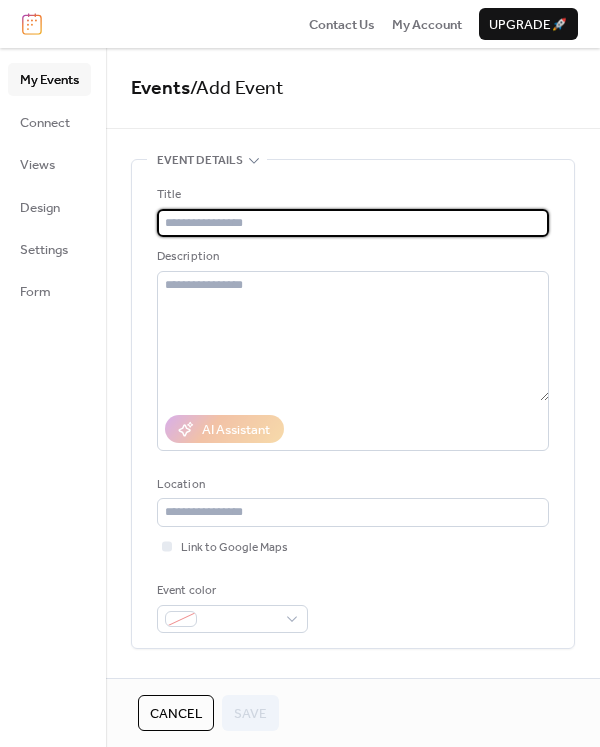 click at bounding box center (353, 223) 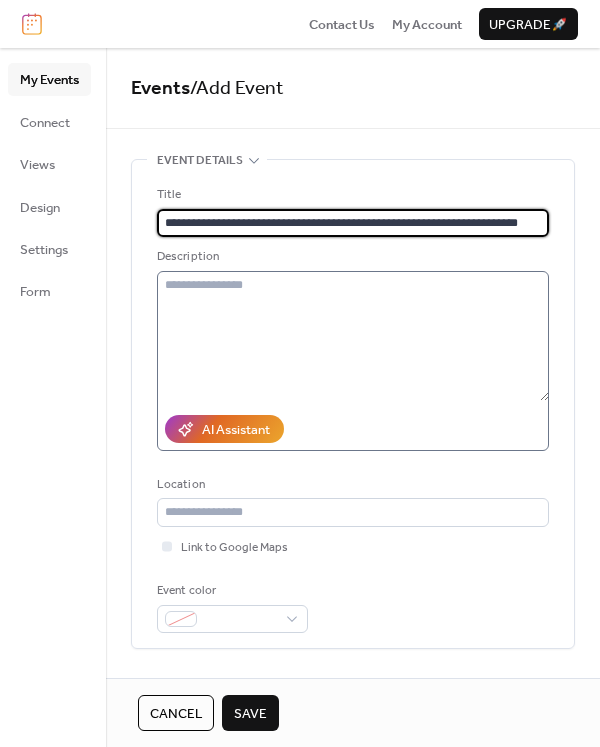 type on "**********" 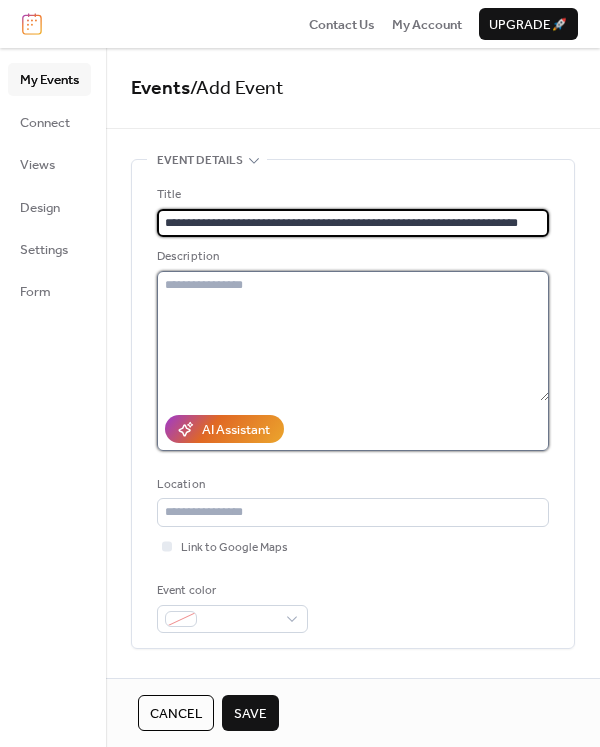 click at bounding box center (353, 336) 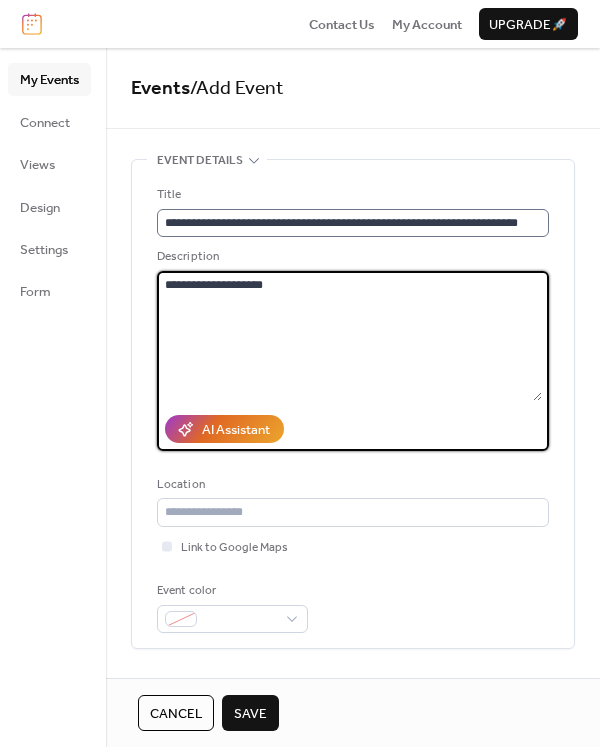 type on "**********" 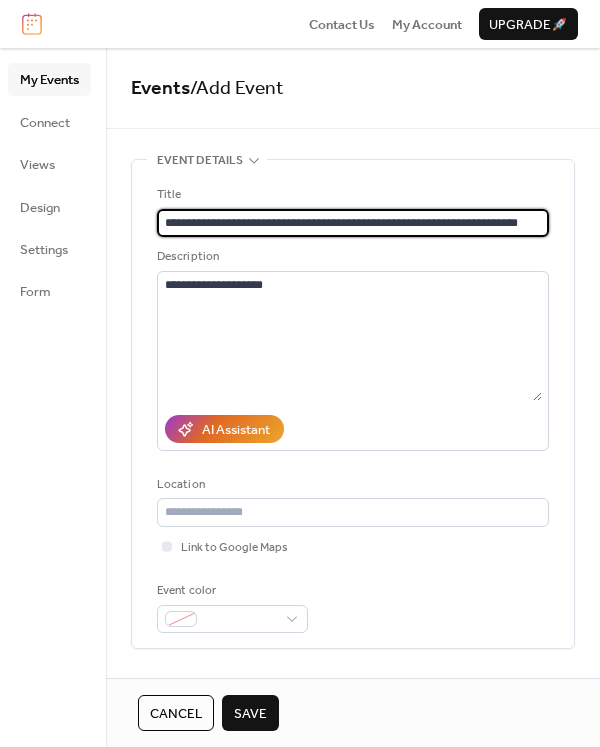 click on "**********" at bounding box center [353, 223] 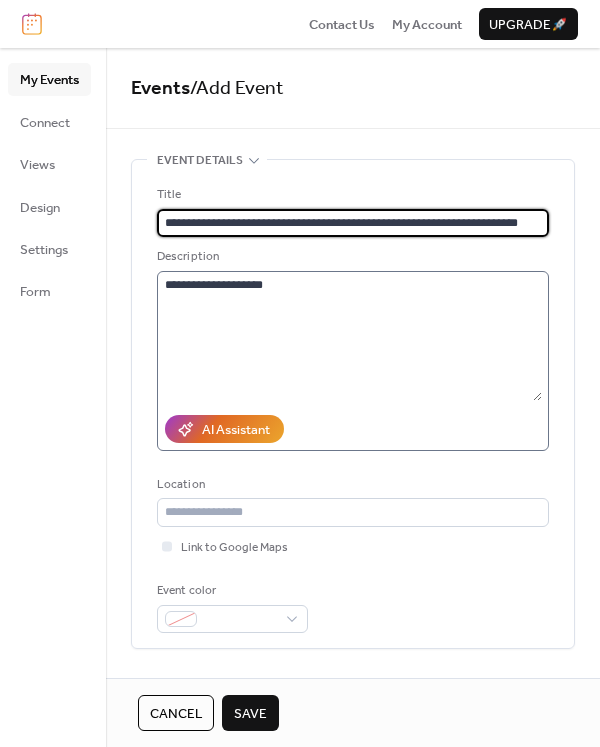type on "**********" 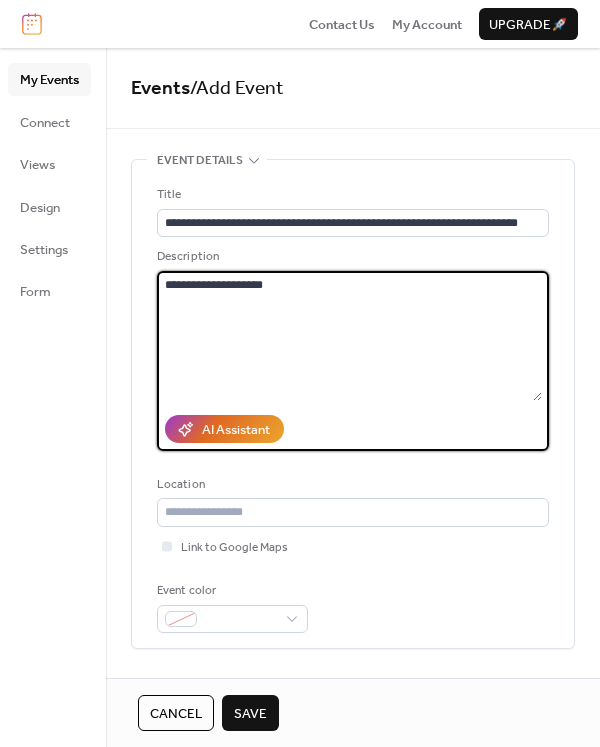 click on "**********" at bounding box center (349, 336) 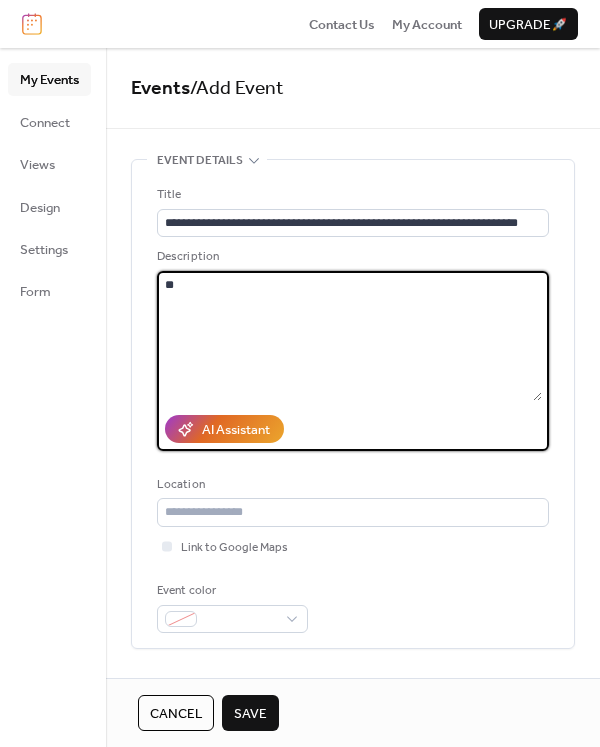 type on "*" 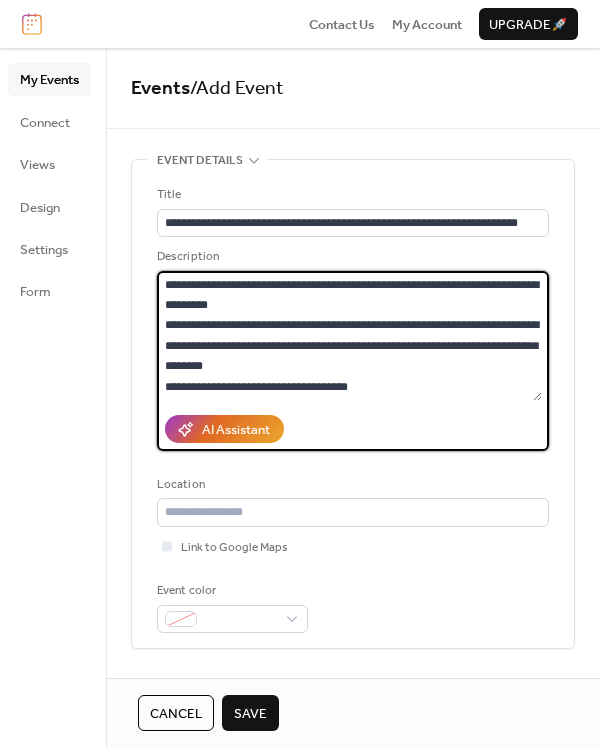 scroll, scrollTop: 18, scrollLeft: 0, axis: vertical 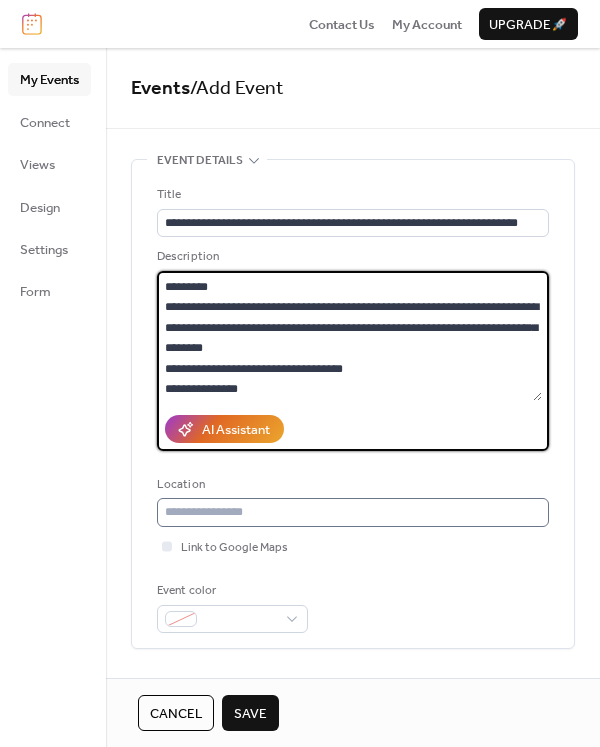 type on "**********" 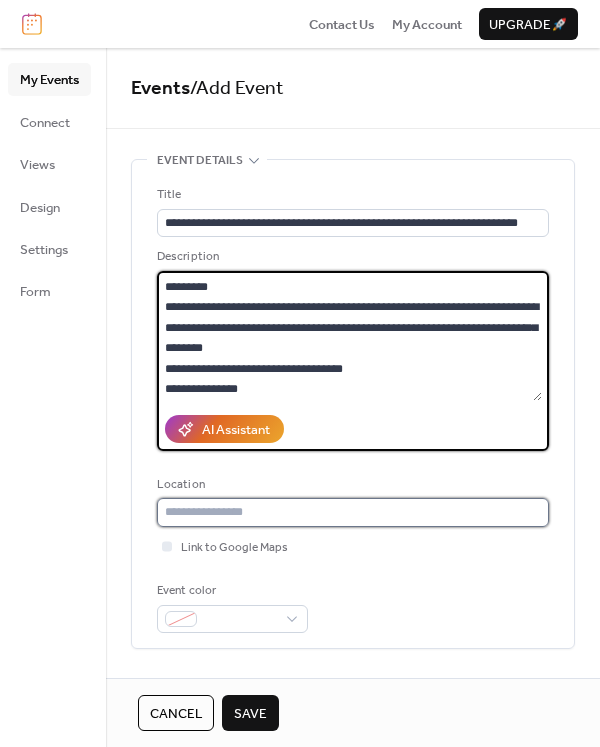 click at bounding box center [353, 512] 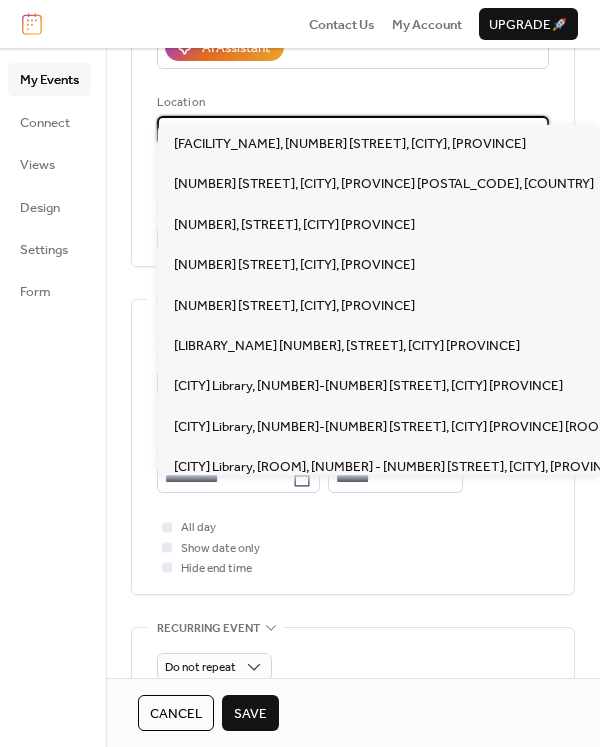 scroll, scrollTop: 400, scrollLeft: 0, axis: vertical 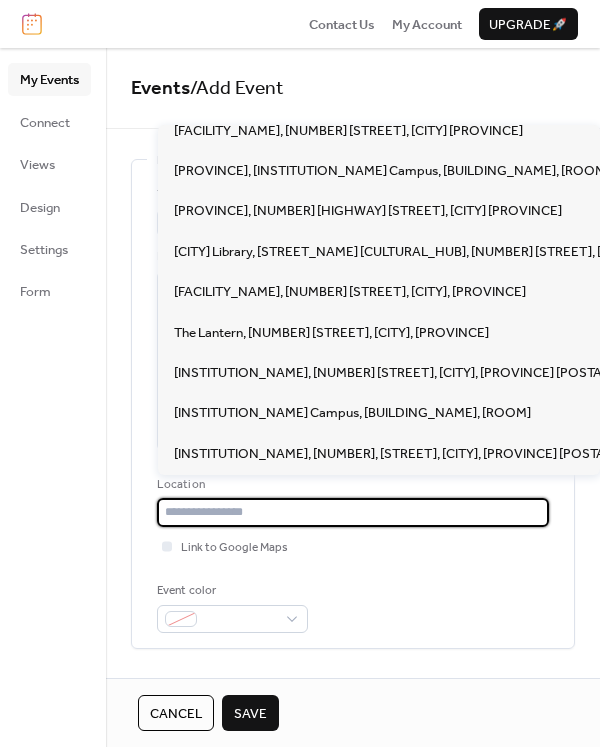 click at bounding box center [353, 512] 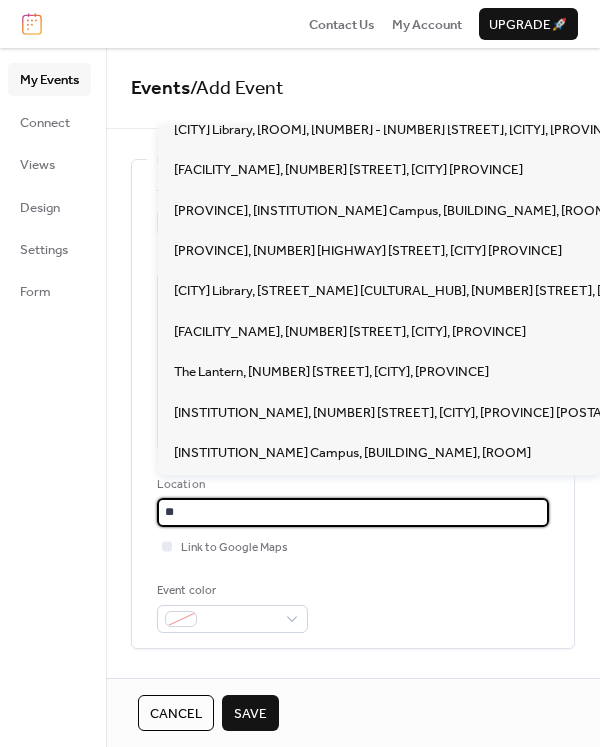 scroll, scrollTop: 0, scrollLeft: 0, axis: both 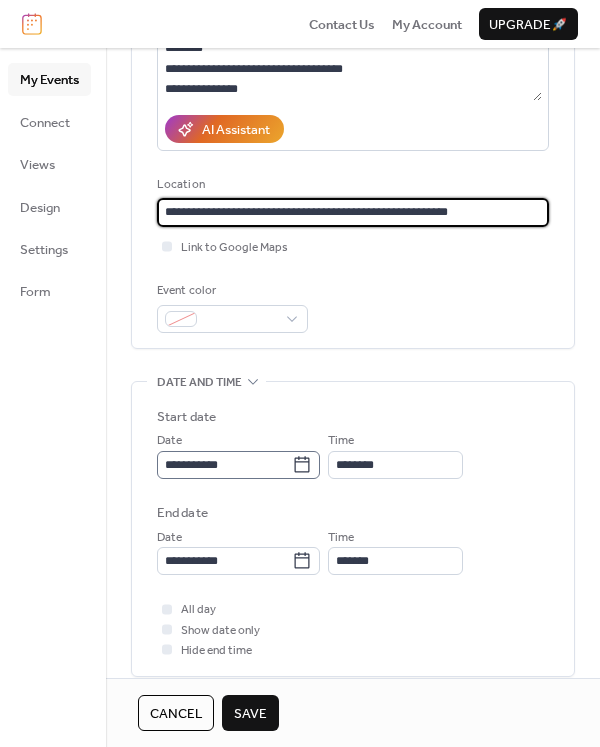 type on "**********" 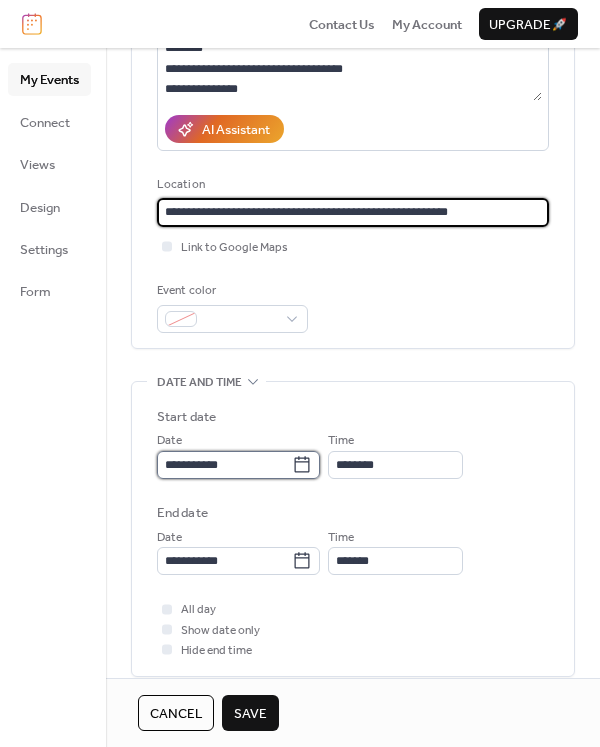 click on "**********" at bounding box center [224, 465] 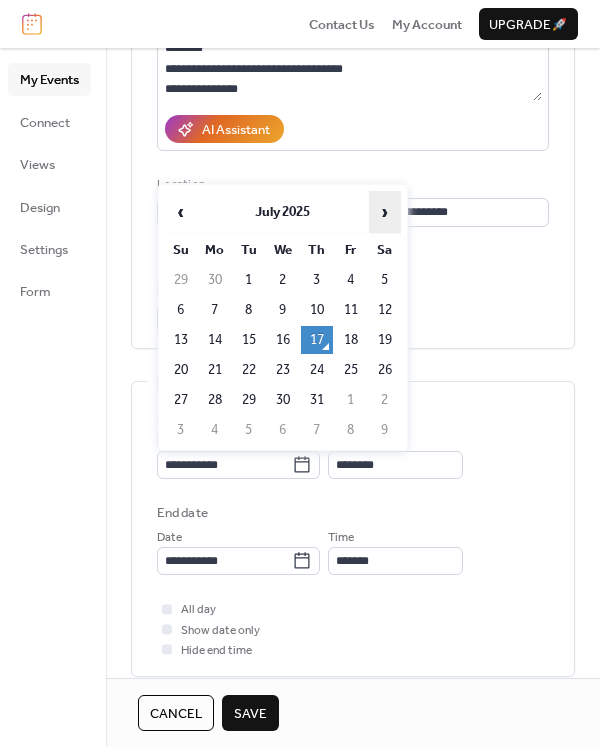 click on "›" at bounding box center (385, 212) 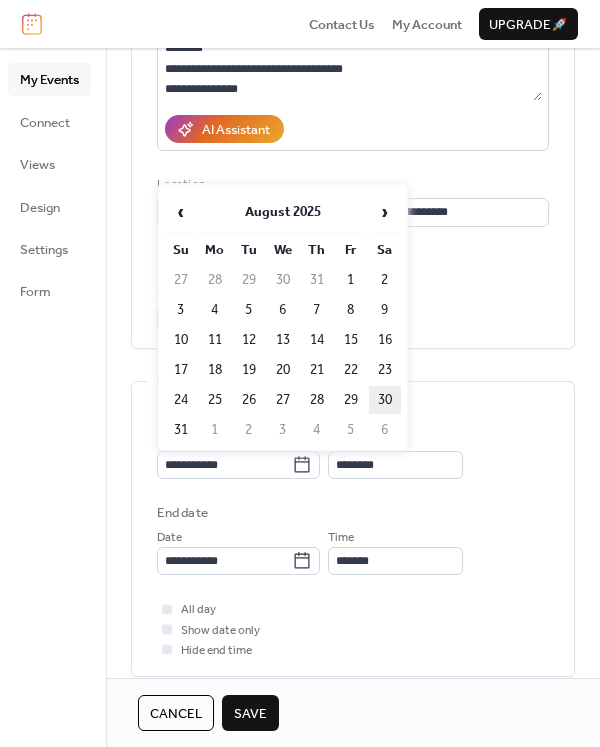 click on "30" at bounding box center (385, 400) 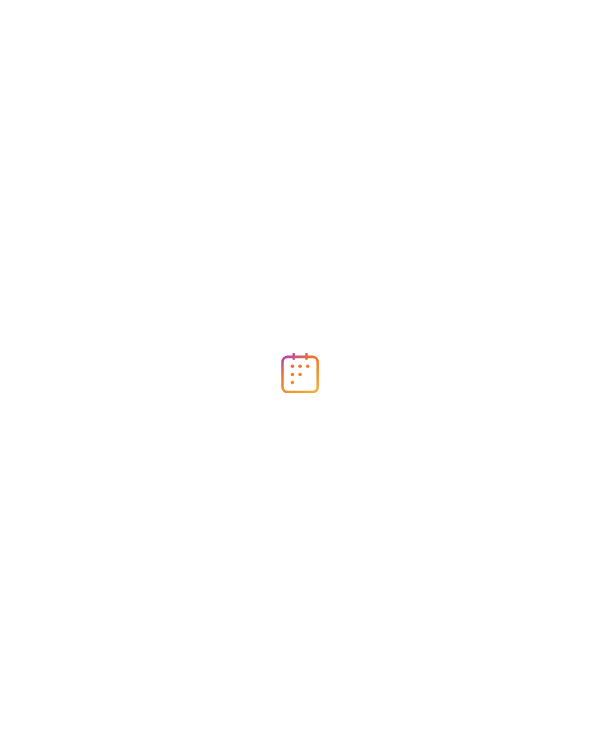 scroll, scrollTop: 0, scrollLeft: 0, axis: both 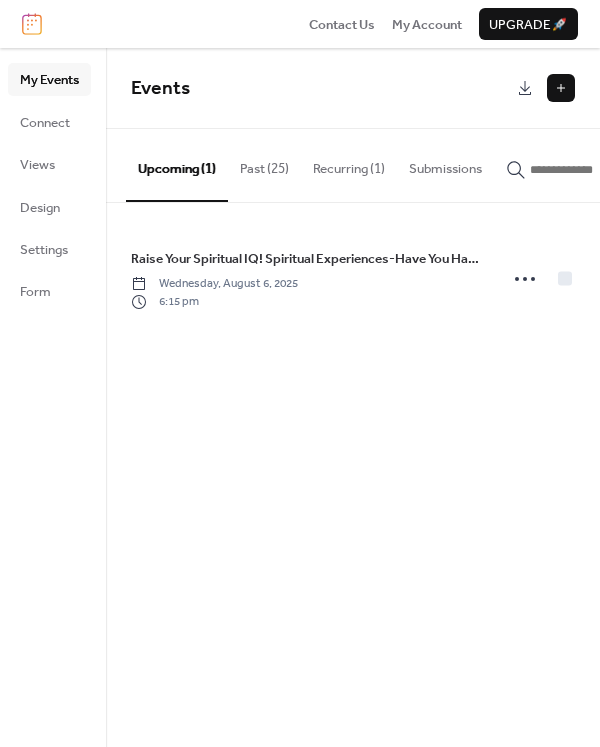 click on "Recurring (1)" at bounding box center [349, 164] 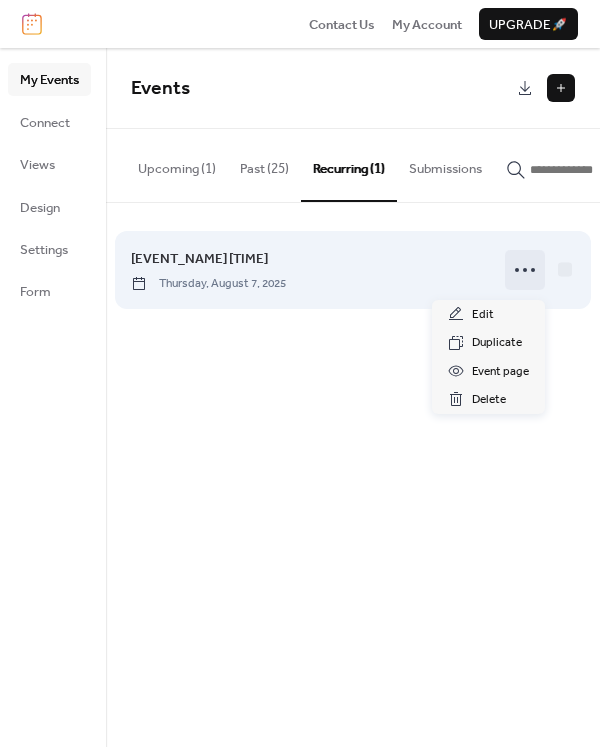click 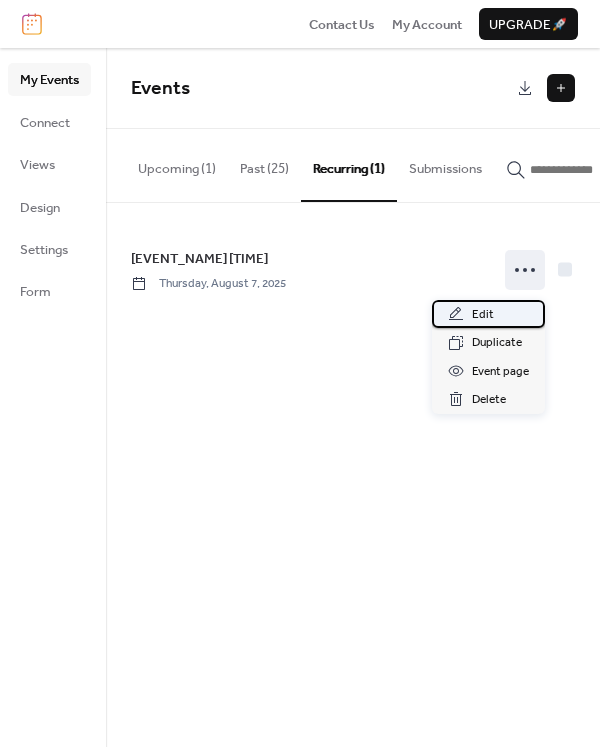 click on "Edit" at bounding box center [483, 315] 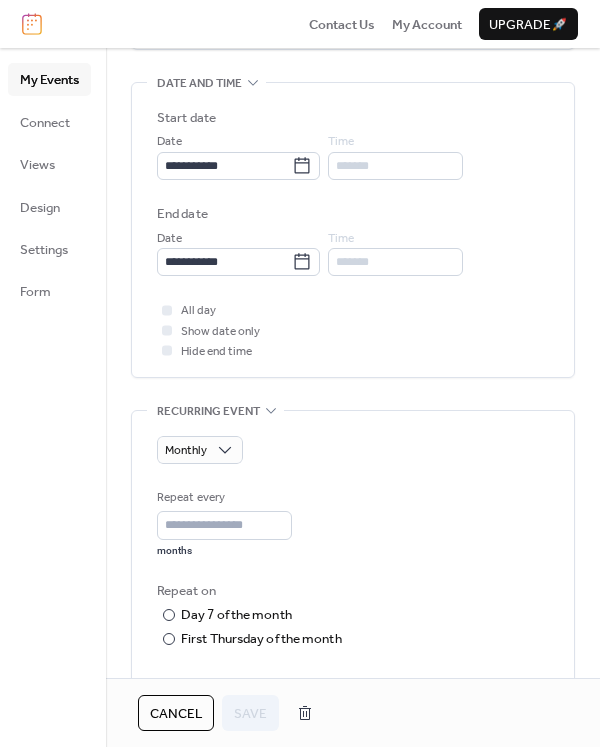 scroll, scrollTop: 600, scrollLeft: 0, axis: vertical 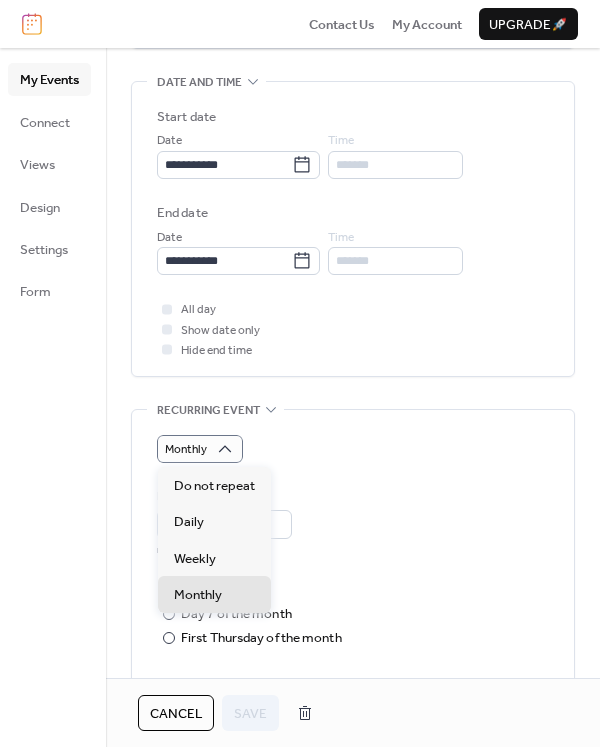 click on "Repeat every * months" at bounding box center [353, 521] 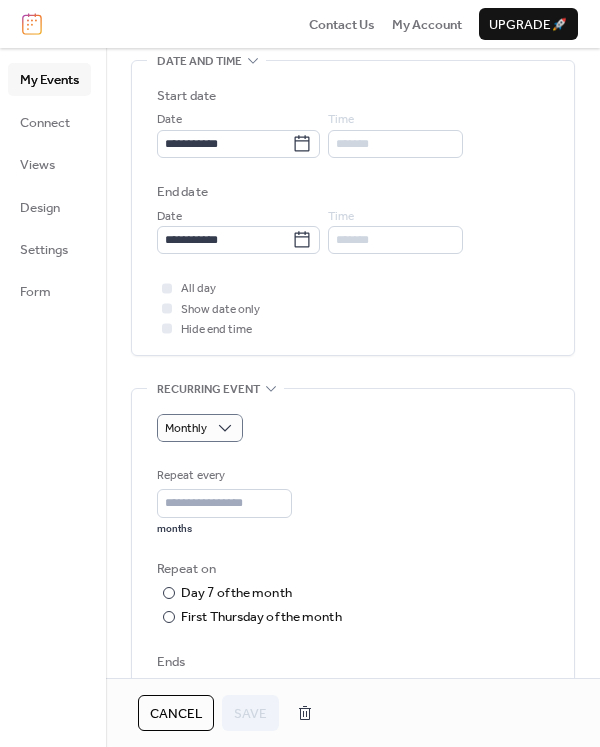 scroll, scrollTop: 600, scrollLeft: 0, axis: vertical 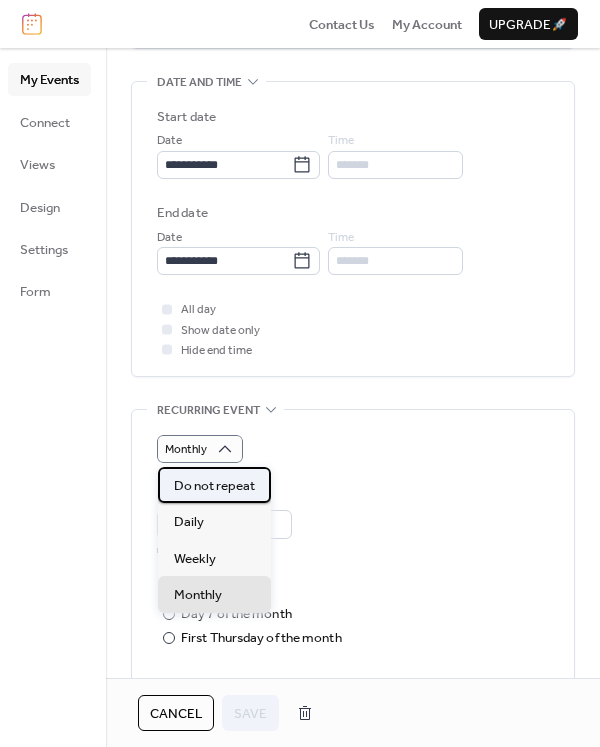 click on "Do not repeat" at bounding box center (214, 486) 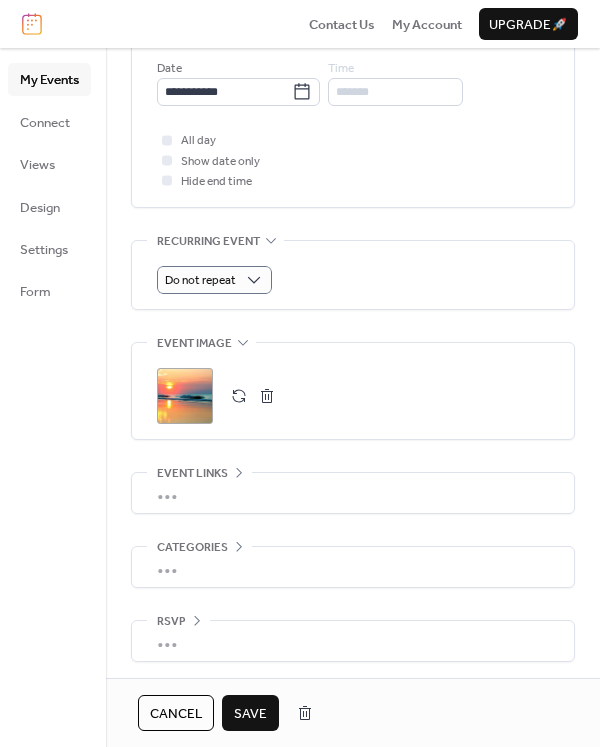 scroll, scrollTop: 773, scrollLeft: 0, axis: vertical 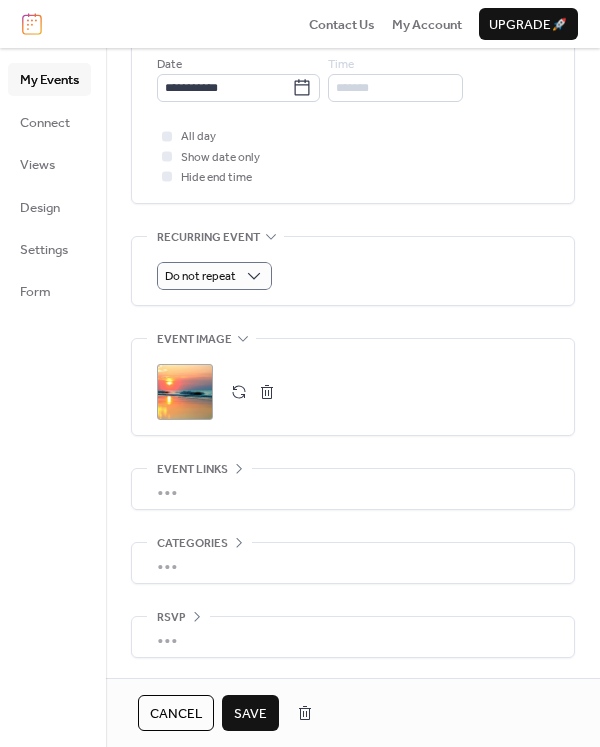click on "Save" at bounding box center [250, 714] 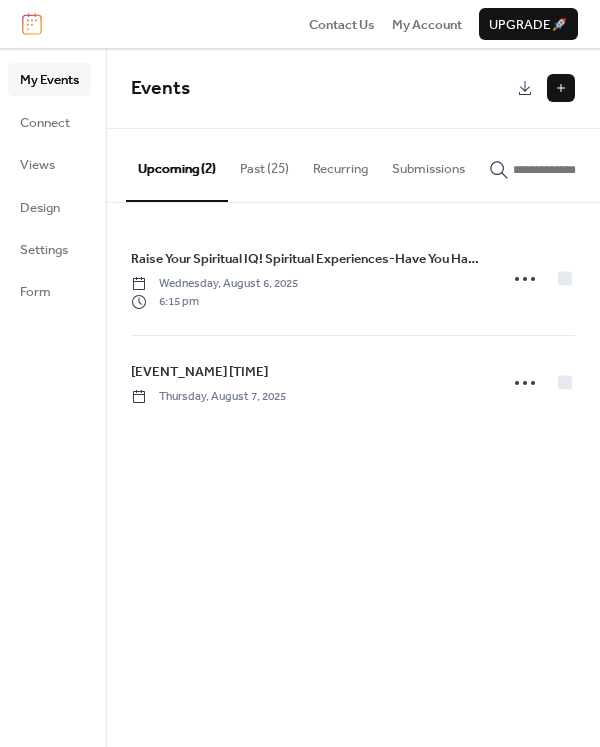 click on "Past (25)" at bounding box center (264, 164) 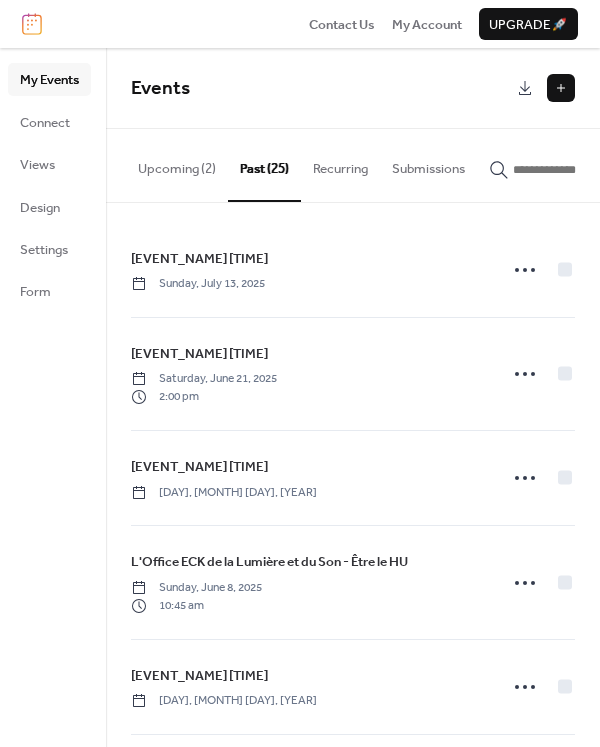 click at bounding box center [561, 88] 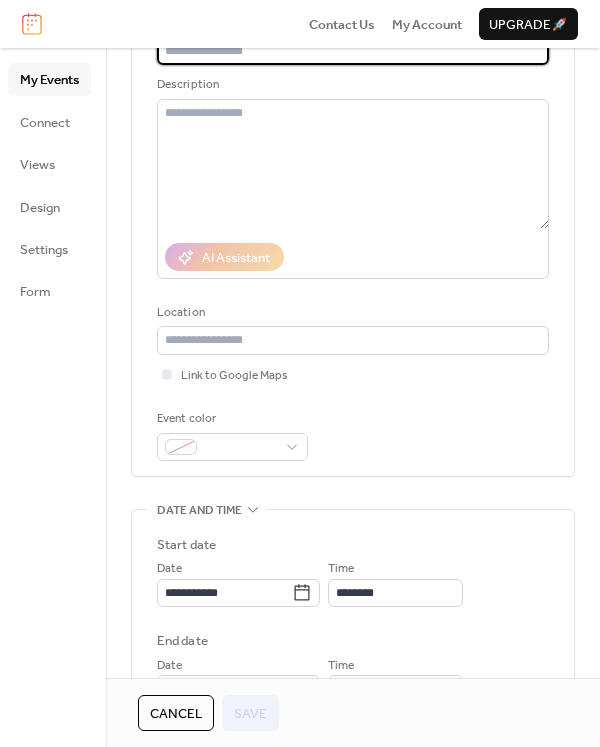 scroll, scrollTop: 0, scrollLeft: 0, axis: both 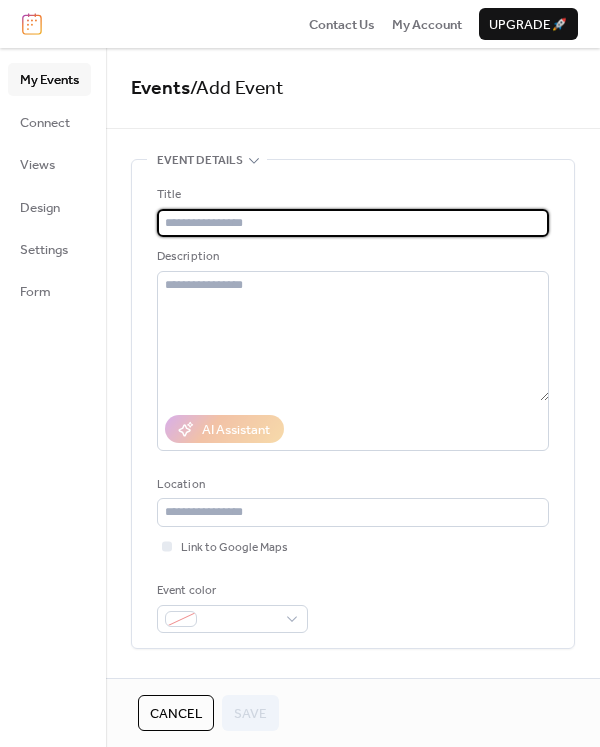 click at bounding box center (353, 223) 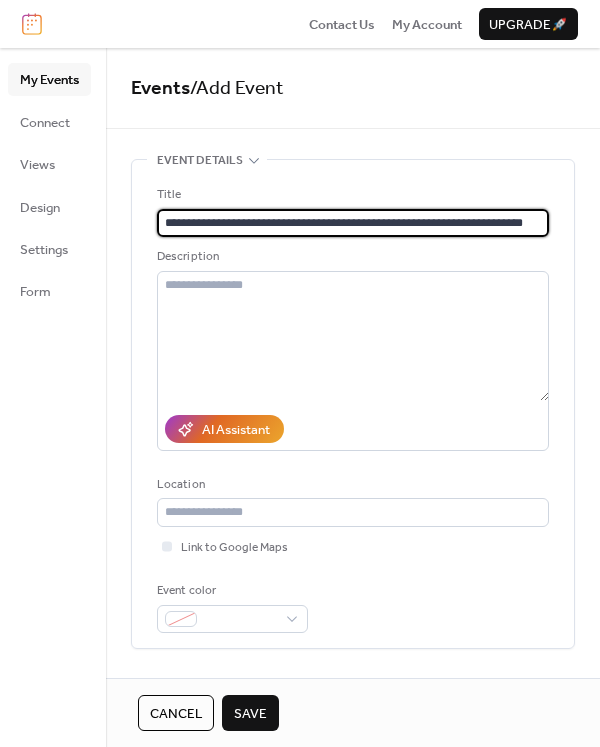 drag, startPoint x: 509, startPoint y: 221, endPoint x: 524, endPoint y: 220, distance: 15.033297 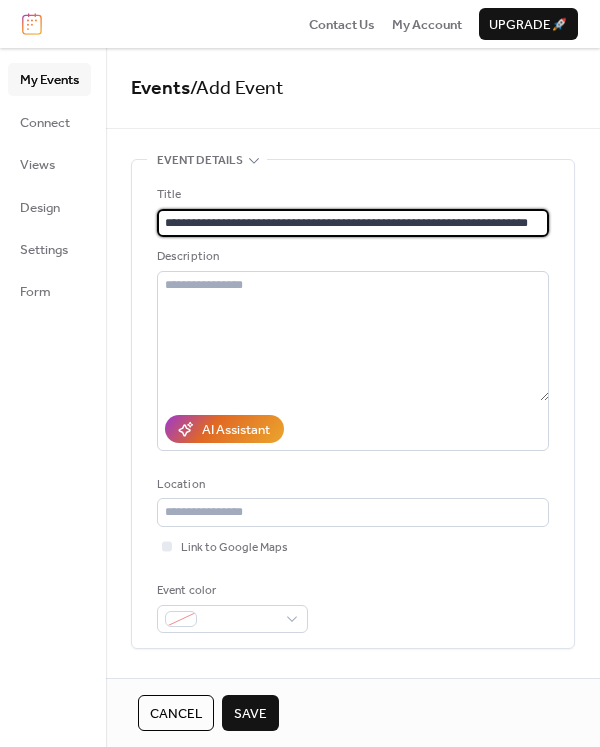 type on "**********" 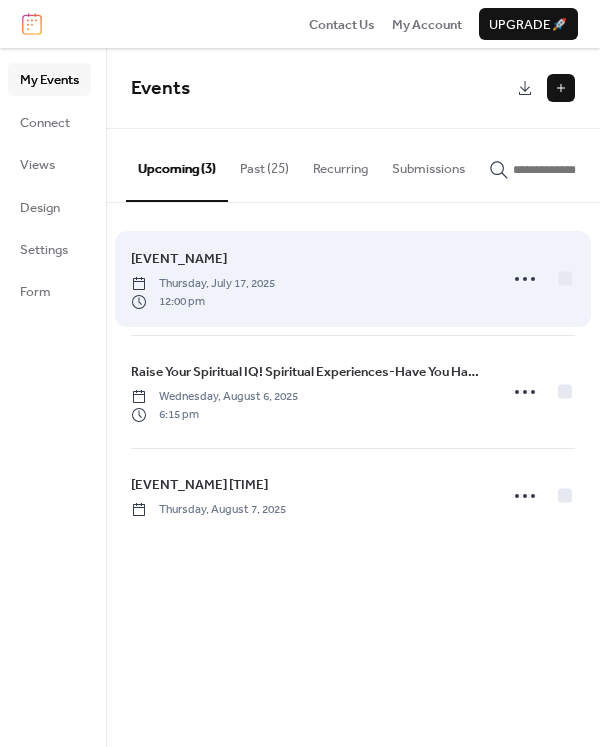 click on "Raise Your Spiritual IQ!: Past Lives, Dreams and Sout Travel Exploraition Thursday, July 17, 2025 12:00 pm" at bounding box center (308, 279) 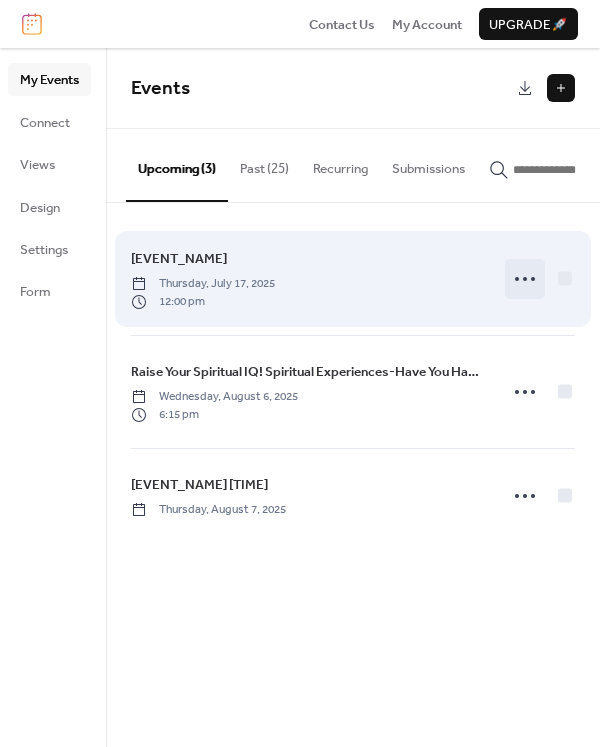 click 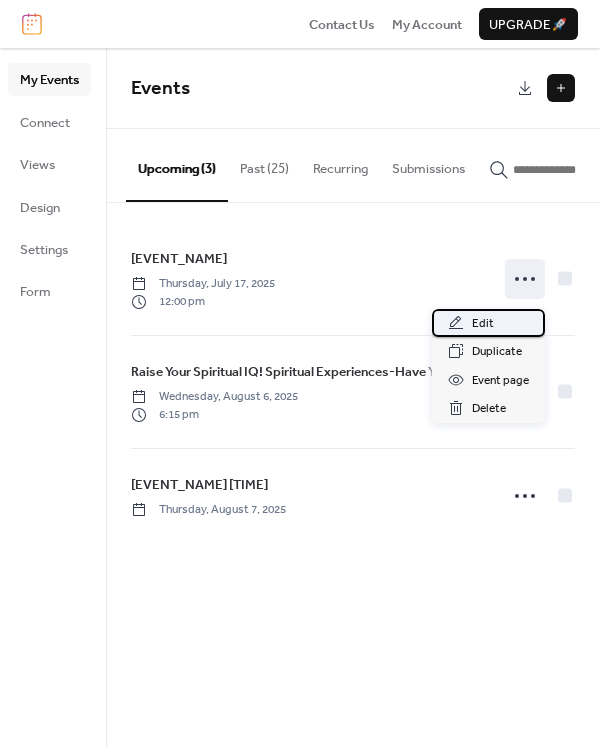 click on "Edit" at bounding box center (488, 323) 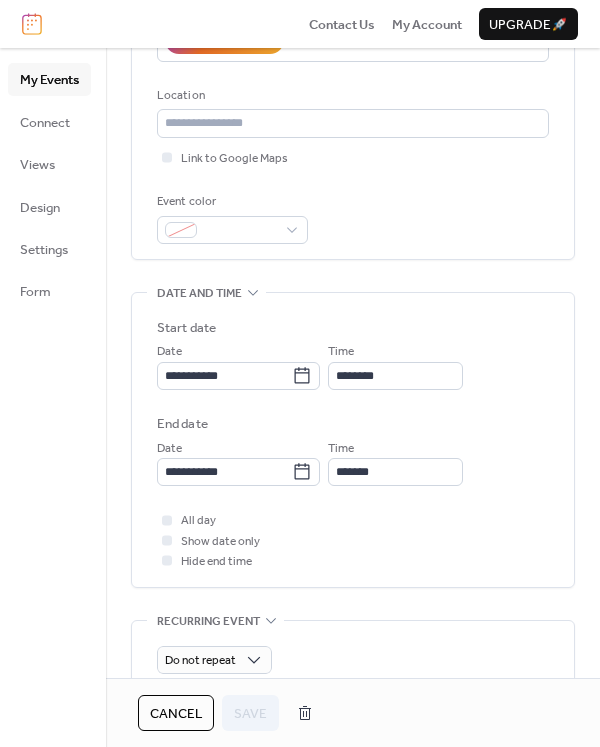 scroll, scrollTop: 400, scrollLeft: 0, axis: vertical 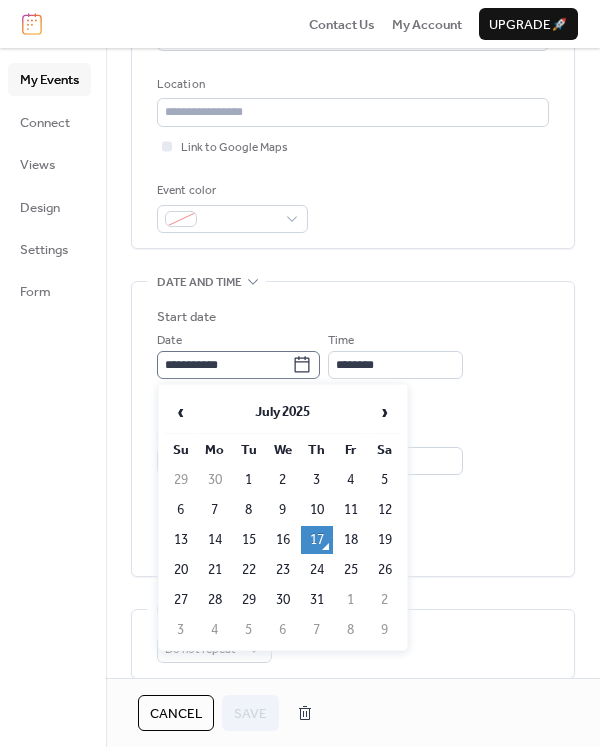 click 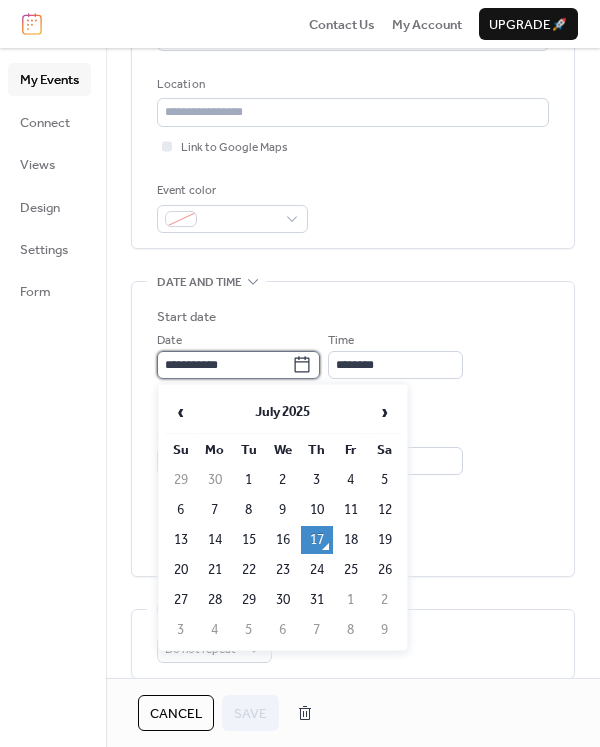 click on "**********" at bounding box center [224, 365] 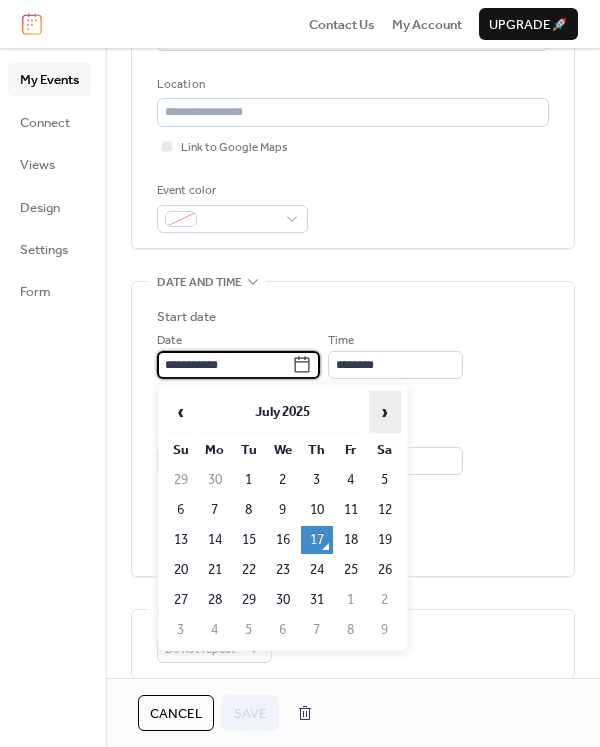click on "›" at bounding box center [385, 412] 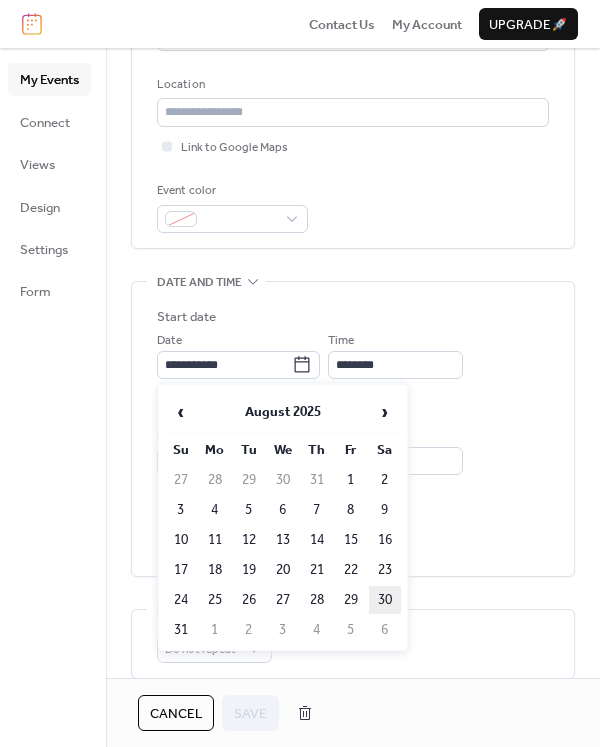 click on "30" at bounding box center (385, 600) 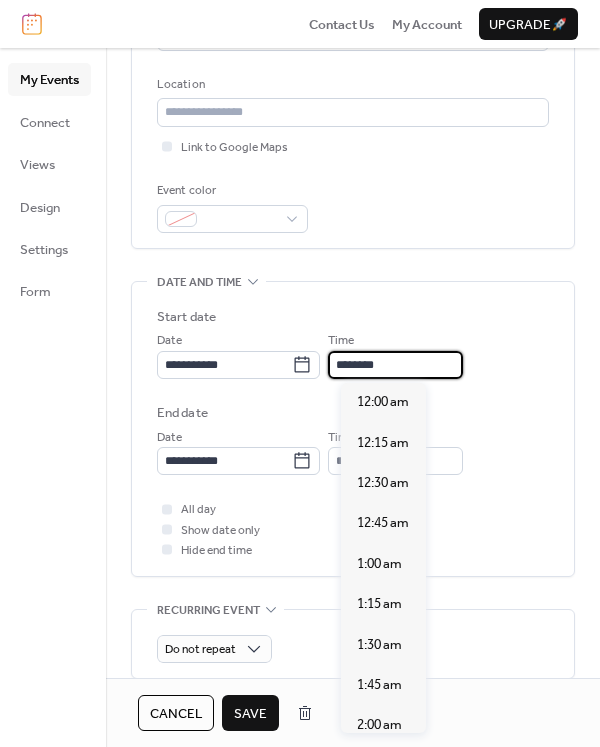 click on "********" at bounding box center (395, 365) 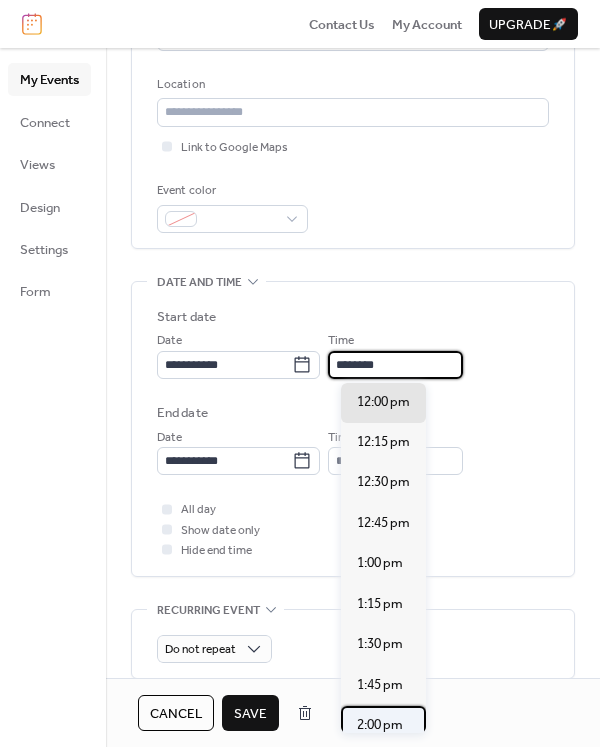 click on "2:00 pm" at bounding box center [380, 725] 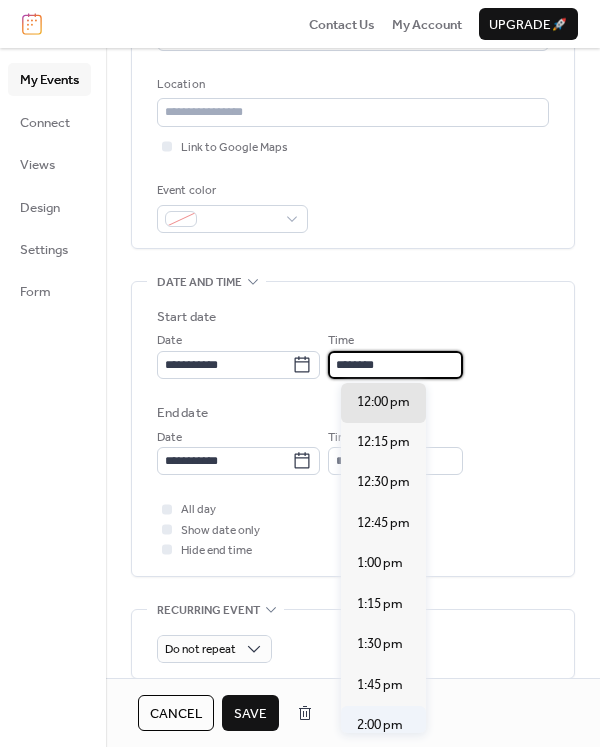 type on "*******" 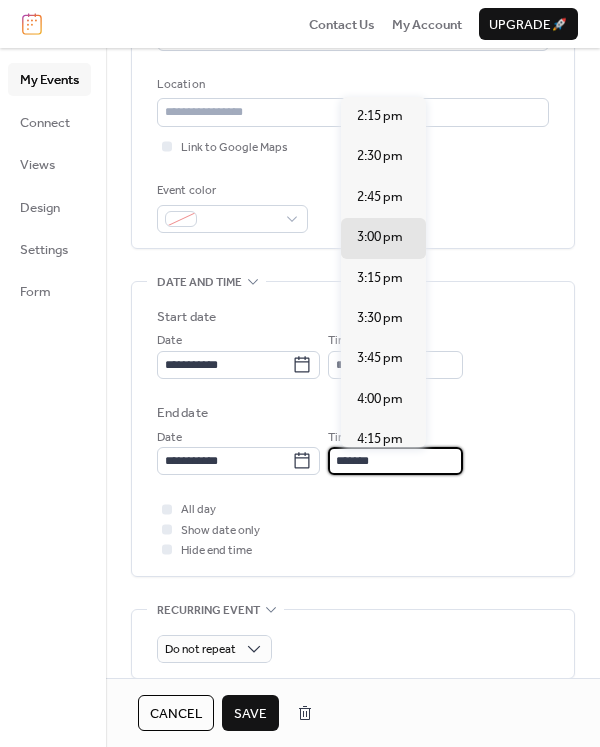 click on "*******" at bounding box center [395, 461] 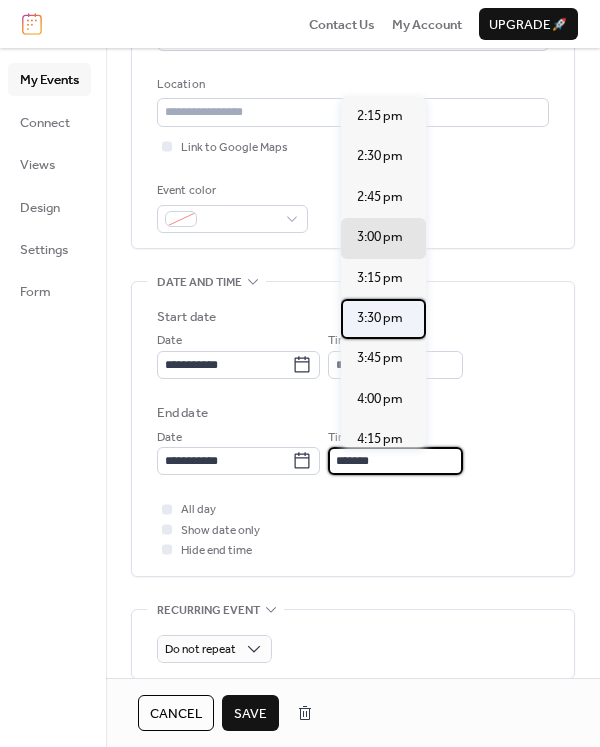 click on "3:30 pm" at bounding box center [380, 318] 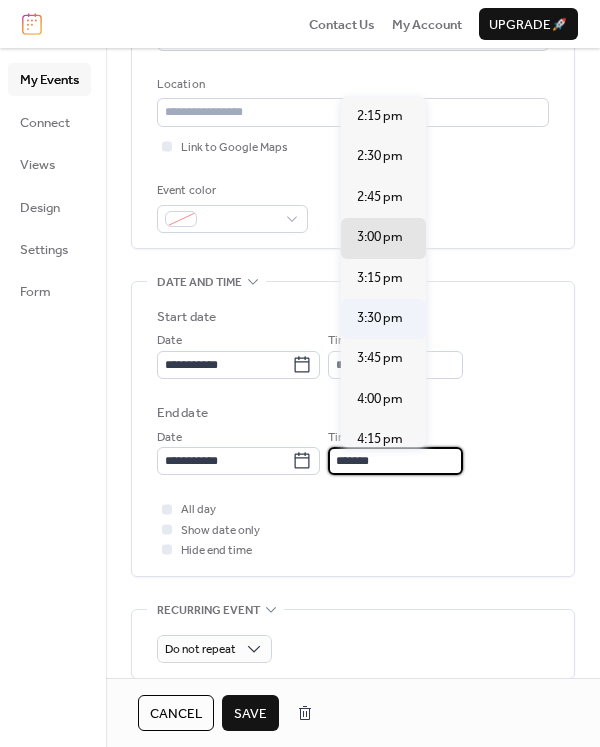 type on "*******" 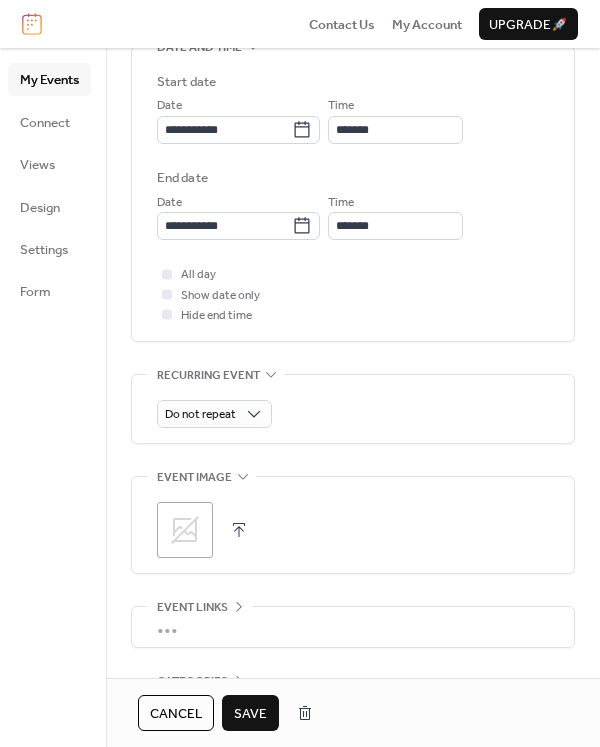 scroll, scrollTop: 600, scrollLeft: 0, axis: vertical 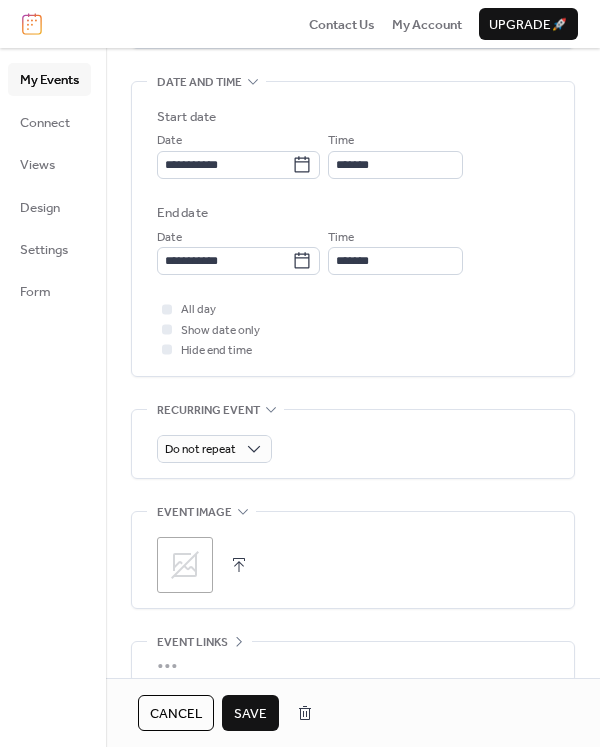 click at bounding box center [239, 565] 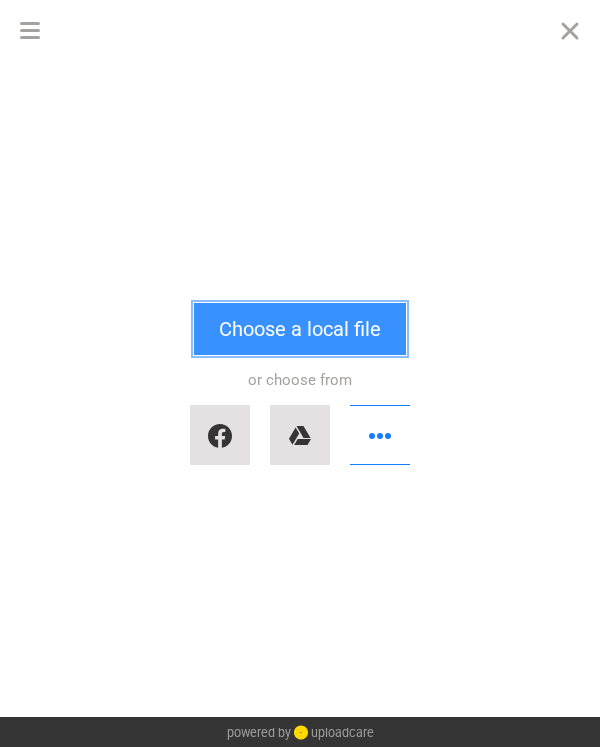 click on "Choose a local file" at bounding box center (300, 329) 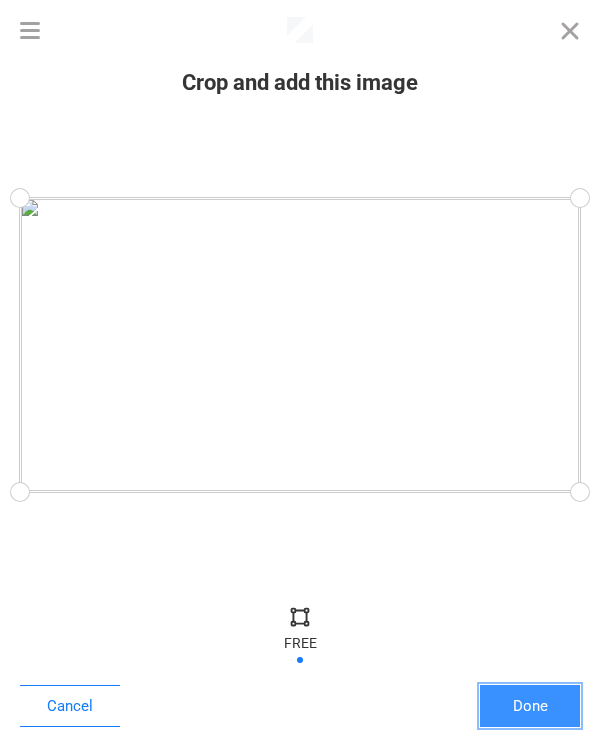 click on "Done" at bounding box center [530, 706] 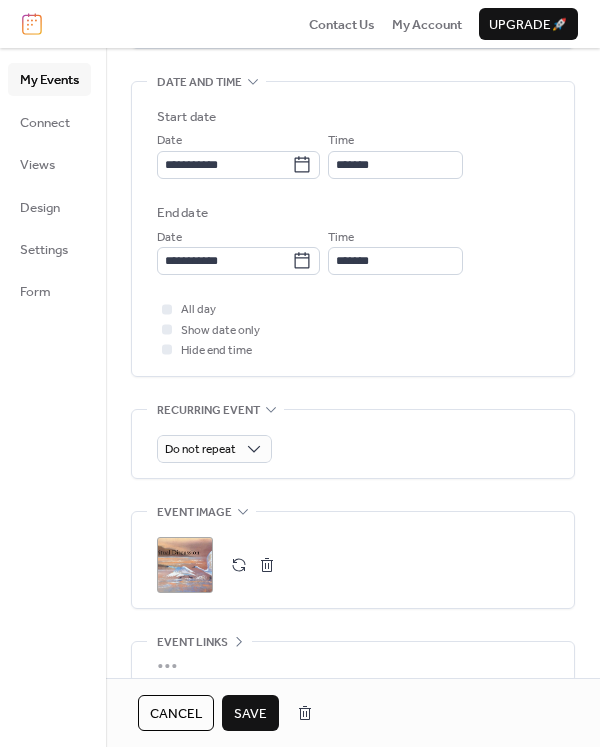 click on "Save" at bounding box center [250, 714] 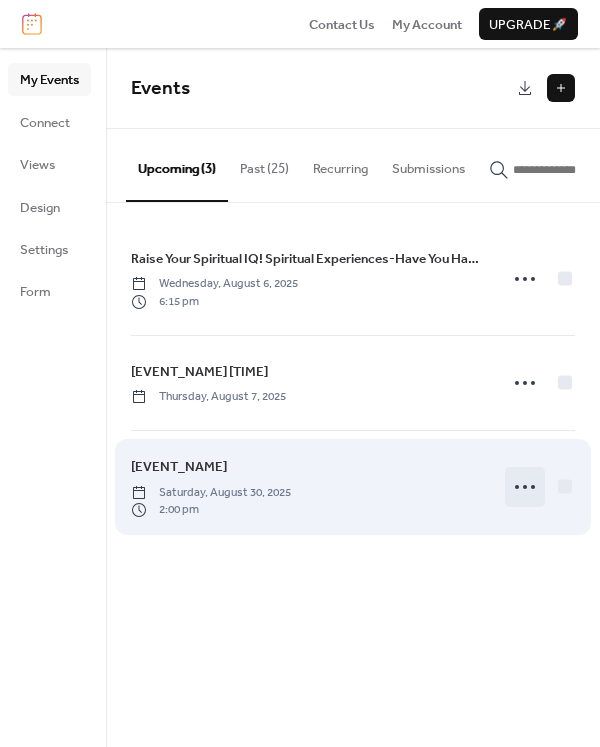 click 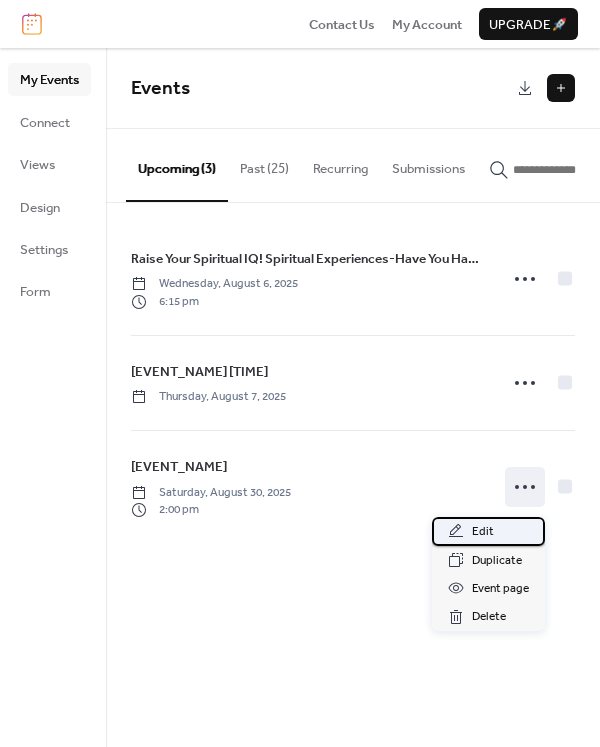 click on "Edit" at bounding box center (483, 532) 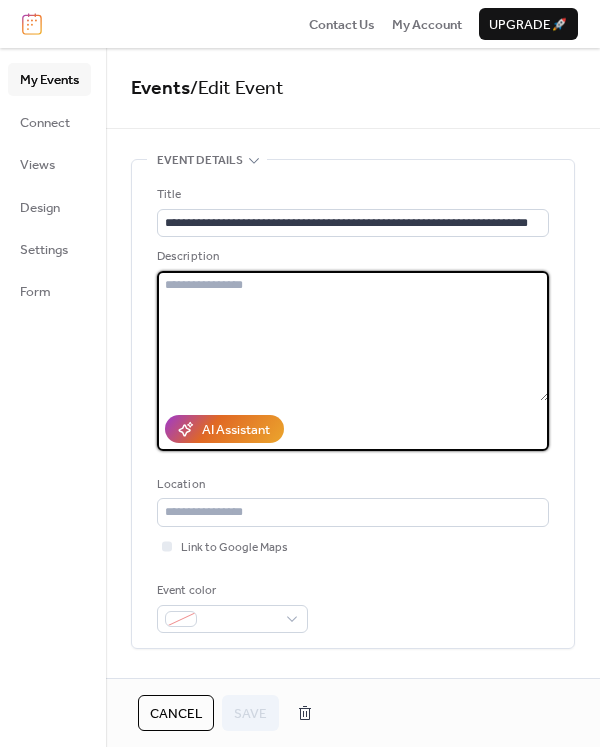 click at bounding box center [353, 336] 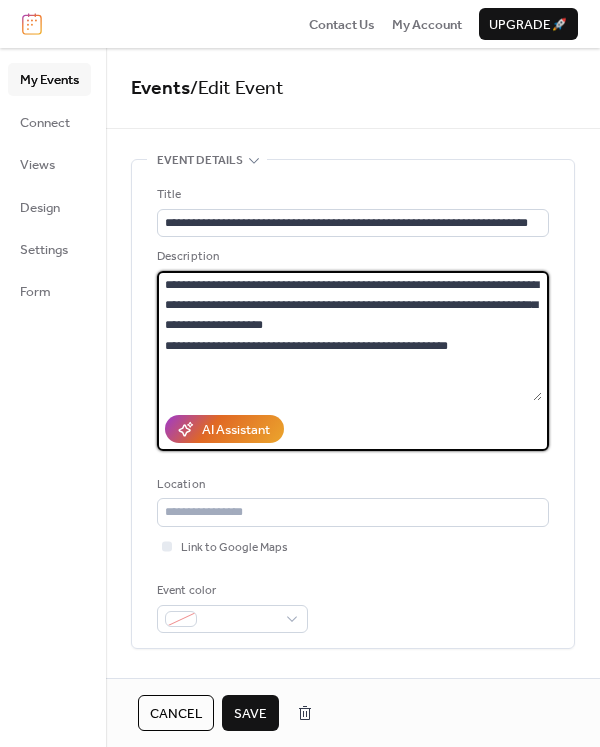 click on "**********" at bounding box center [349, 336] 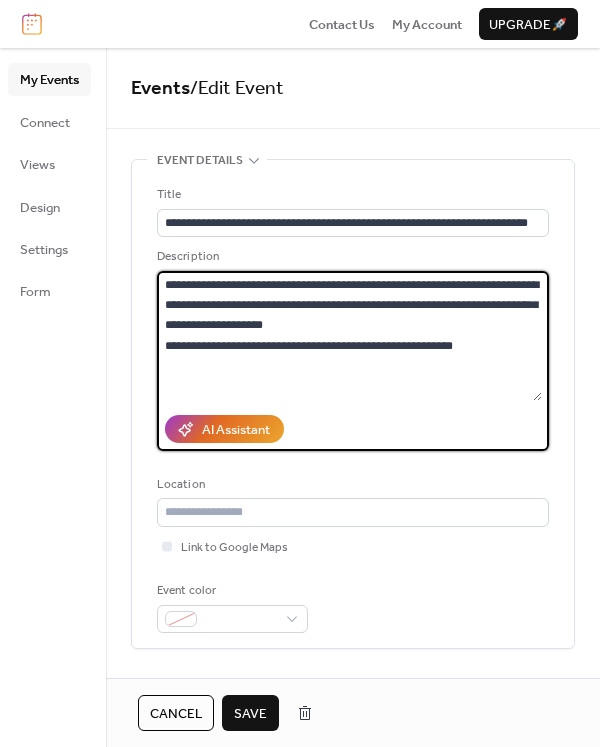 click on "**********" at bounding box center (349, 336) 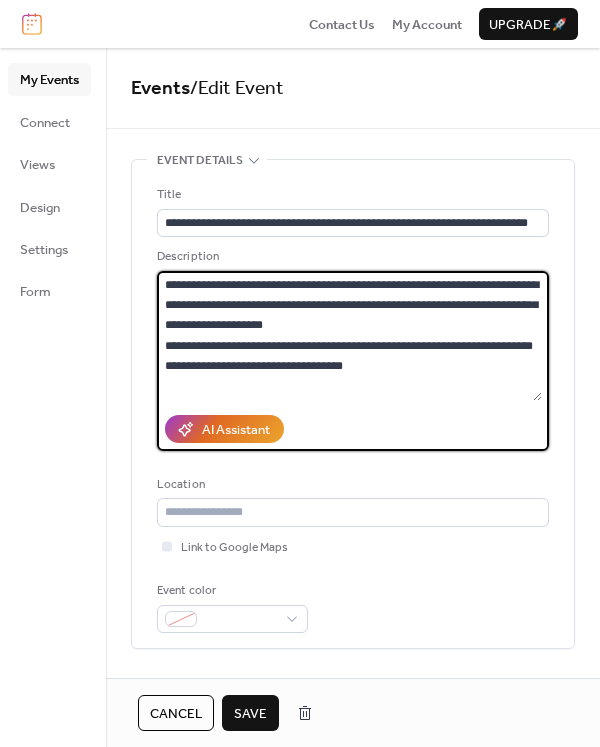click on "**********" at bounding box center (349, 336) 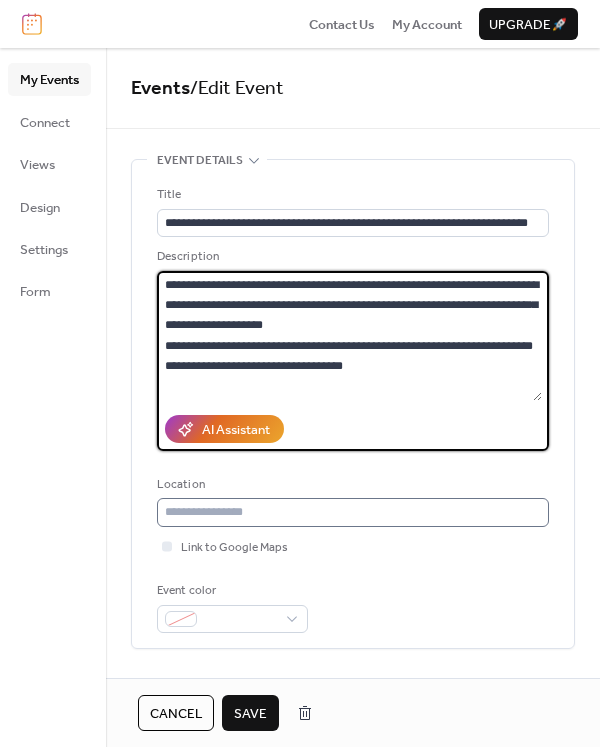 type on "**********" 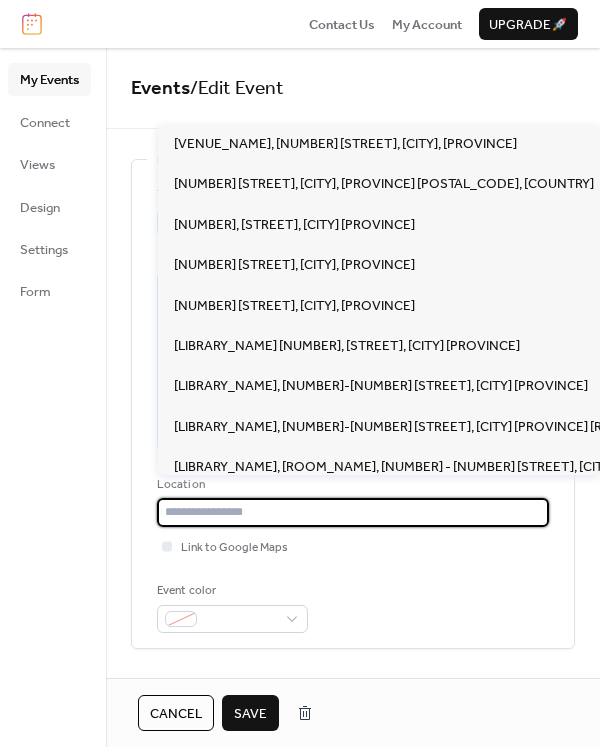 click at bounding box center [353, 512] 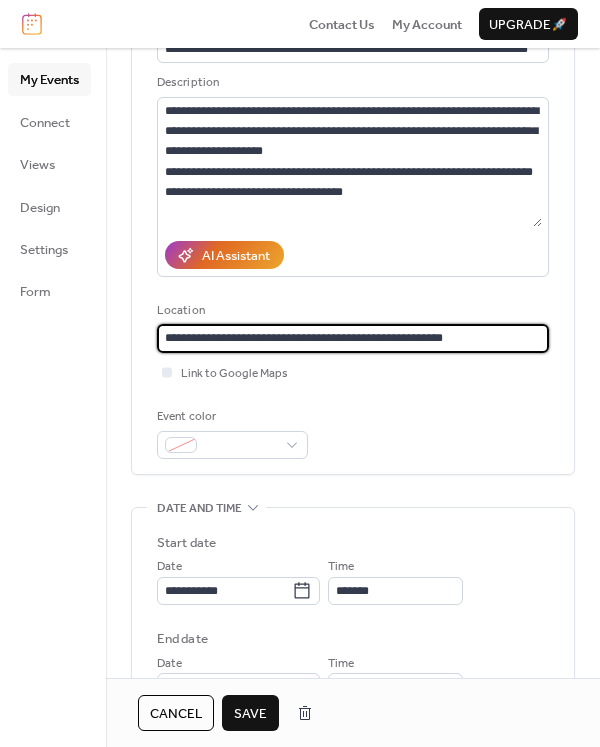 scroll, scrollTop: 200, scrollLeft: 0, axis: vertical 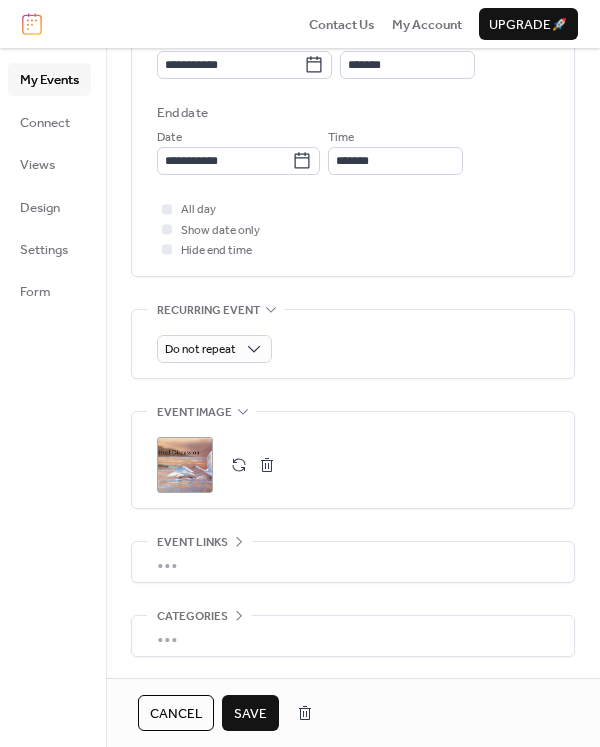 type on "**********" 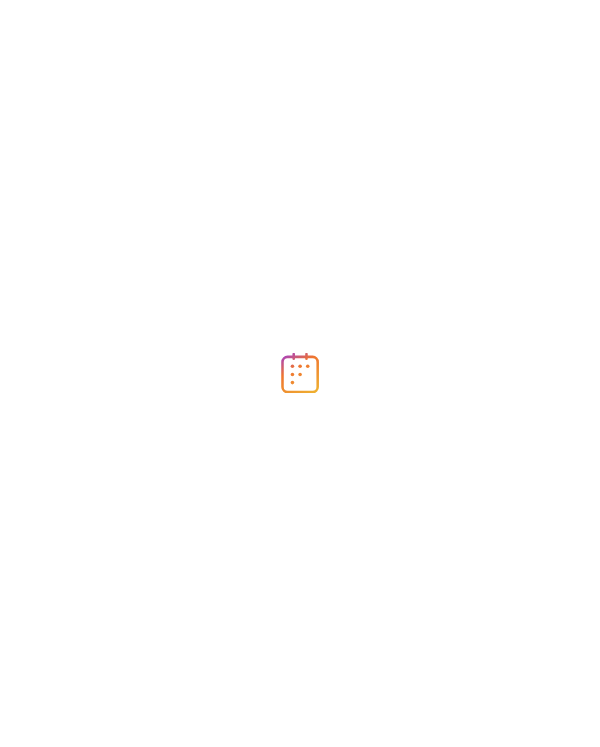 scroll, scrollTop: 0, scrollLeft: 0, axis: both 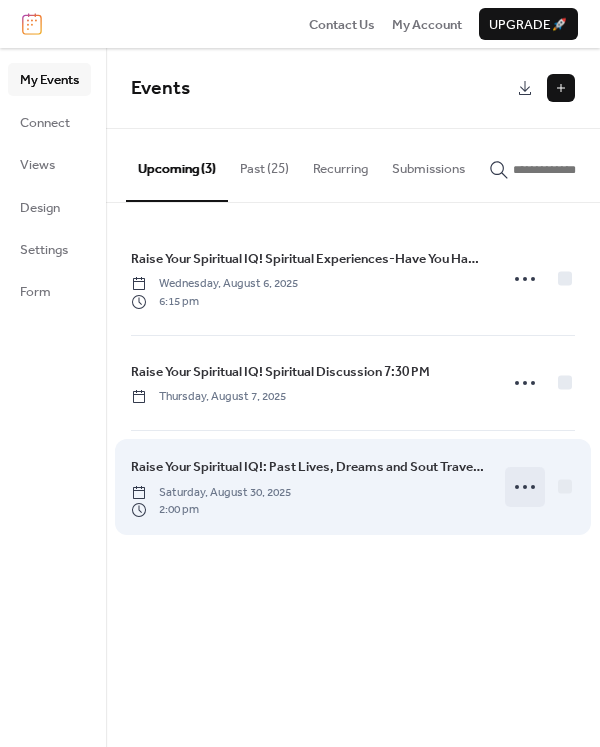 click 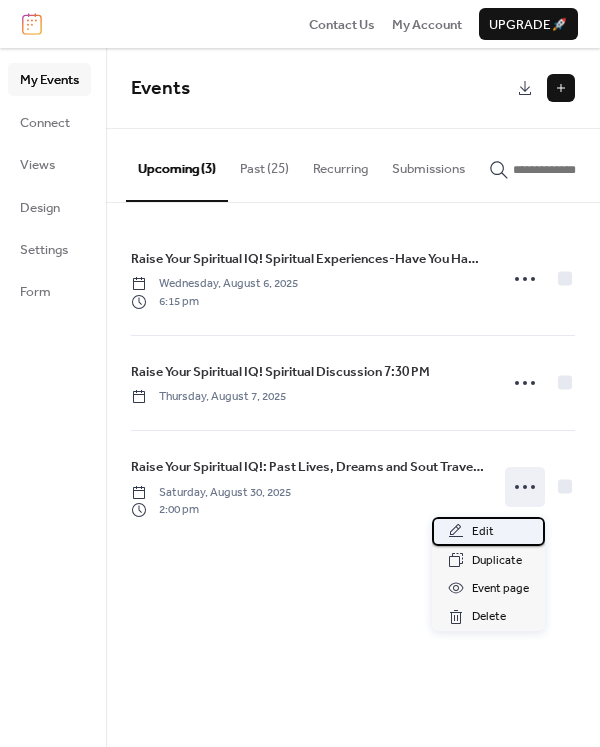 click on "Edit" at bounding box center [488, 531] 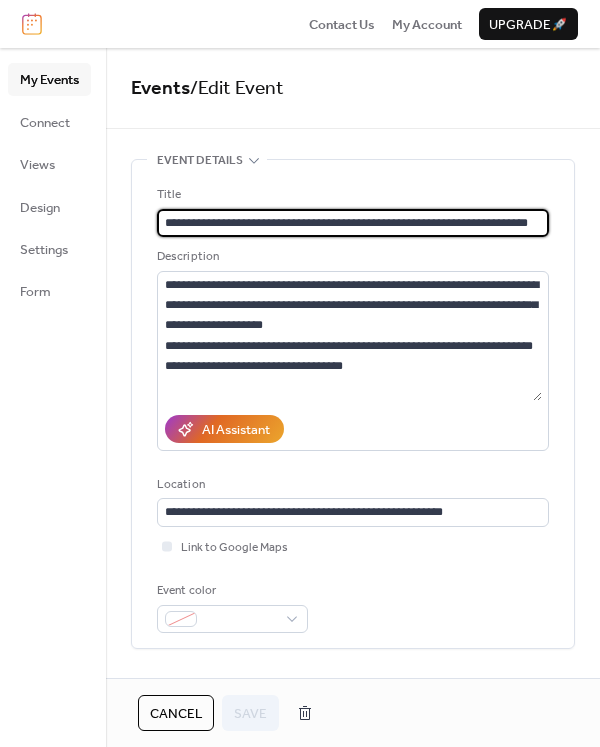 click on "**********" at bounding box center [353, 223] 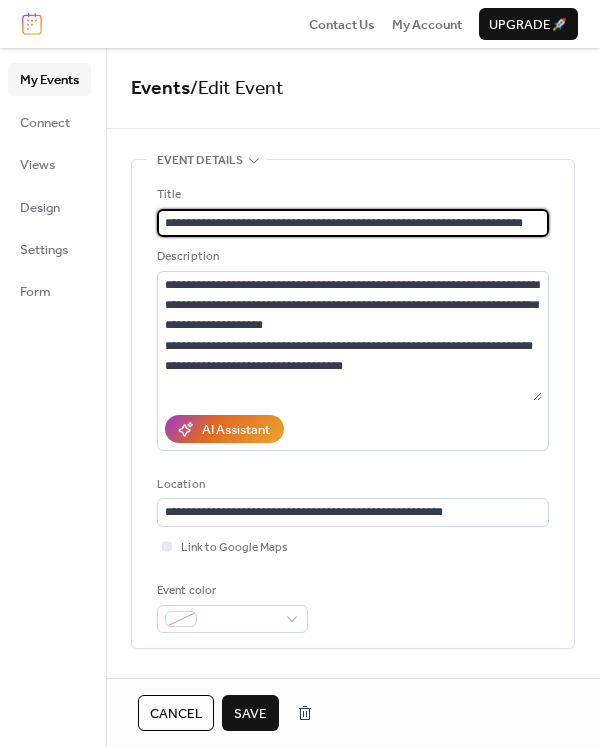 type on "**********" 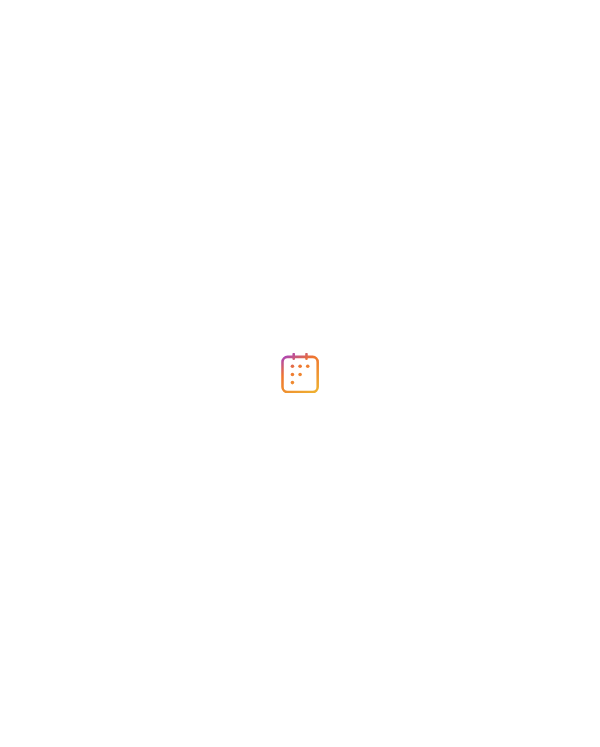 scroll, scrollTop: 0, scrollLeft: 0, axis: both 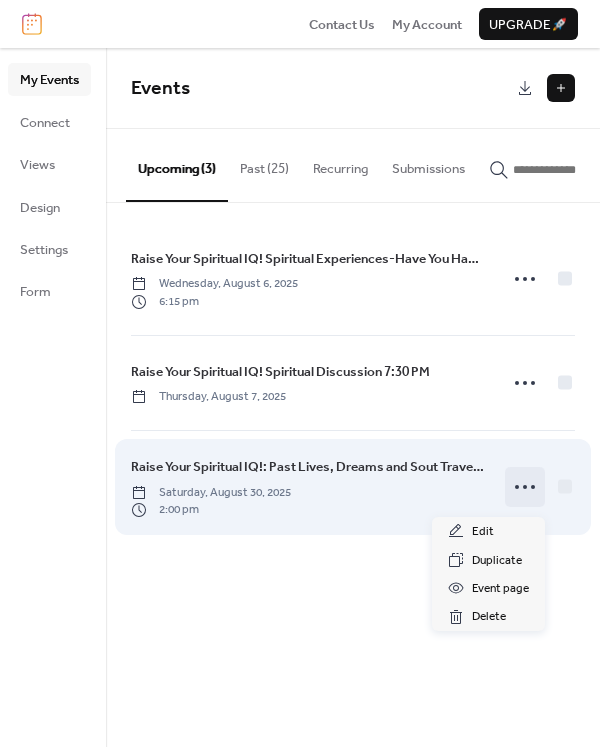 click 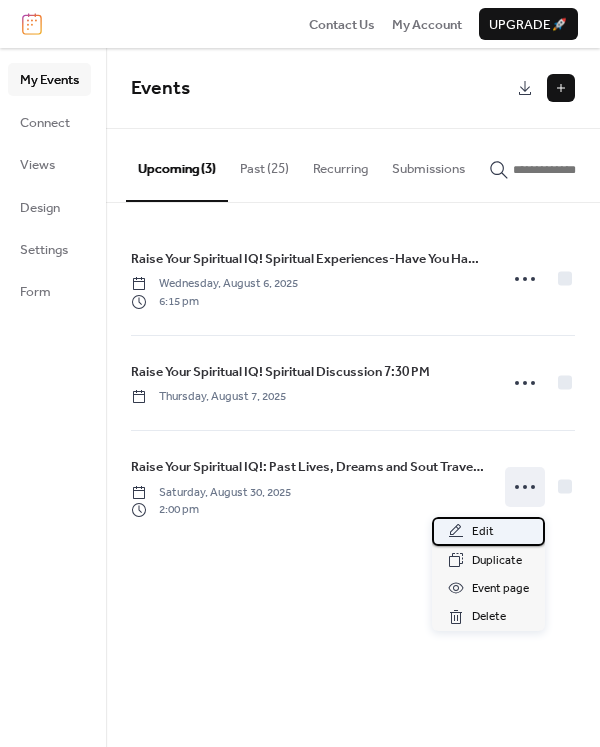 click on "Edit" at bounding box center [483, 532] 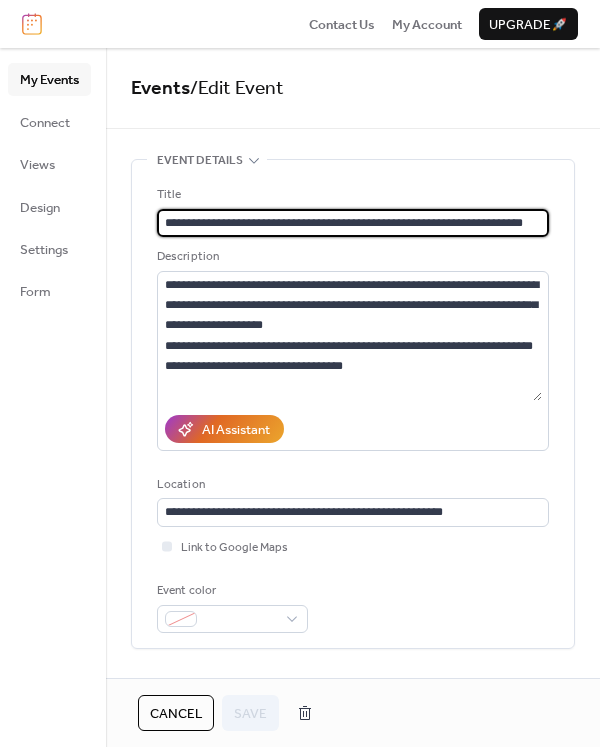 click on "**********" at bounding box center (353, 223) 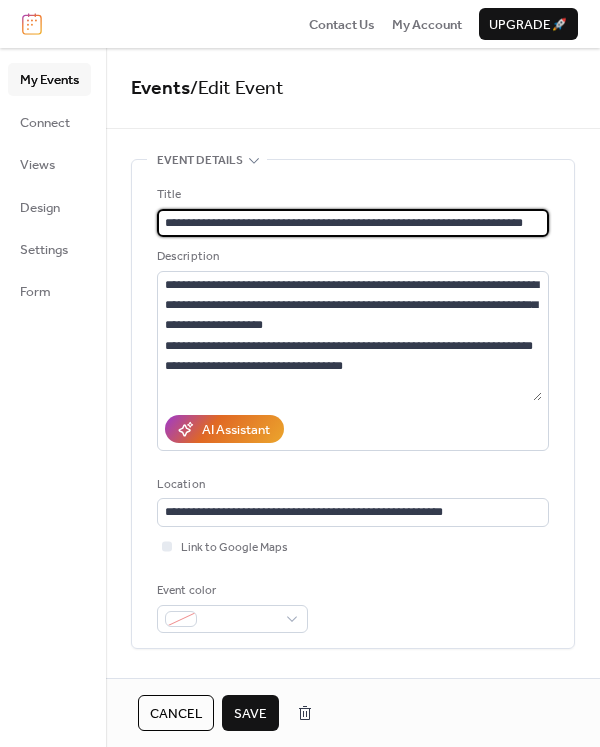 type on "**********" 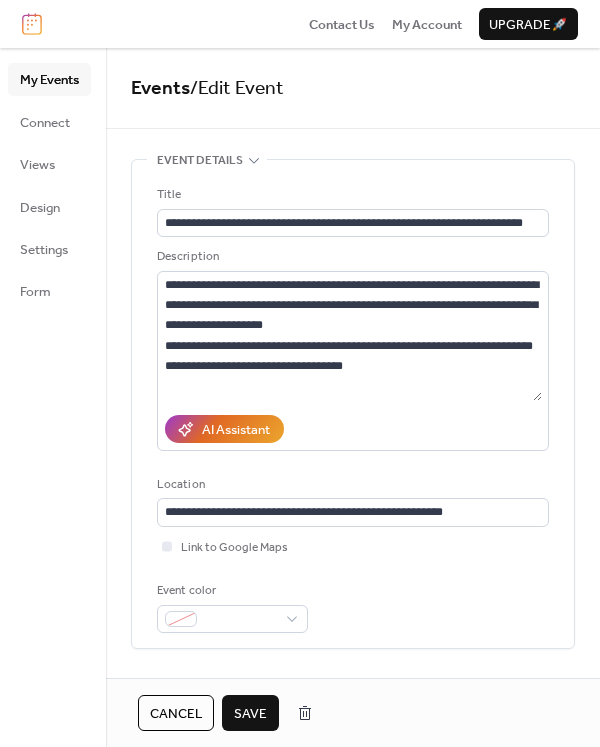 click on "Save" at bounding box center (250, 714) 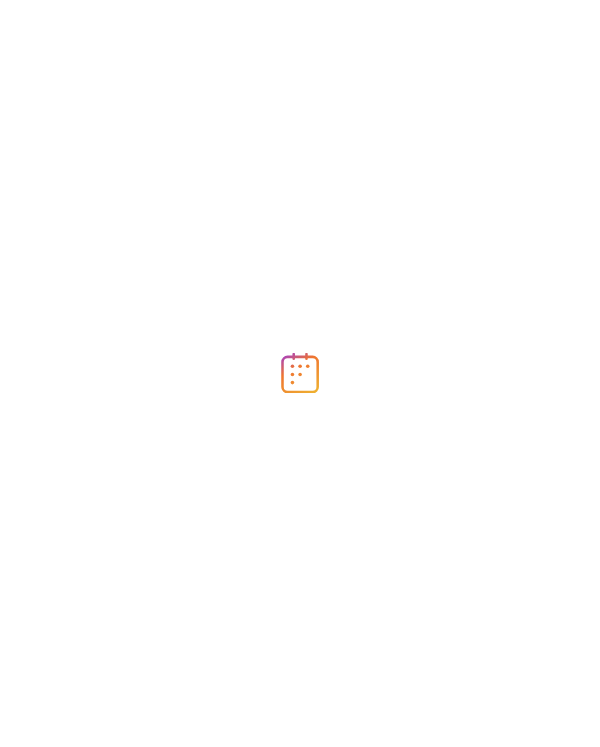 scroll, scrollTop: 0, scrollLeft: 0, axis: both 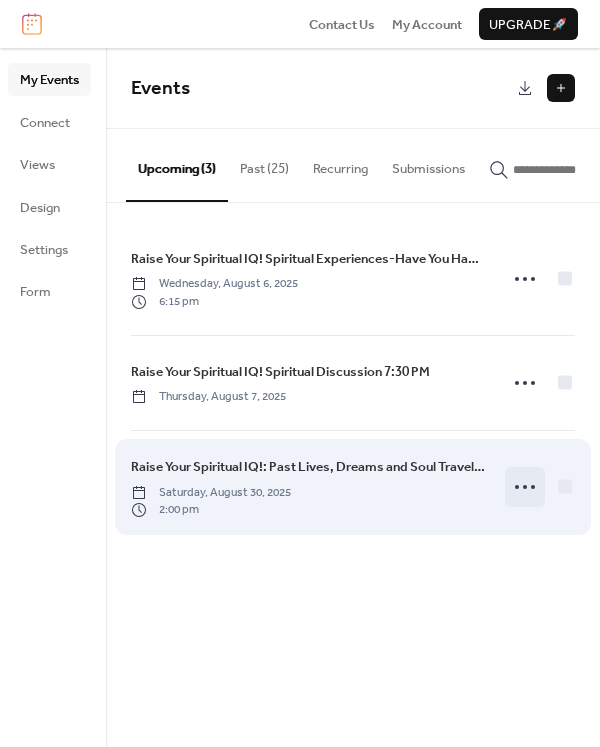 click 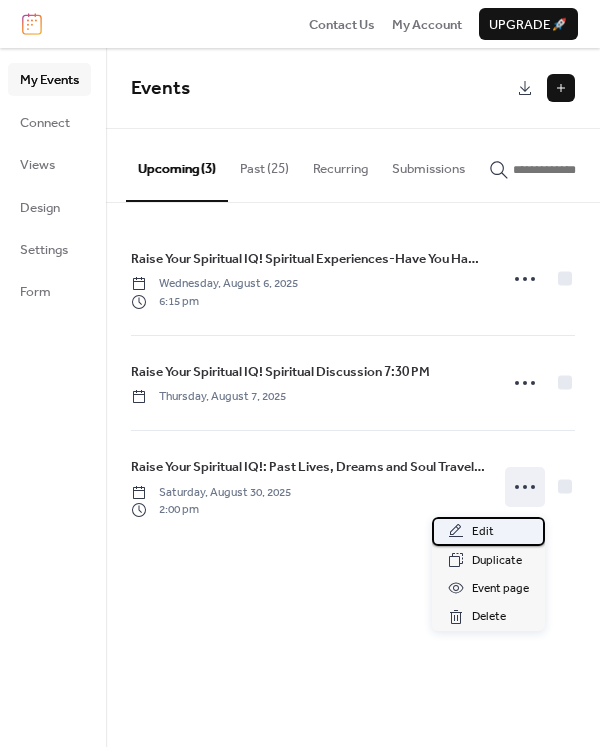 click on "Edit" at bounding box center [483, 532] 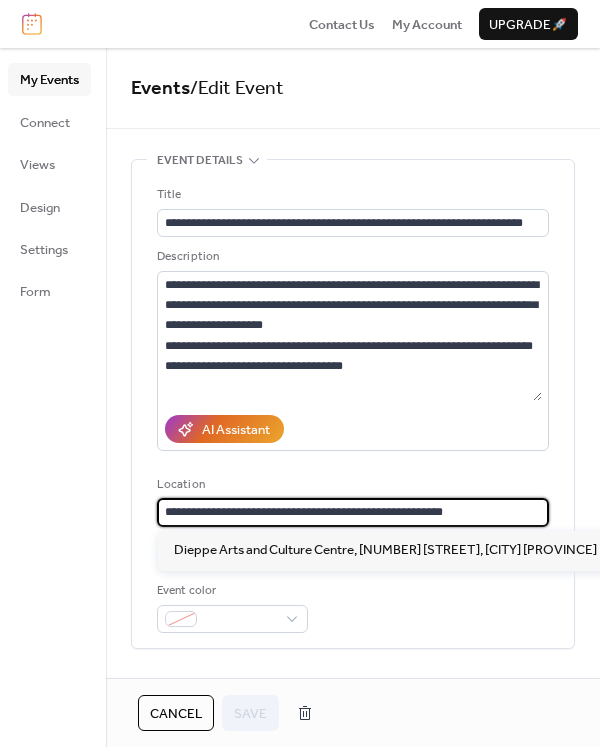 click on "**********" at bounding box center (353, 512) 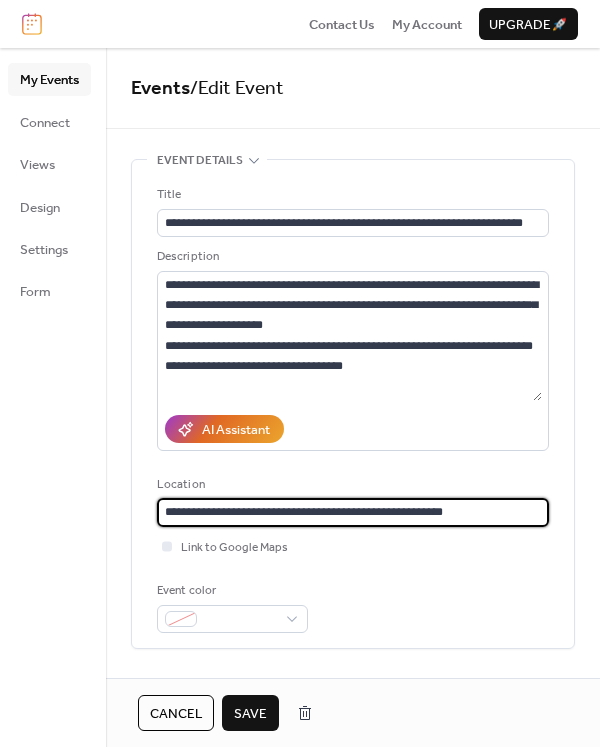 type on "**********" 